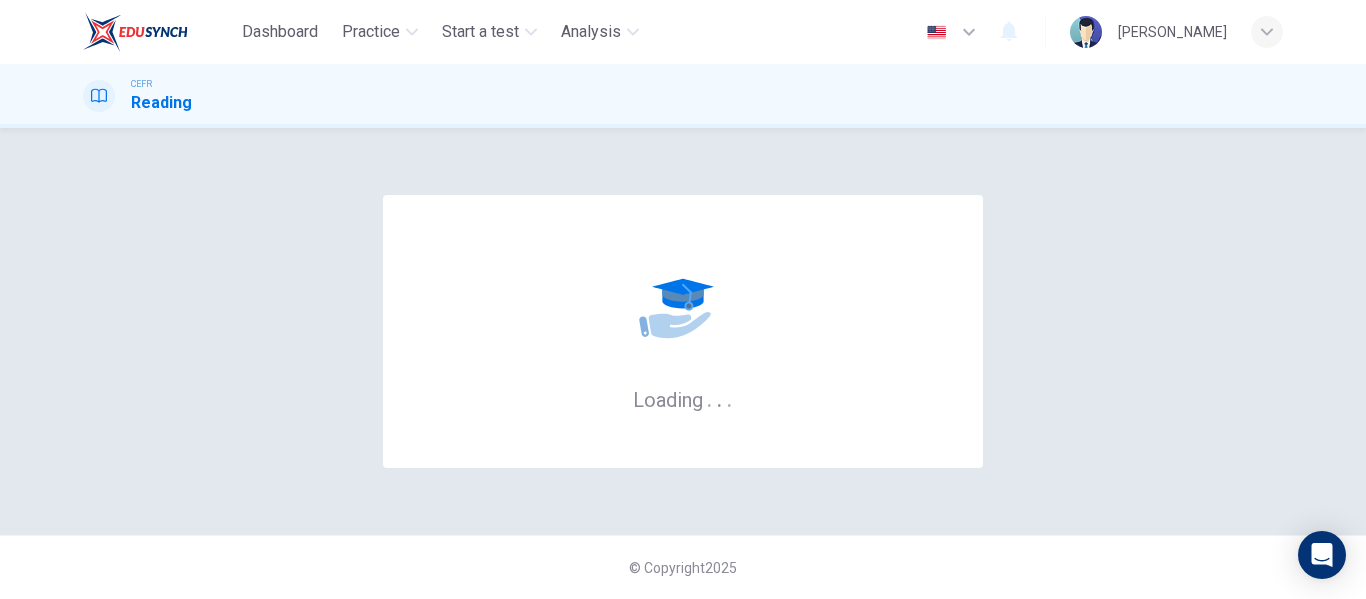 scroll, scrollTop: 0, scrollLeft: 0, axis: both 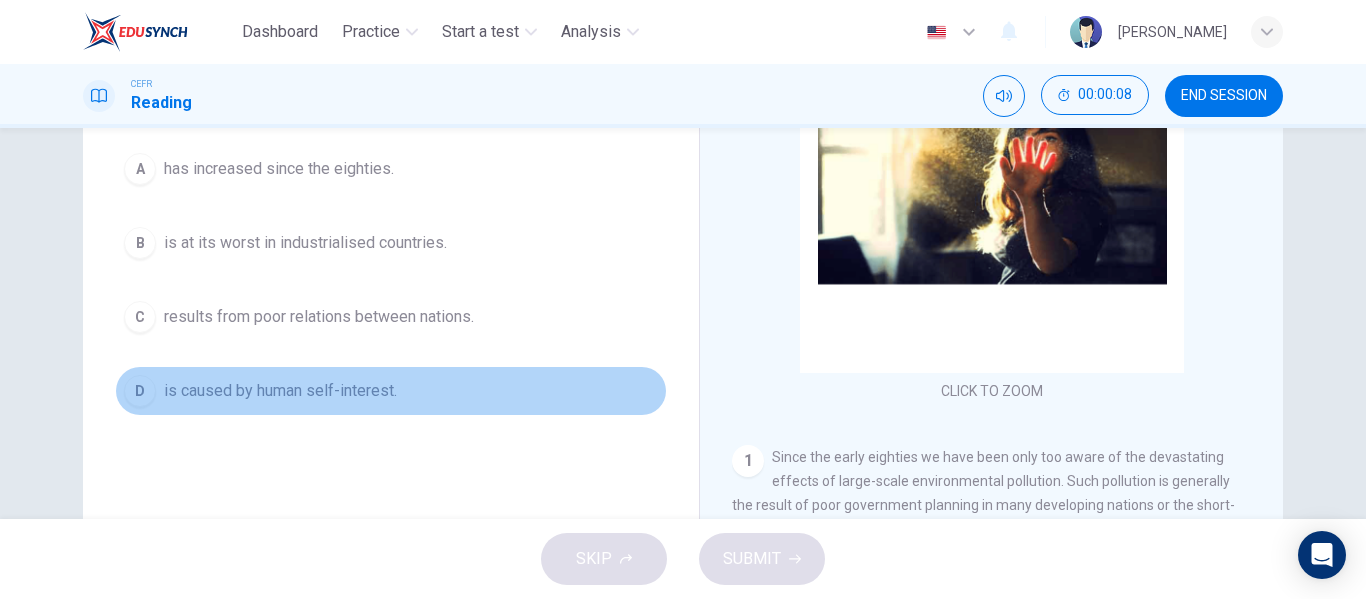 click on "D" at bounding box center [140, 391] 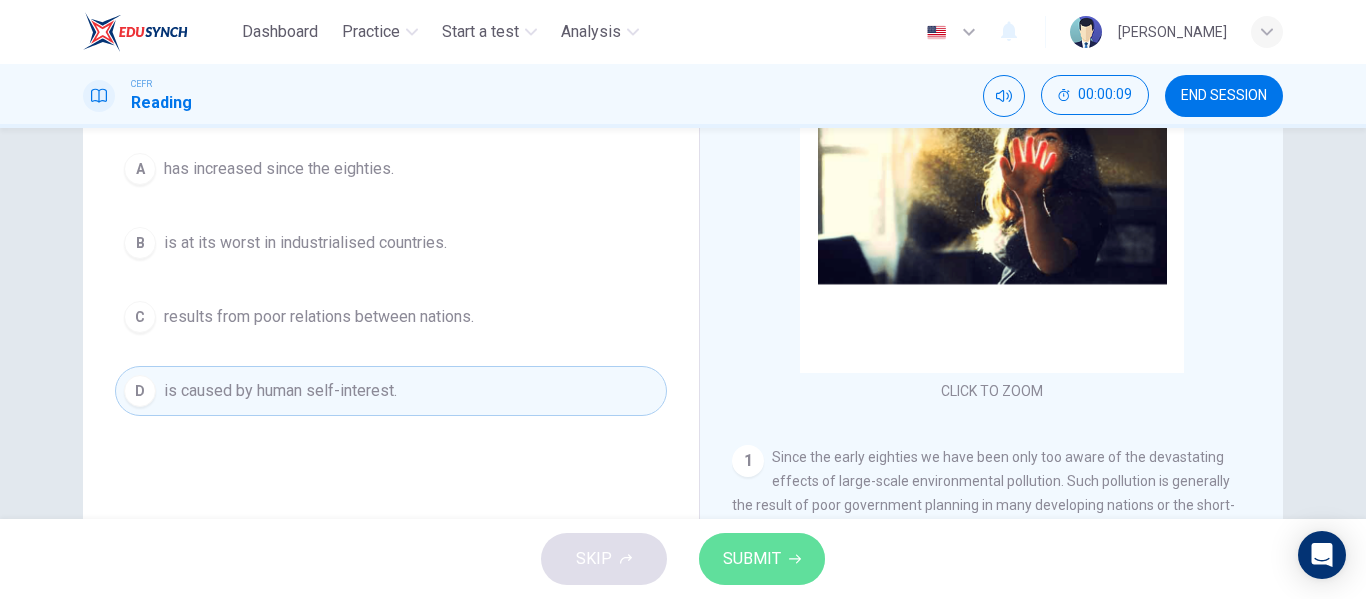 click on "SUBMIT" at bounding box center (762, 559) 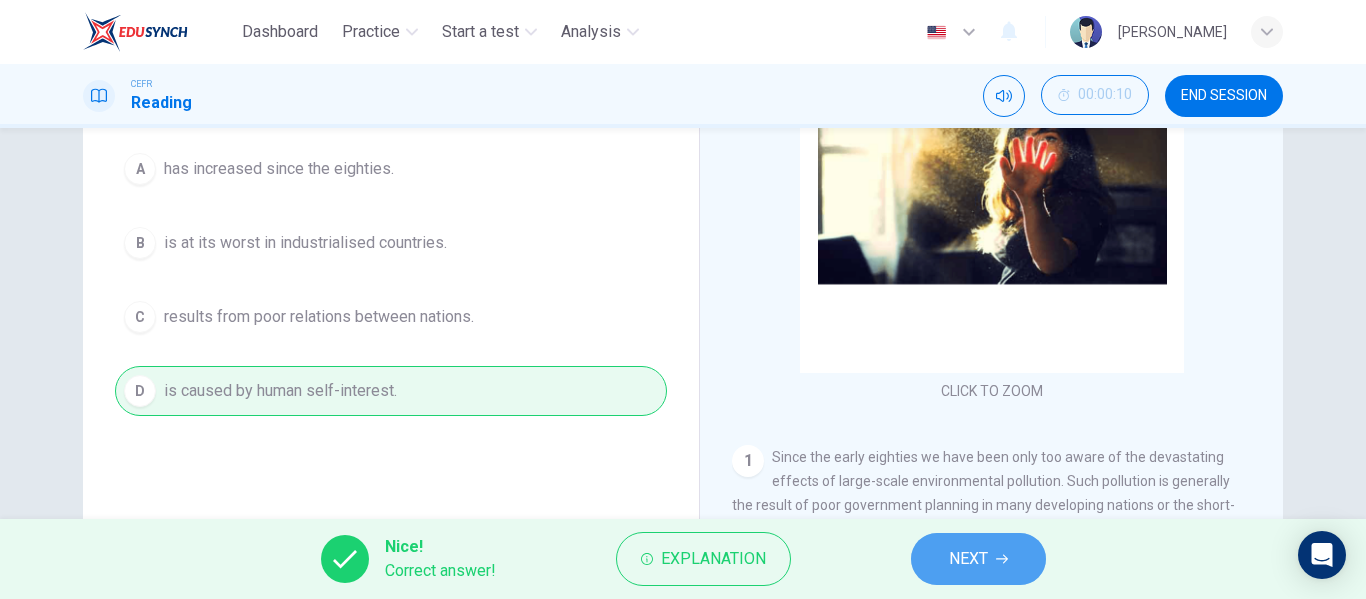 click on "NEXT" at bounding box center [978, 559] 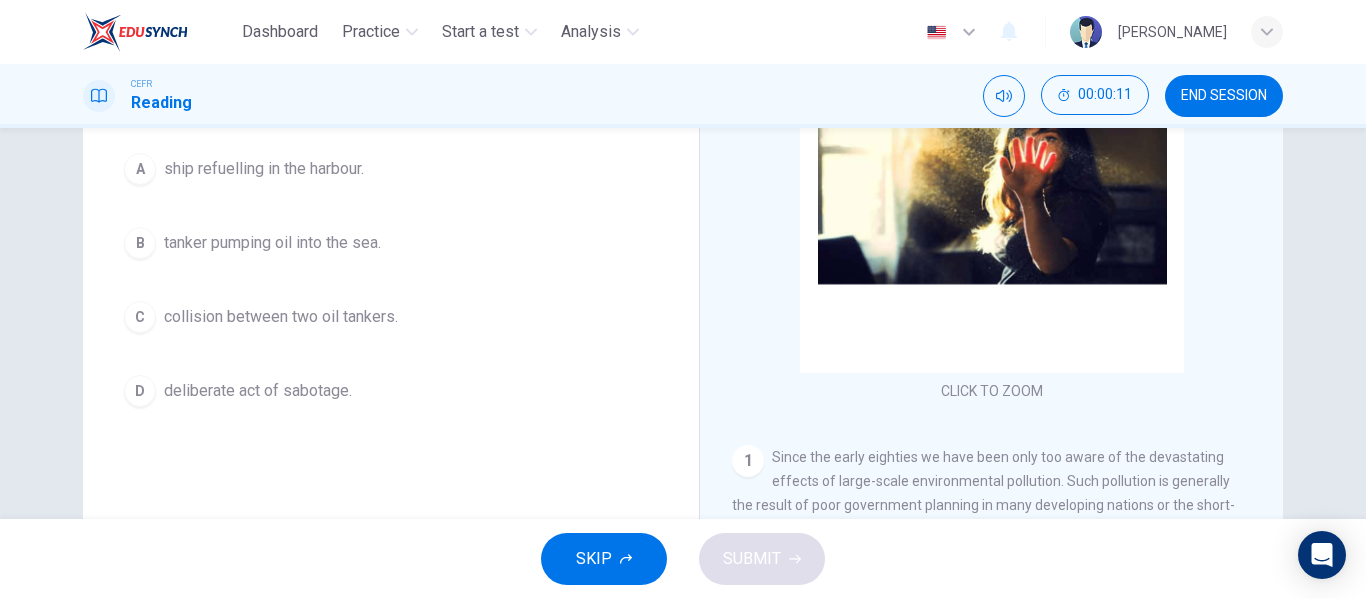 click on "A ship refuelling in the harbour. B tanker pumping oil into the sea. C collision between two oil tankers. D deliberate act of sabotage." at bounding box center [391, 280] 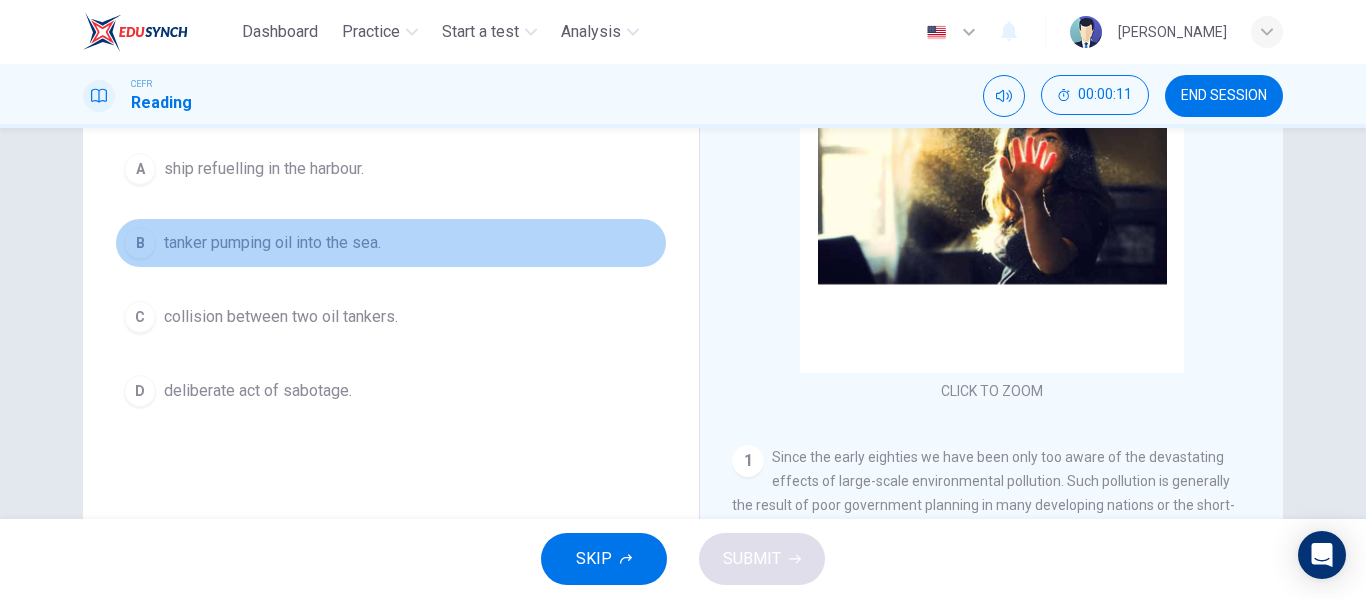 click on "B" at bounding box center (140, 243) 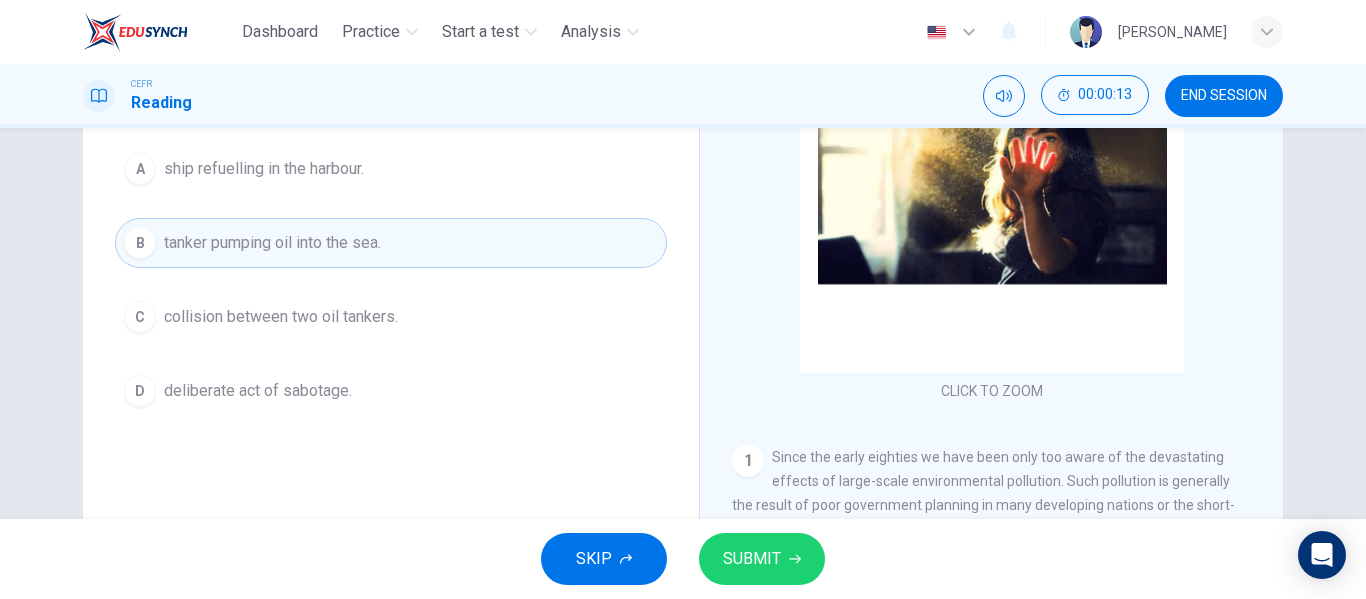 click on "SUBMIT" at bounding box center [752, 559] 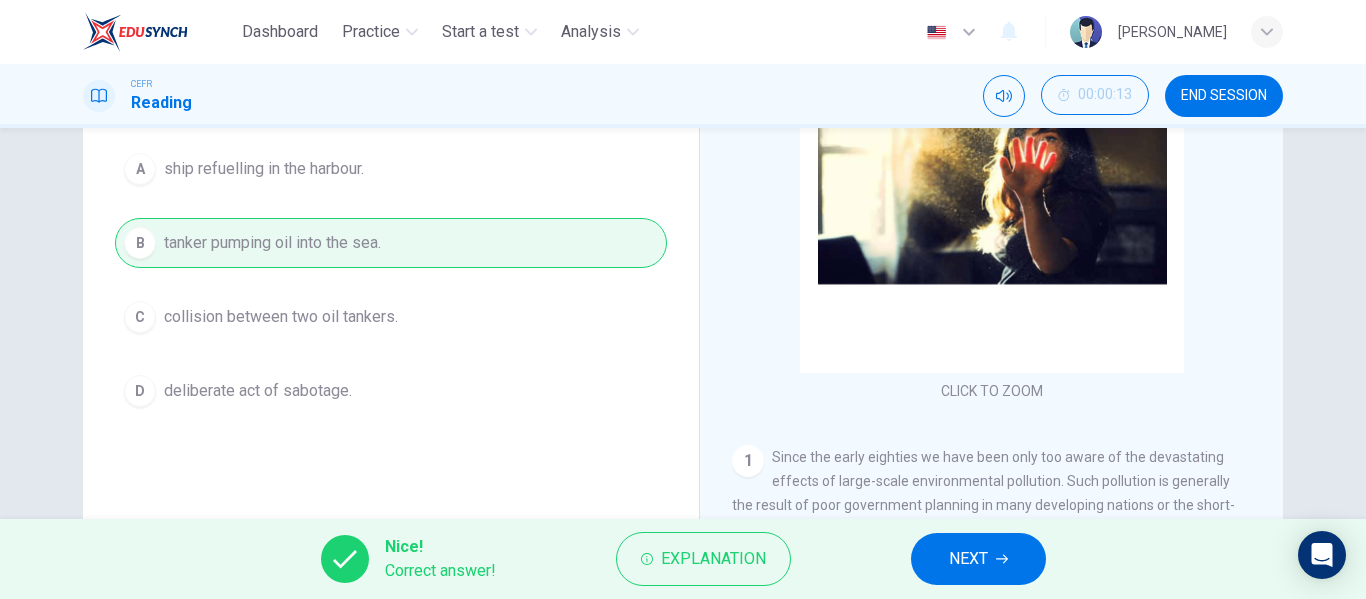 click on "NEXT" at bounding box center [978, 559] 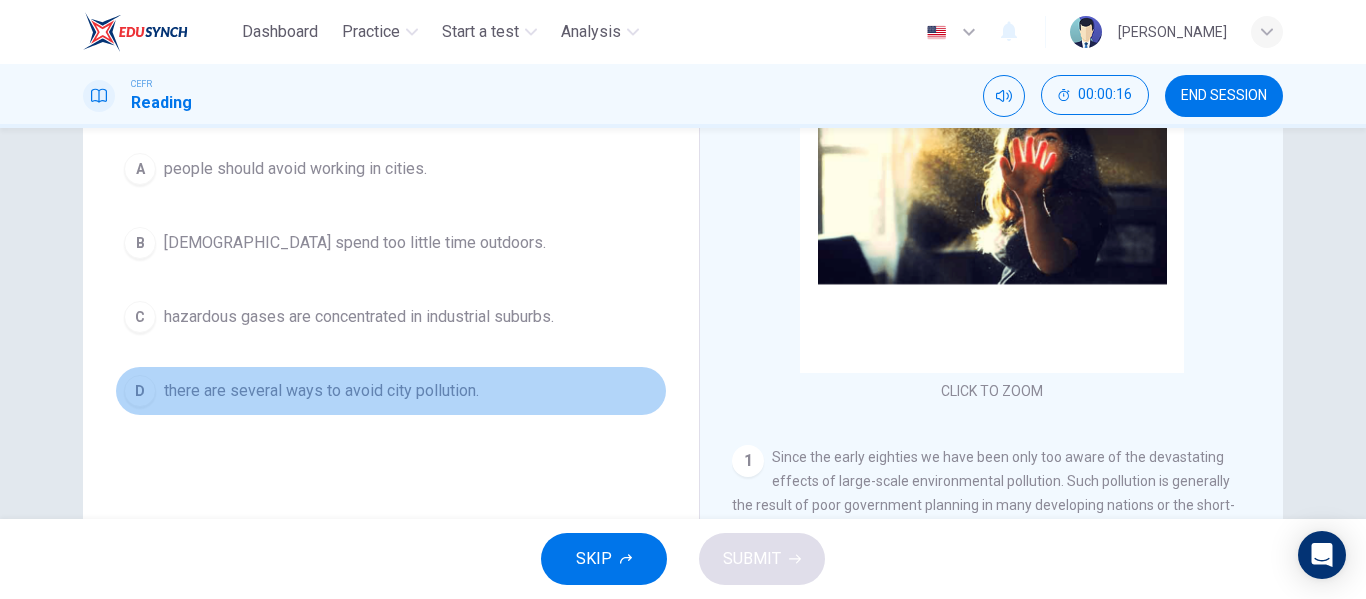 click on "D there are several ways to avoid city pollution." at bounding box center [391, 391] 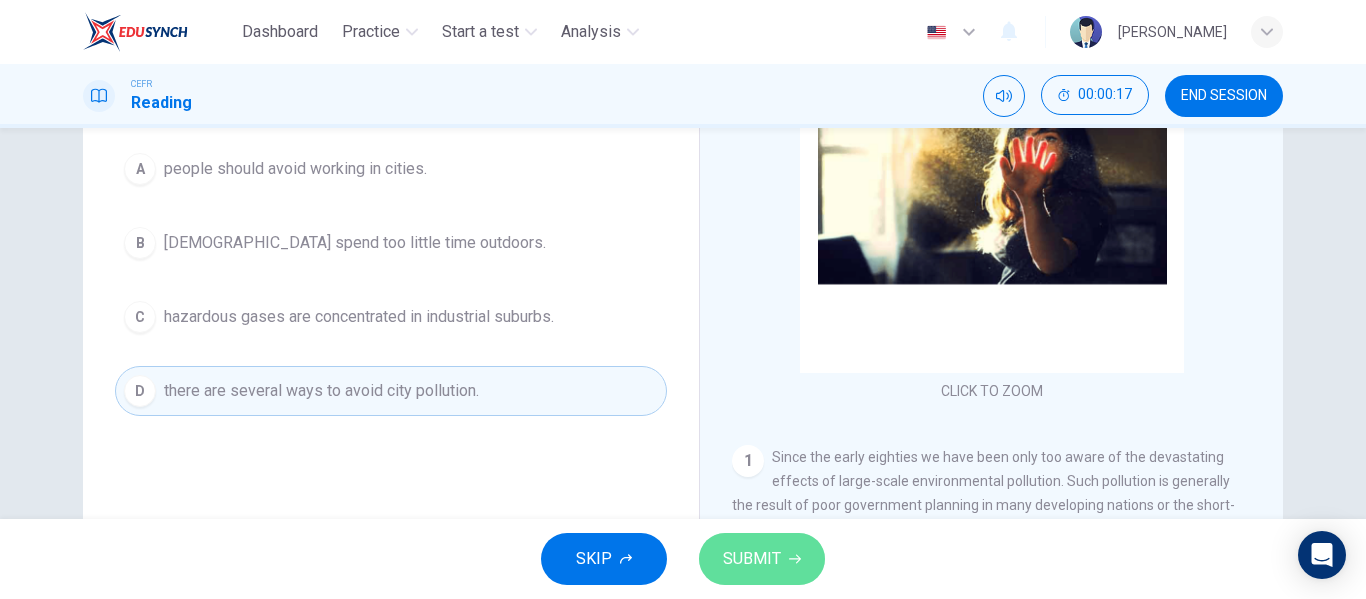 click on "SUBMIT" at bounding box center [752, 559] 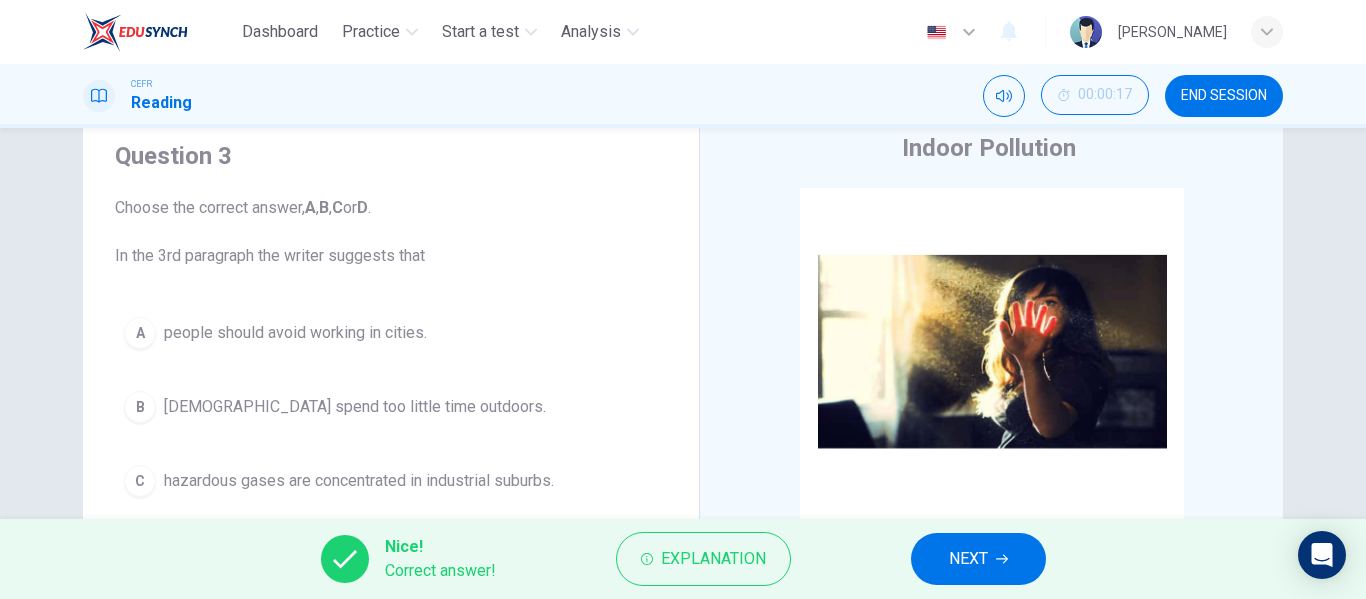 scroll, scrollTop: 51, scrollLeft: 0, axis: vertical 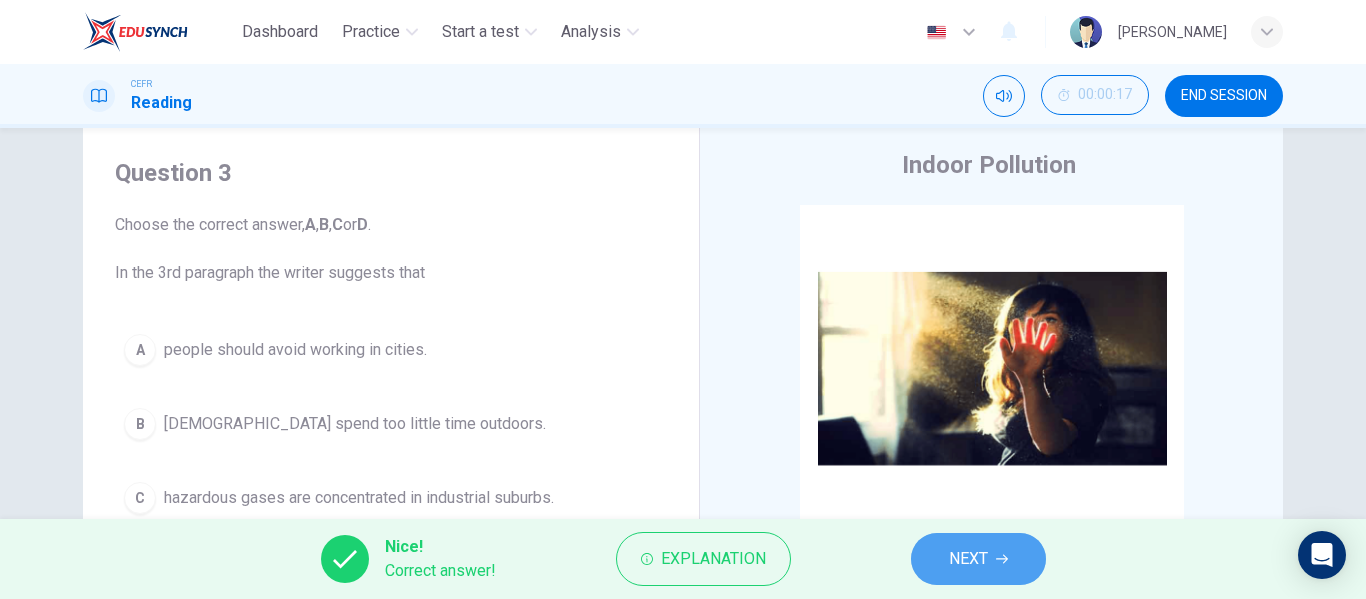 click on "NEXT" at bounding box center [978, 559] 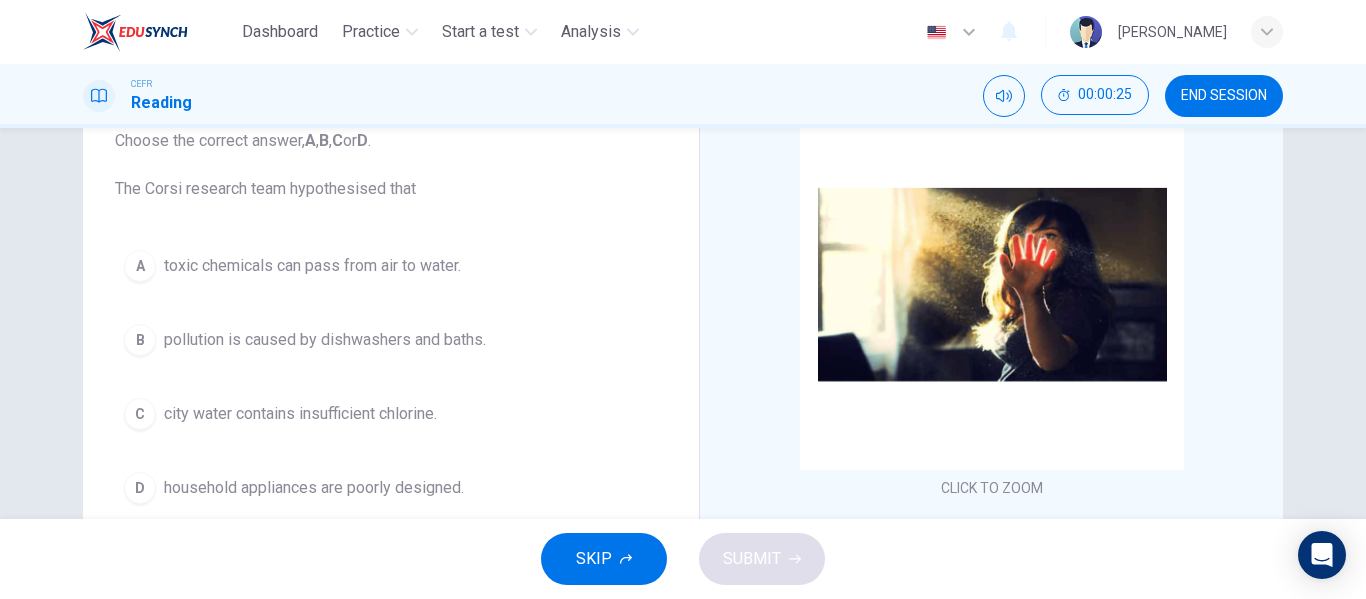 scroll, scrollTop: 91, scrollLeft: 0, axis: vertical 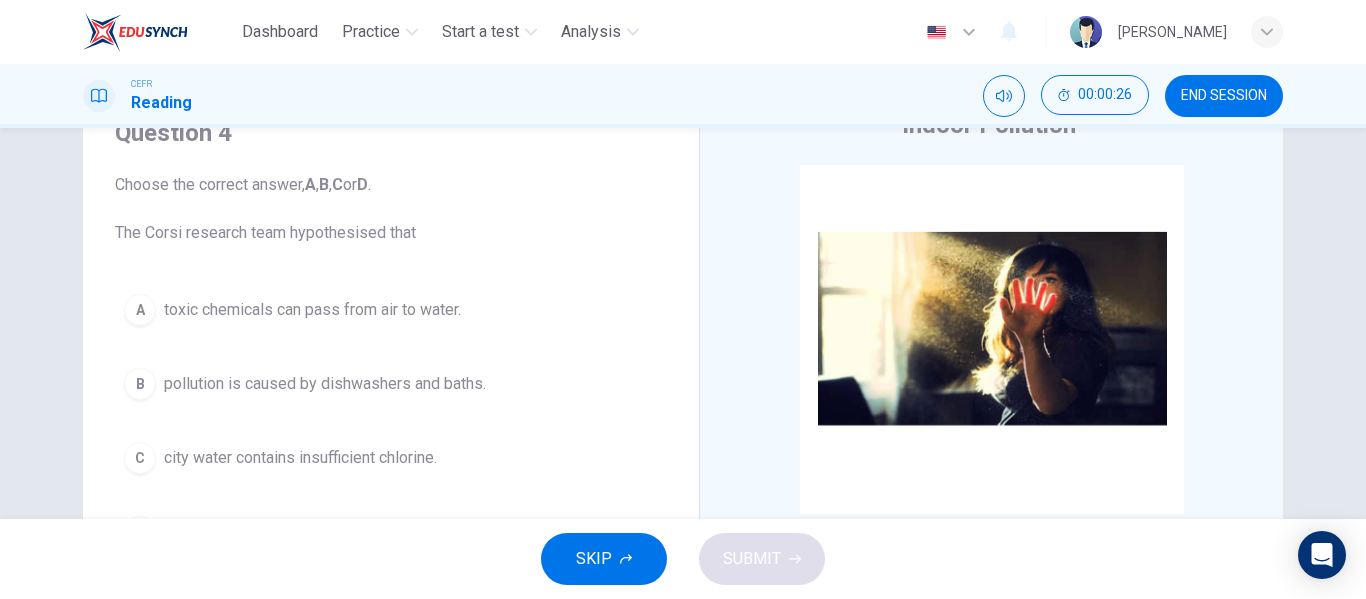 click on "B" at bounding box center [140, 384] 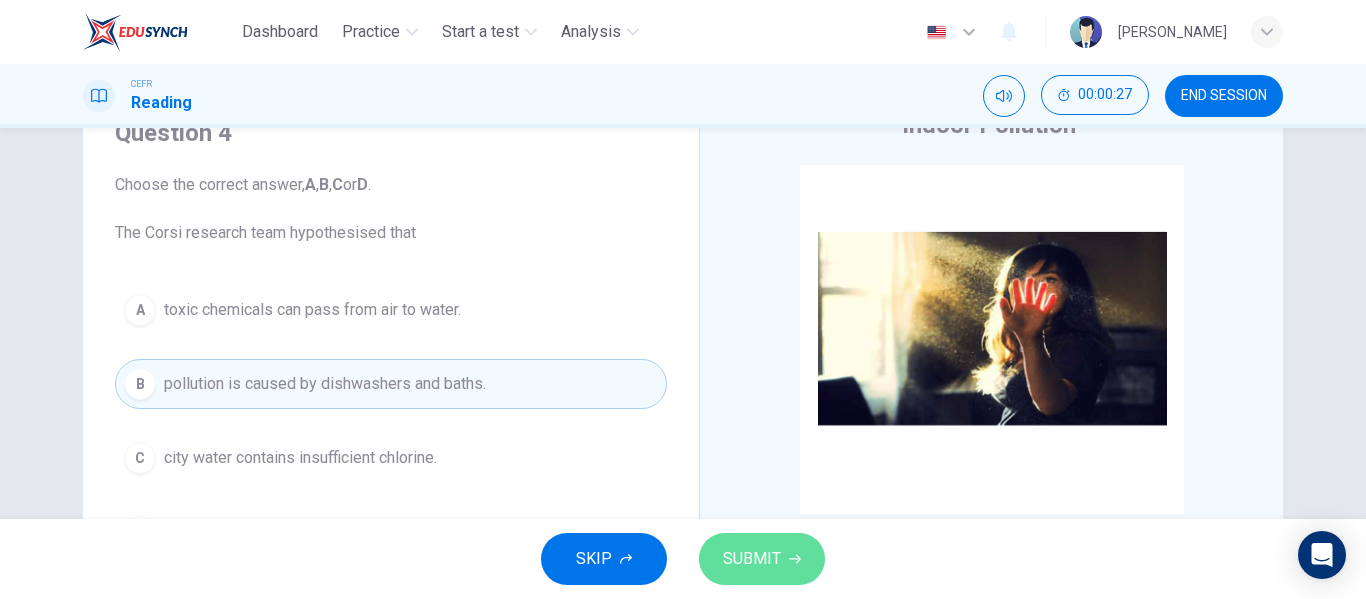 click on "SUBMIT" at bounding box center (752, 559) 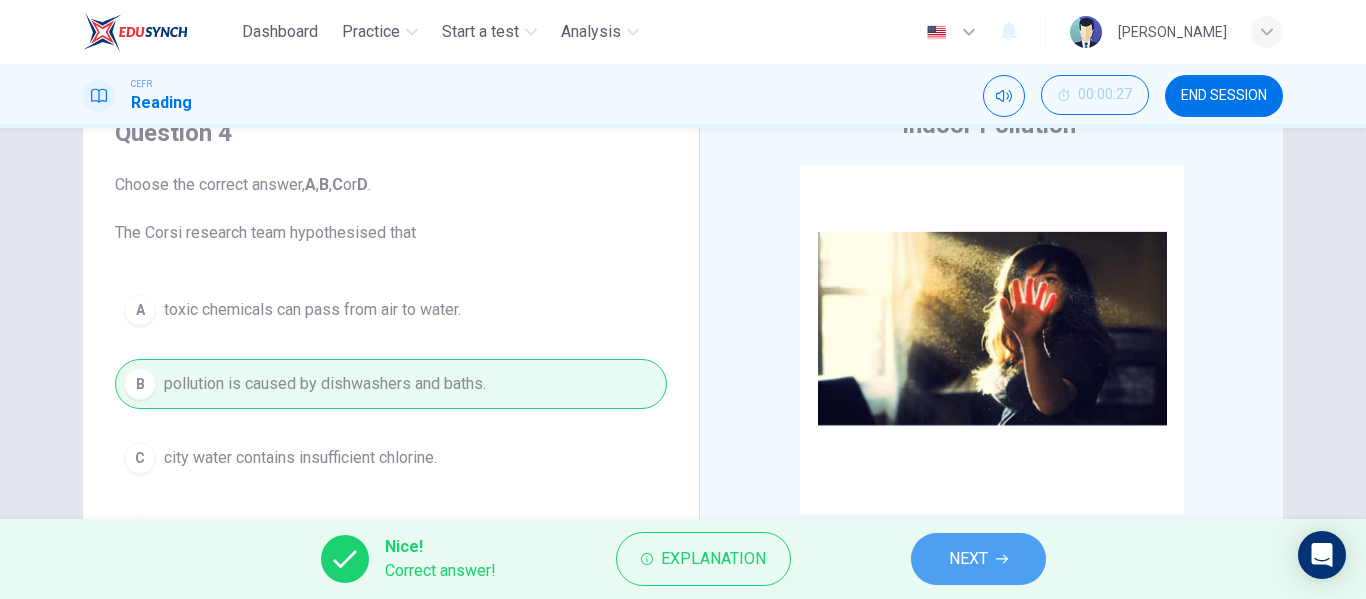 click on "NEXT" at bounding box center [978, 559] 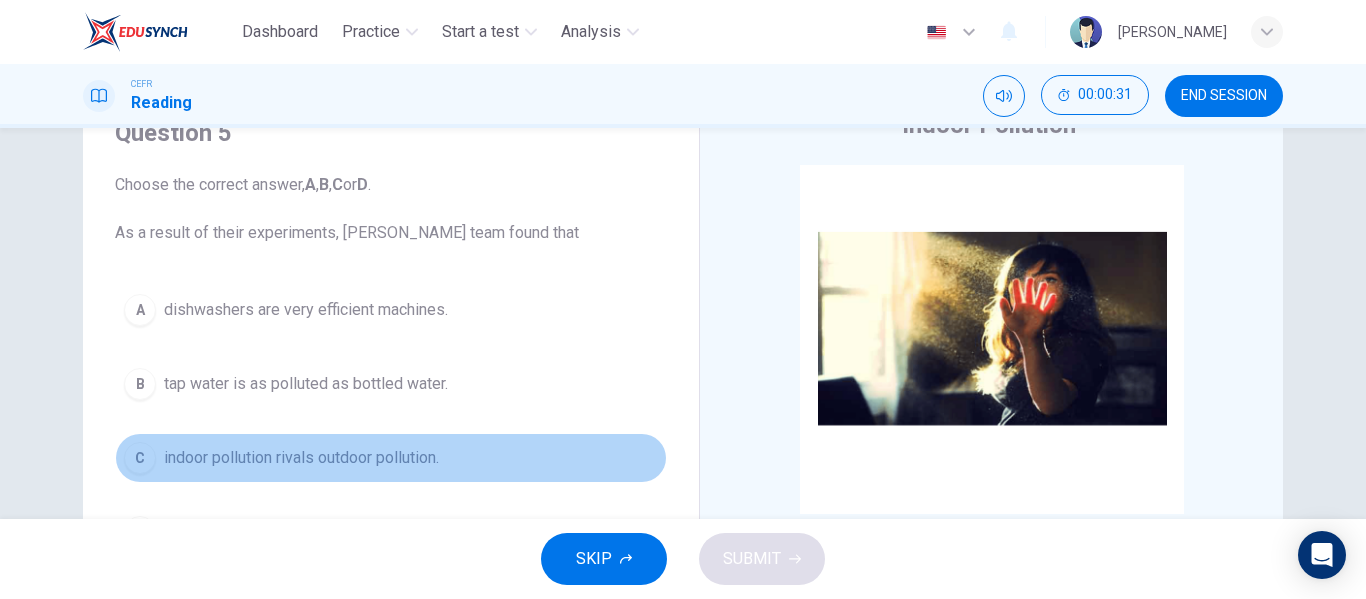 click on "C" at bounding box center (140, 458) 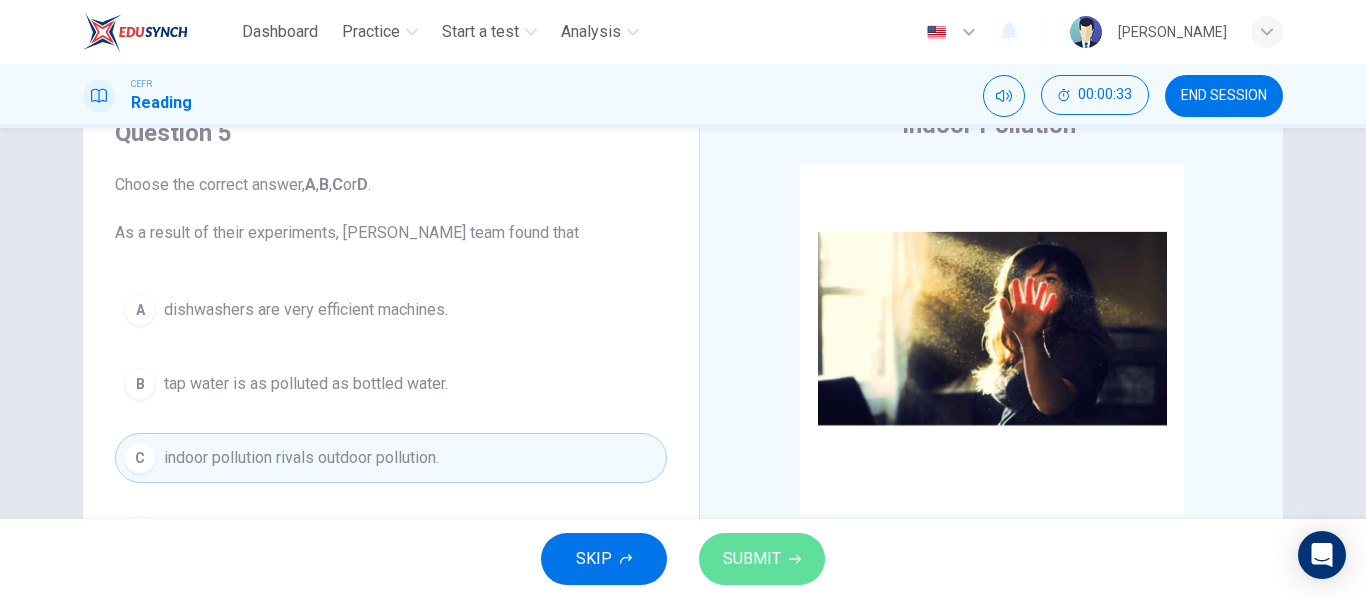 click on "SUBMIT" at bounding box center [752, 559] 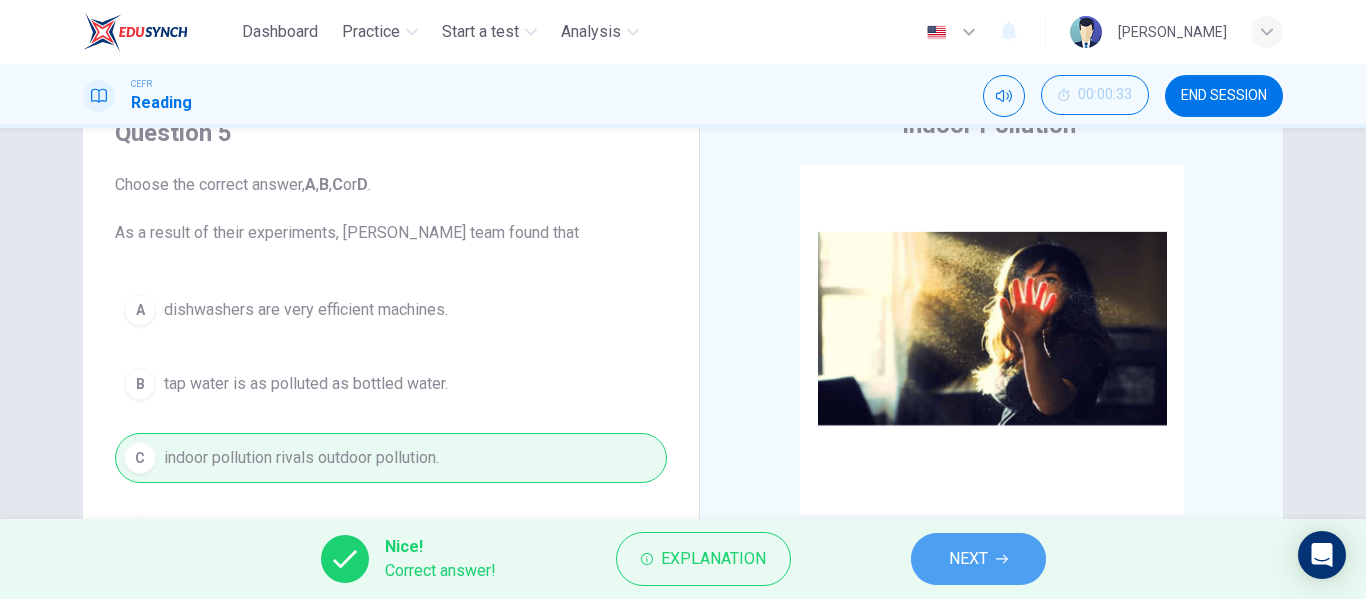 click on "NEXT" at bounding box center (968, 559) 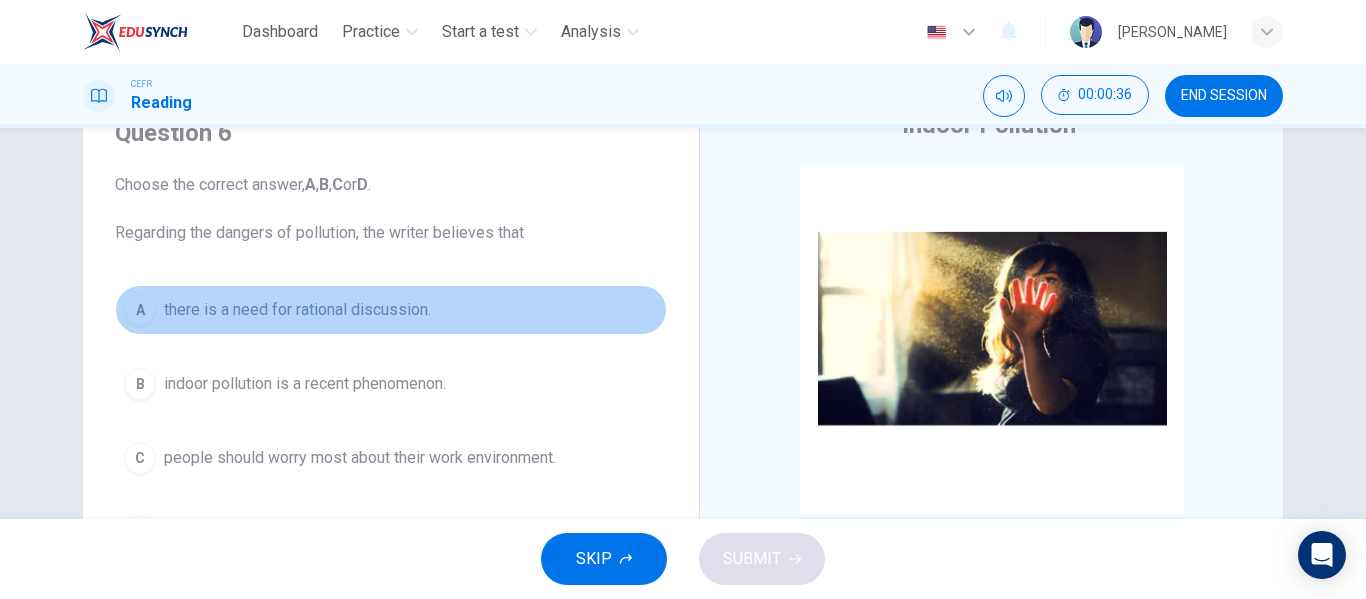 click on "A" at bounding box center (140, 310) 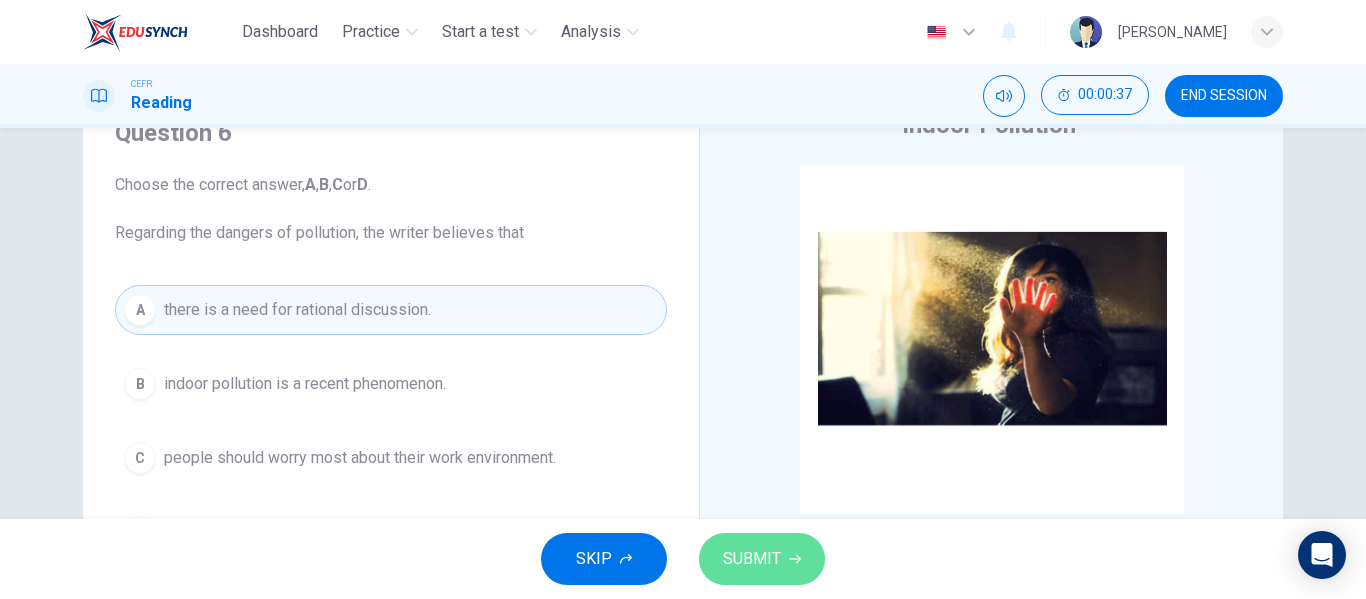 click on "SUBMIT" at bounding box center [752, 559] 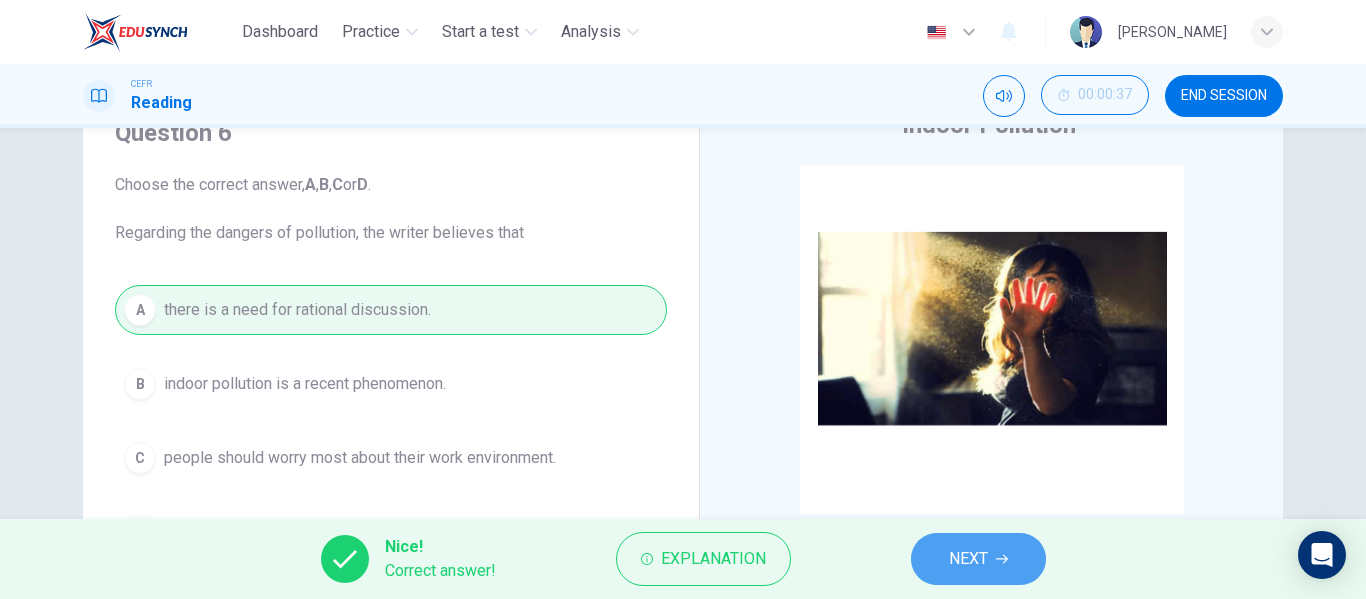 click on "NEXT" at bounding box center (968, 559) 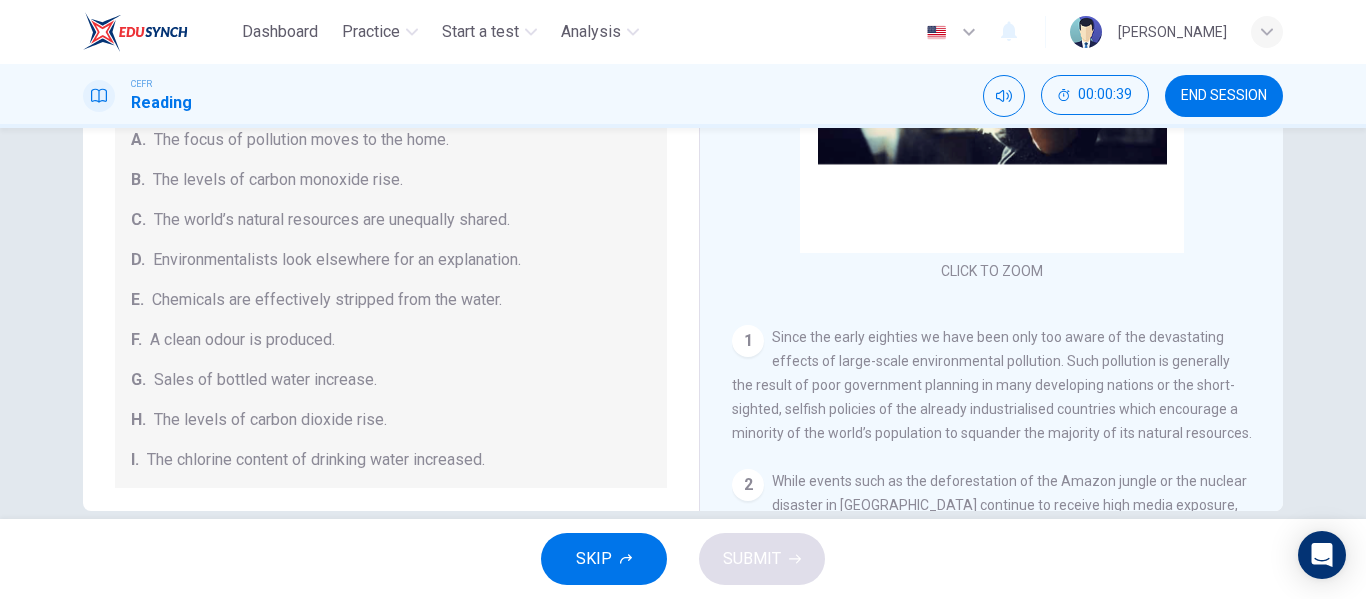 scroll, scrollTop: 384, scrollLeft: 0, axis: vertical 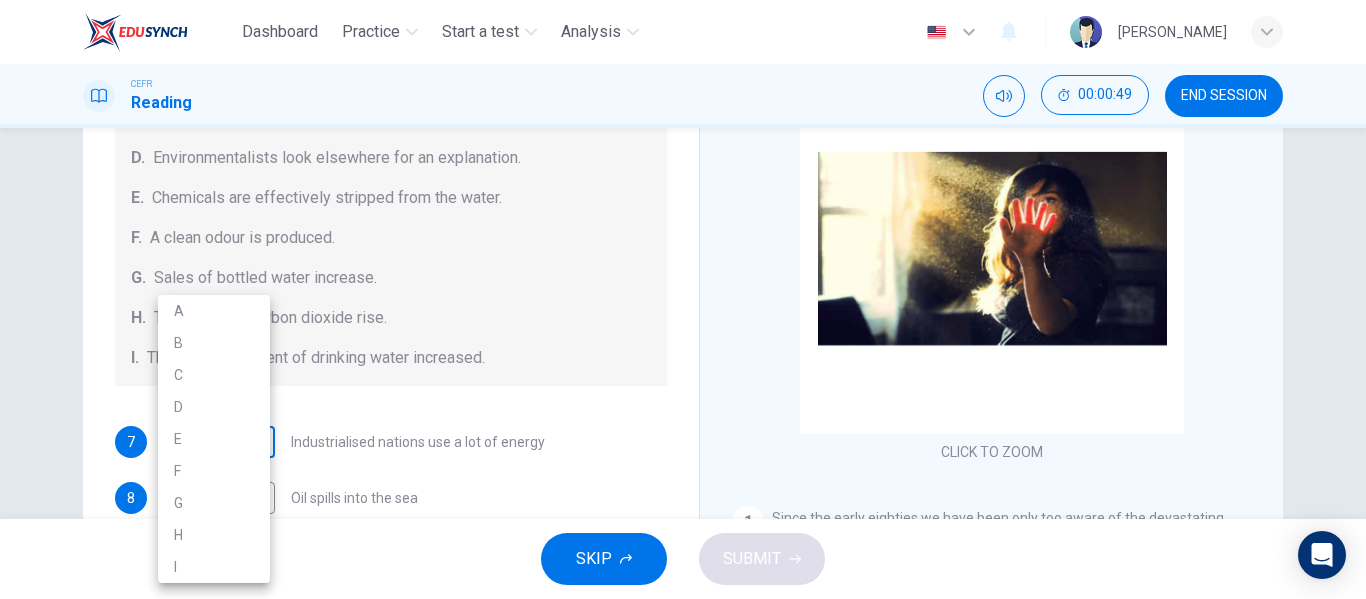 click on "Dashboard Practice Start a test Analysis English en ​ [PERSON_NAME] Reading 00:00:49 END SESSION Questions 7 - 13 The Reading Passage describes a number of cause and effect relationships.
Match each cause with its effect ( A-J ).
Write the appropriate letters ( A-J ) in the boxes below. Causes A. The focus of pollution moves to the home. B. The levels of carbon monoxide rise. C. The world’s natural resources are unequally shared. D. Environmentalists look elsewhere for an explanation. E. Chemicals are effectively stripped from the water. F. A clean odour is produced. G. Sales of bottled water increase. H. The levels of carbon dioxide rise. I. The chlorine content of drinking water increased. 7 ​ ​ Industrialised nations use a lot of energy 8 ​ ​ Oil spills into the sea 9 ​ ​ The researchers publish their findings 10 ​ ​ Water is brought to a high temperature 11 ​ ​ People fear pollutants in tap water 12 ​ ​ Air conditioning systems are inadequate 13 ​ ​ 1 2 3" at bounding box center (683, 299) 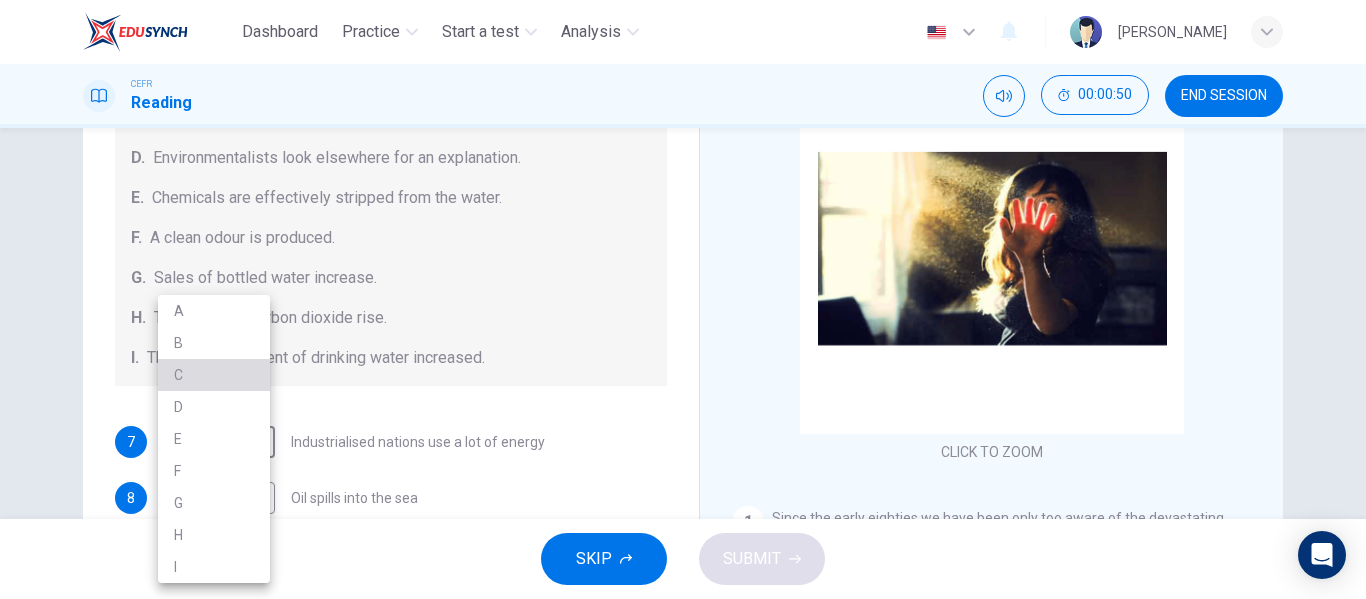 click on "C" at bounding box center (214, 375) 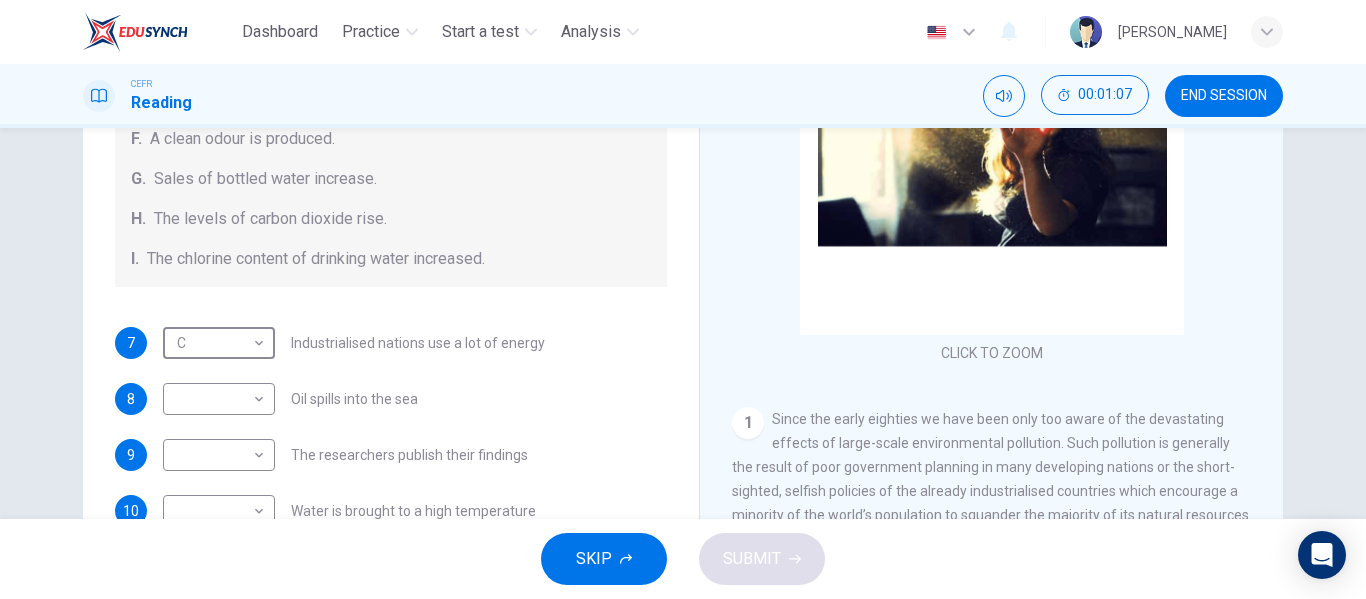 scroll, scrollTop: 314, scrollLeft: 0, axis: vertical 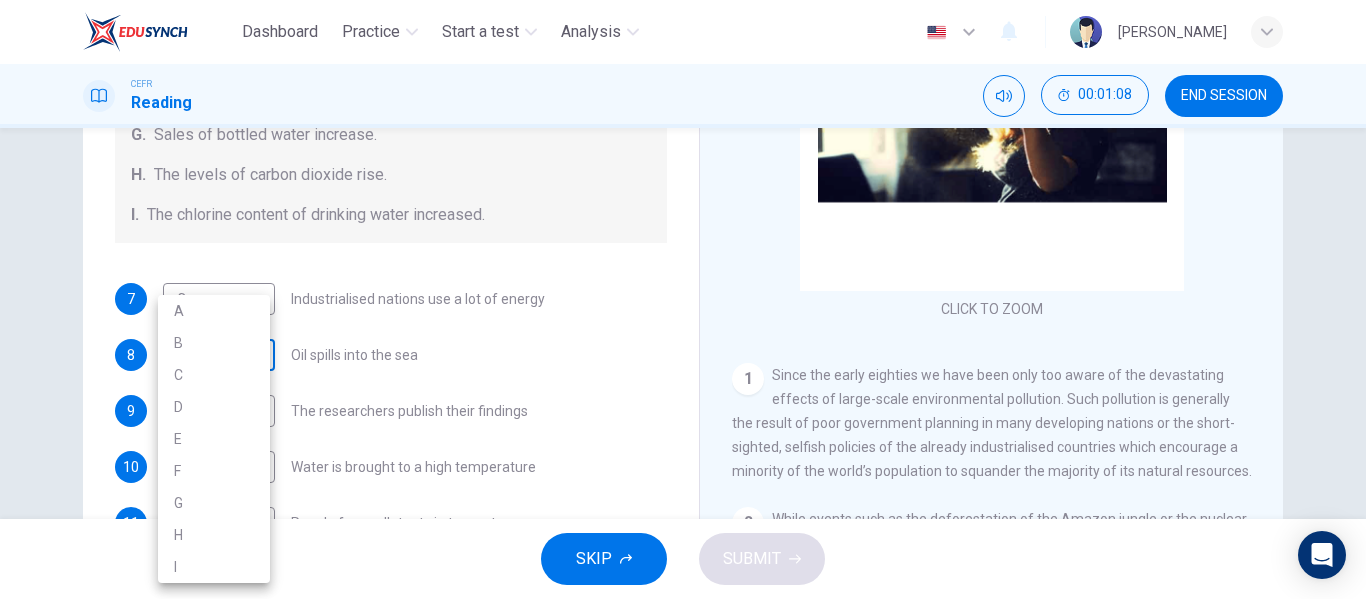 click on "Dashboard Practice Start a test Analysis English en ​ [PERSON_NAME] Reading 00:01:08 END SESSION Questions 7 - 13 The Reading Passage describes a number of cause and effect relationships.
Match each cause with its effect ( A-J ).
Write the appropriate letters ( A-J ) in the boxes below. Causes A. The focus of pollution moves to the home. B. The levels of carbon monoxide rise. C. The world’s natural resources are unequally shared. D. Environmentalists look elsewhere for an explanation. E. Chemicals are effectively stripped from the water. F. A clean odour is produced. G. Sales of bottled water increase. H. The levels of carbon dioxide rise. I. The chlorine content of drinking water increased. 7 C C ​ Industrialised nations use a lot of energy 8 ​ ​ Oil spills into the sea 9 ​ ​ The researchers publish their findings 10 ​ ​ Water is brought to a high temperature 11 ​ ​ People fear pollutants in tap water 12 ​ ​ Air conditioning systems are inadequate 13 ​ ​ 1 2 3" at bounding box center [683, 299] 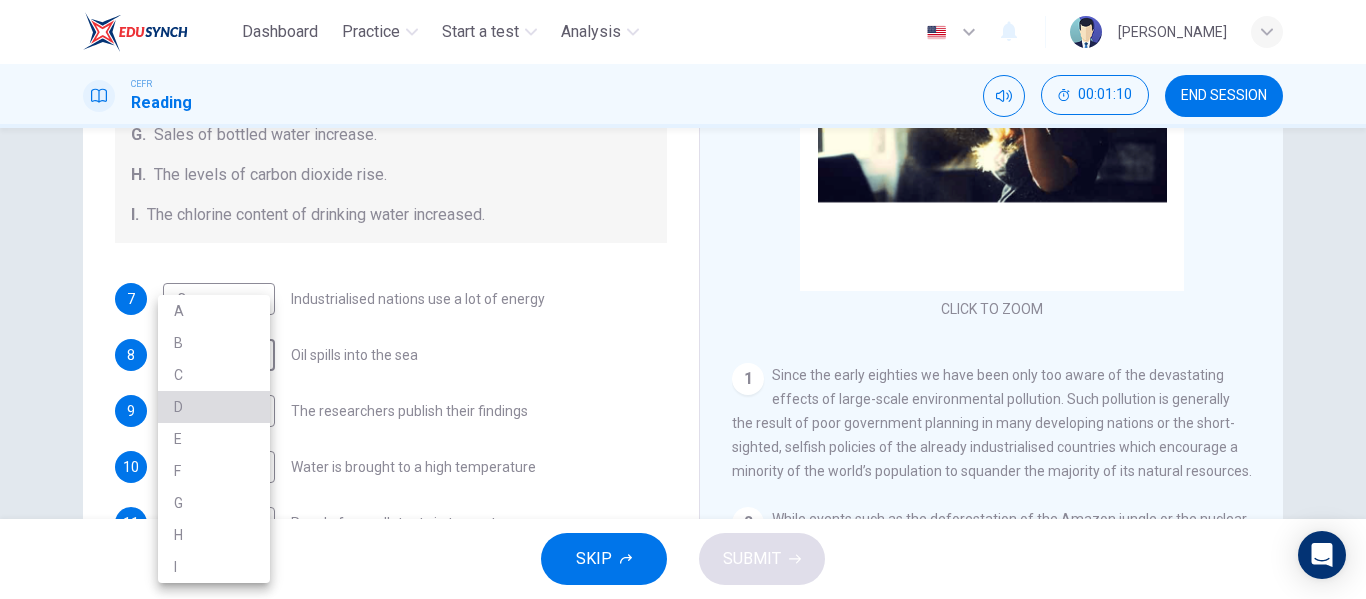 click on "D" at bounding box center [214, 407] 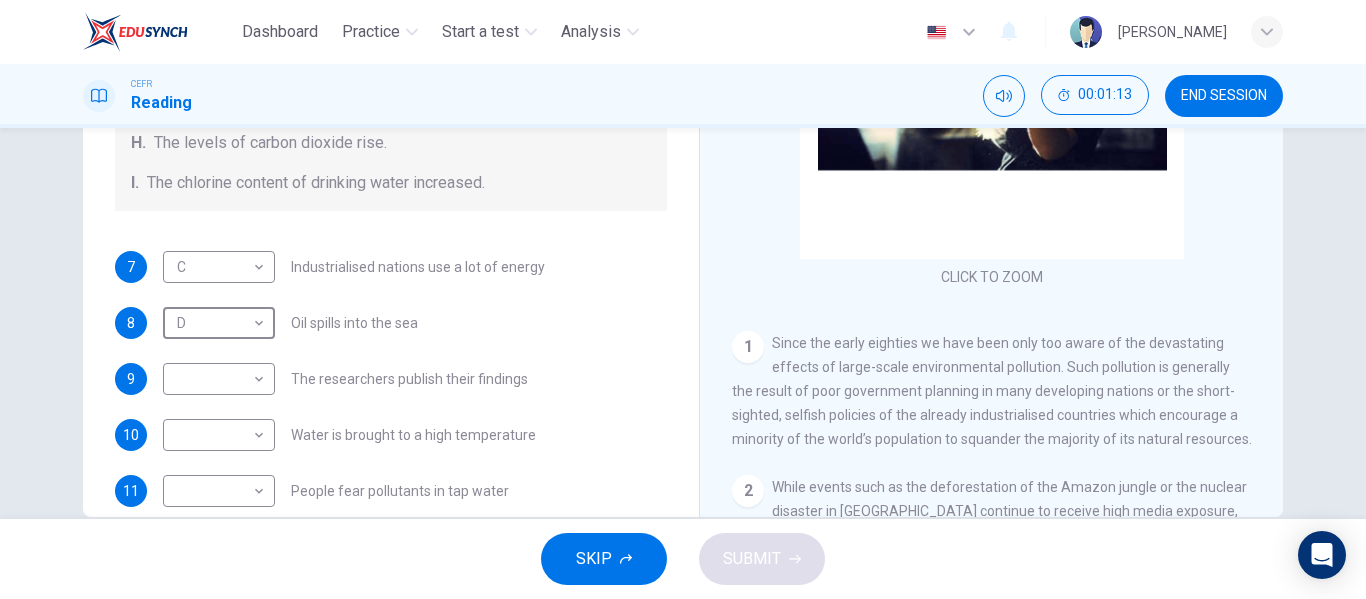 scroll, scrollTop: 365, scrollLeft: 0, axis: vertical 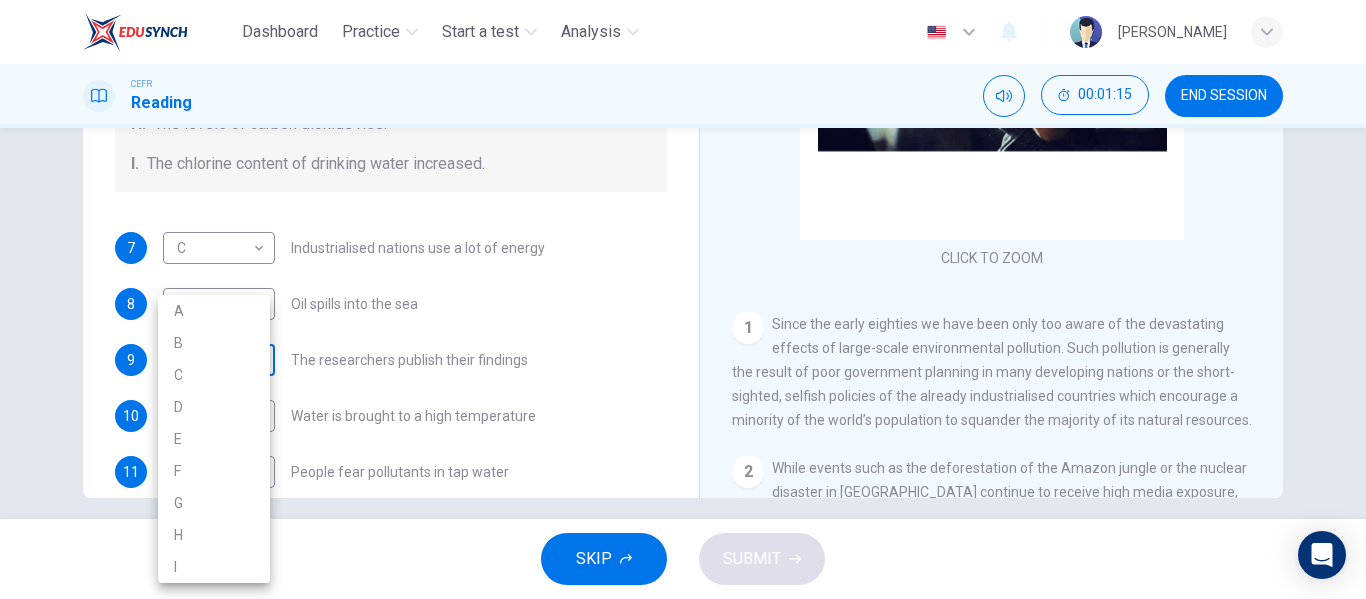 click on "Dashboard Practice Start a test Analysis English en ​ [PERSON_NAME] Reading 00:01:15 END SESSION Questions 7 - 13 The Reading Passage describes a number of cause and effect relationships.
Match each cause with its effect ( A-J ).
Write the appropriate letters ( A-J ) in the boxes below. Causes A. The focus of pollution moves to the home. B. The levels of carbon monoxide rise. C. The world’s natural resources are unequally shared. D. Environmentalists look elsewhere for an explanation. E. Chemicals are effectively stripped from the water. F. A clean odour is produced. G. Sales of bottled water increase. H. The levels of carbon dioxide rise. I. The chlorine content of drinking water increased. 7 C C ​ Industrialised nations use a lot of energy 8 D D ​ Oil spills into the sea 9 ​ ​ The researchers publish their findings 10 ​ ​ Water is brought to a high temperature 11 ​ ​ People fear pollutants in tap water 12 ​ ​ Air conditioning systems are inadequate 13 ​ ​ 1 2 3" at bounding box center [683, 299] 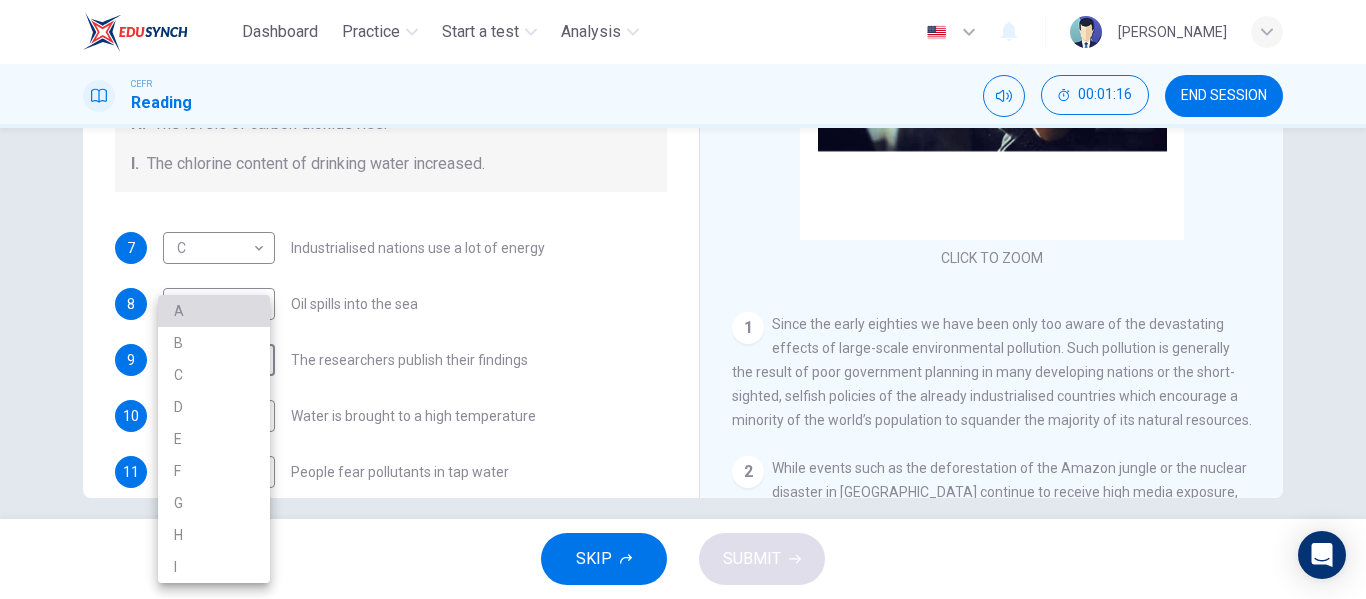 click on "A" at bounding box center [214, 311] 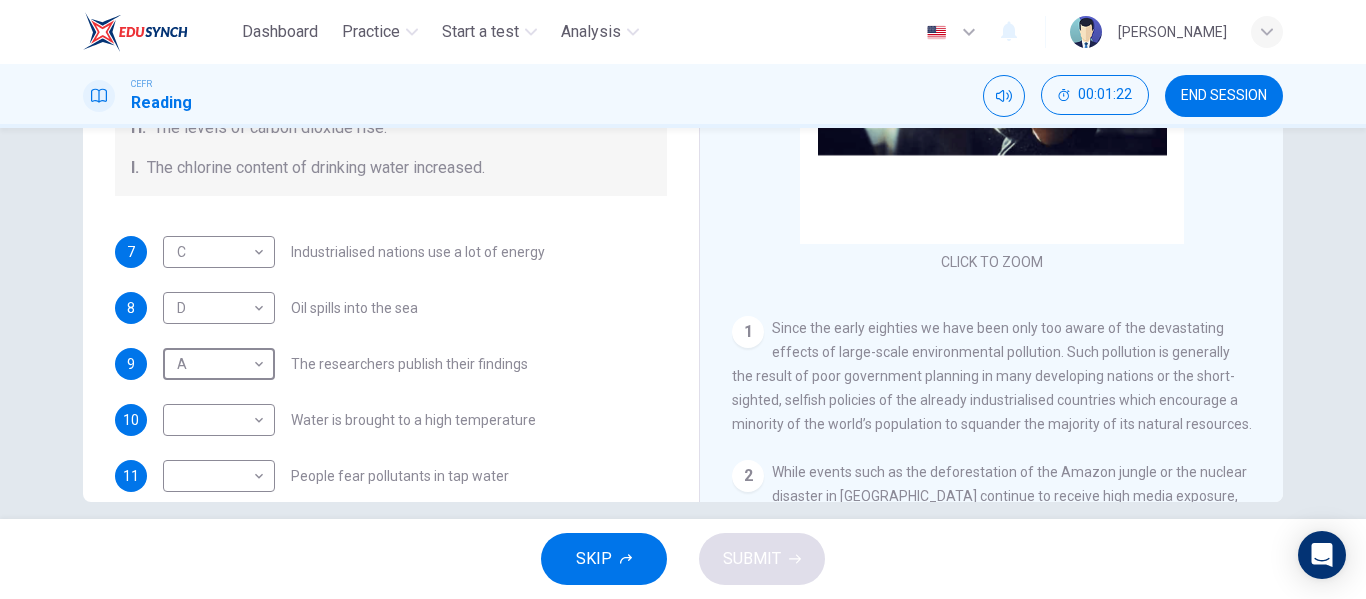 scroll, scrollTop: 363, scrollLeft: 0, axis: vertical 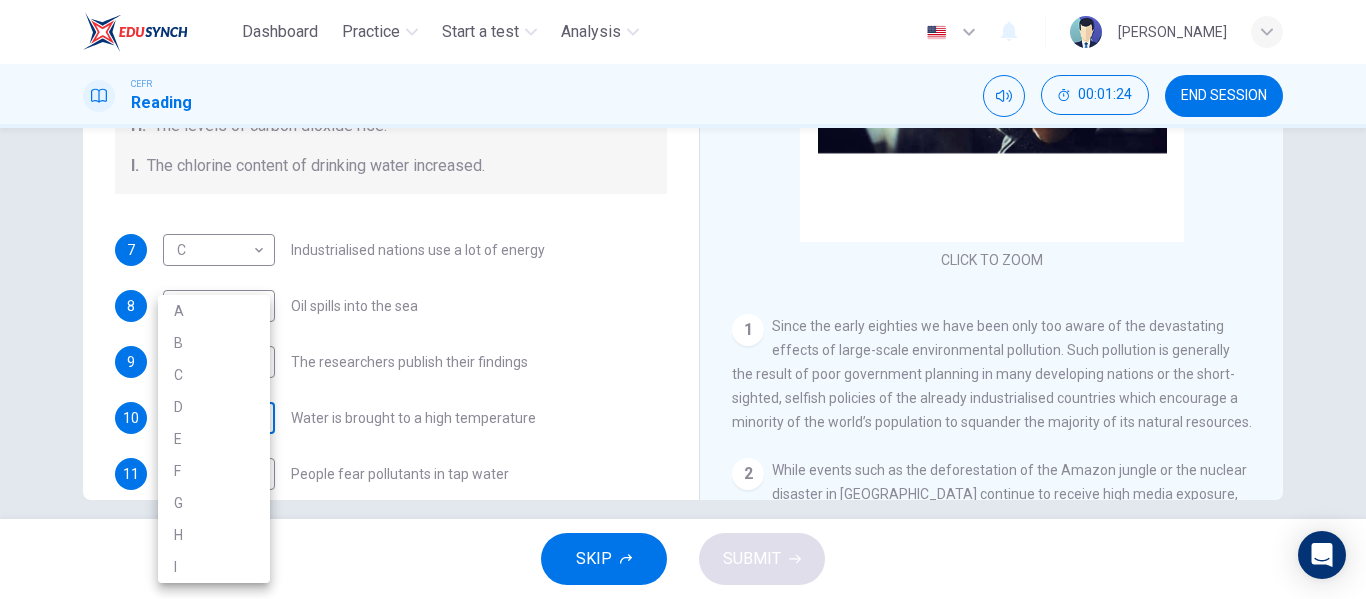click on "Dashboard Practice Start a test Analysis English en ​ [PERSON_NAME] Reading 00:01:24 END SESSION Questions 7 - 13 The Reading Passage describes a number of cause and effect relationships.
Match each cause with its effect ( A-J ).
Write the appropriate letters ( A-J ) in the boxes below. Causes A. The focus of pollution moves to the home. B. The levels of carbon monoxide rise. C. The world’s natural resources are unequally shared. D. Environmentalists look elsewhere for an explanation. E. Chemicals are effectively stripped from the water. F. A clean odour is produced. G. Sales of bottled water increase. H. The levels of carbon dioxide rise. I. The chlorine content of drinking water increased. 7 C C ​ Industrialised nations use a lot of energy 8 D D ​ Oil spills into the sea 9 A A ​ The researchers publish their findings 10 ​ ​ Water is brought to a high temperature 11 ​ ​ People fear pollutants in tap water 12 ​ ​ Air conditioning systems are inadequate 13 ​ ​ 1 2 3" at bounding box center (683, 299) 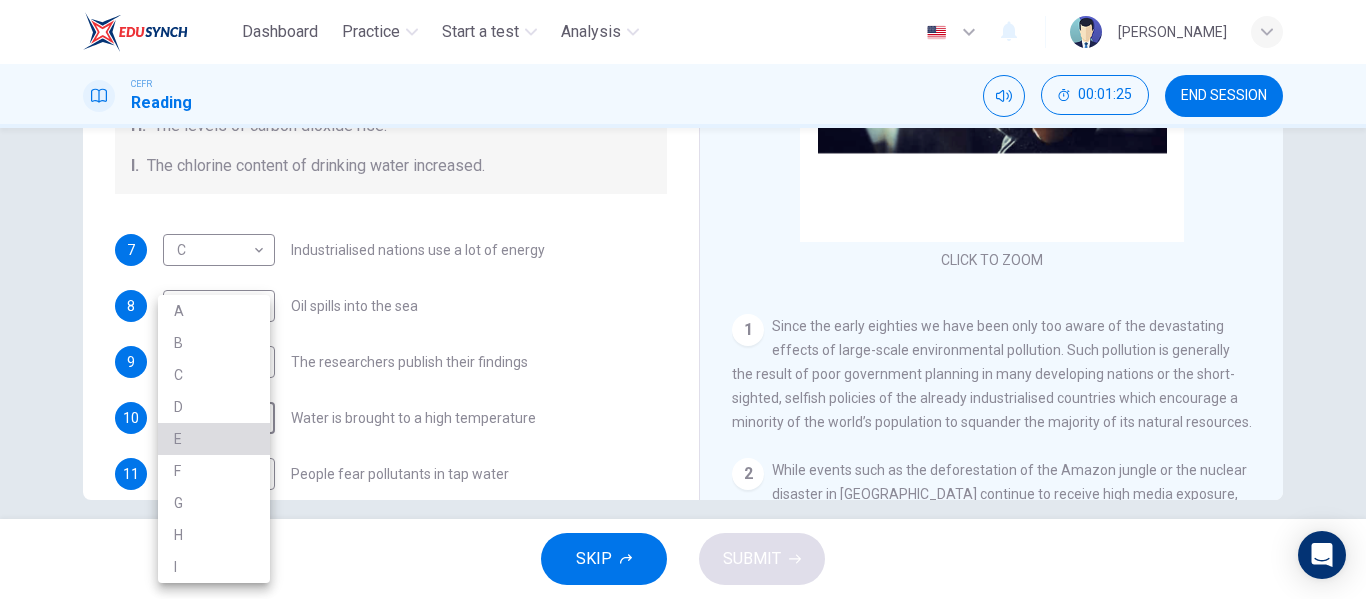 click on "E" at bounding box center [214, 439] 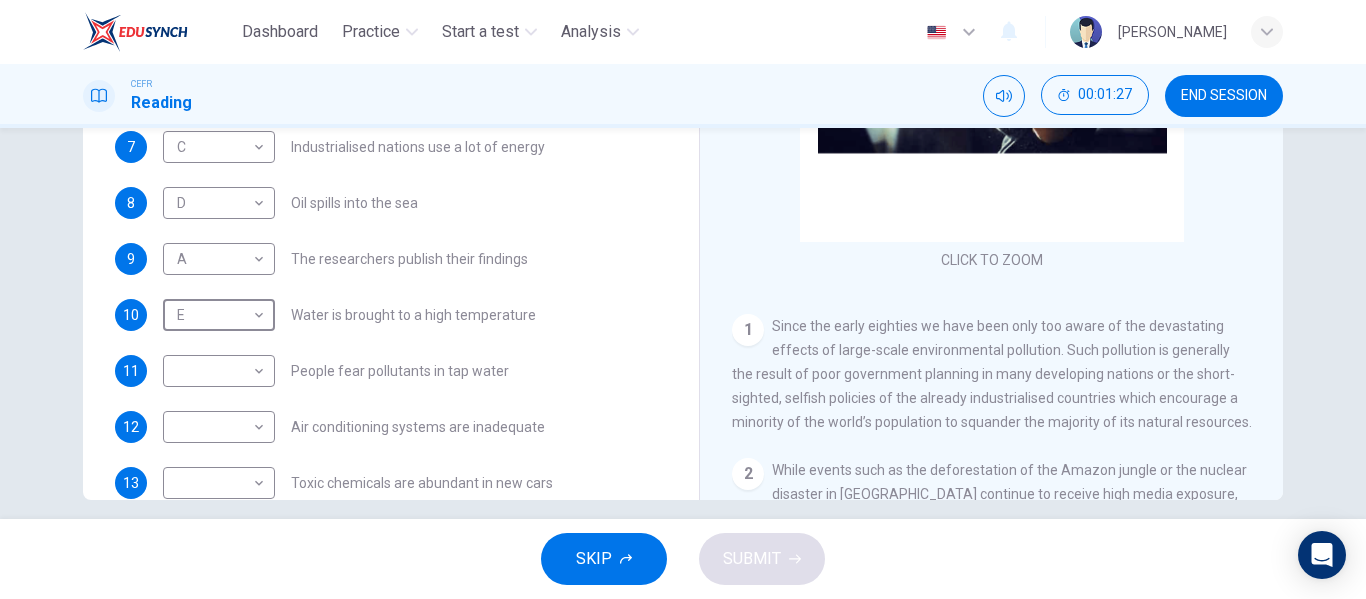 scroll, scrollTop: 425, scrollLeft: 0, axis: vertical 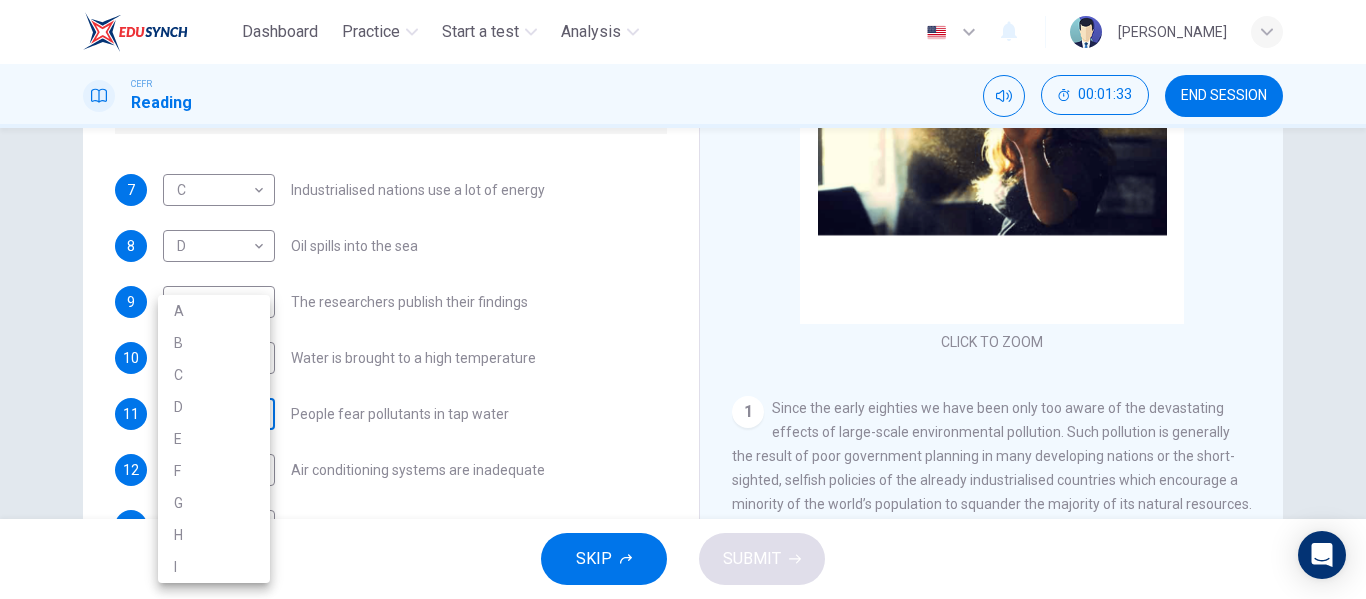 click on "Dashboard Practice Start a test Analysis English en ​ [PERSON_NAME] Reading 00:01:33 END SESSION Questions 7 - 13 The Reading Passage describes a number of cause and effect relationships.
Match each cause with its effect ( A-J ).
Write the appropriate letters ( A-J ) in the boxes below. Causes A. The focus of pollution moves to the home. B. The levels of carbon monoxide rise. C. The world’s natural resources are unequally shared. D. Environmentalists look elsewhere for an explanation. E. Chemicals are effectively stripped from the water. F. A clean odour is produced. G. Sales of bottled water increase. H. The levels of carbon dioxide rise. I. The chlorine content of drinking water increased. 7 C C ​ Industrialised nations use a lot of energy 8 D D ​ Oil spills into the sea 9 A A ​ The researchers publish their findings 10 E E ​ Water is brought to a high temperature 11 ​ ​ People fear pollutants in tap water 12 ​ ​ Air conditioning systems are inadequate 13 ​ ​ 1 2 3" at bounding box center [683, 299] 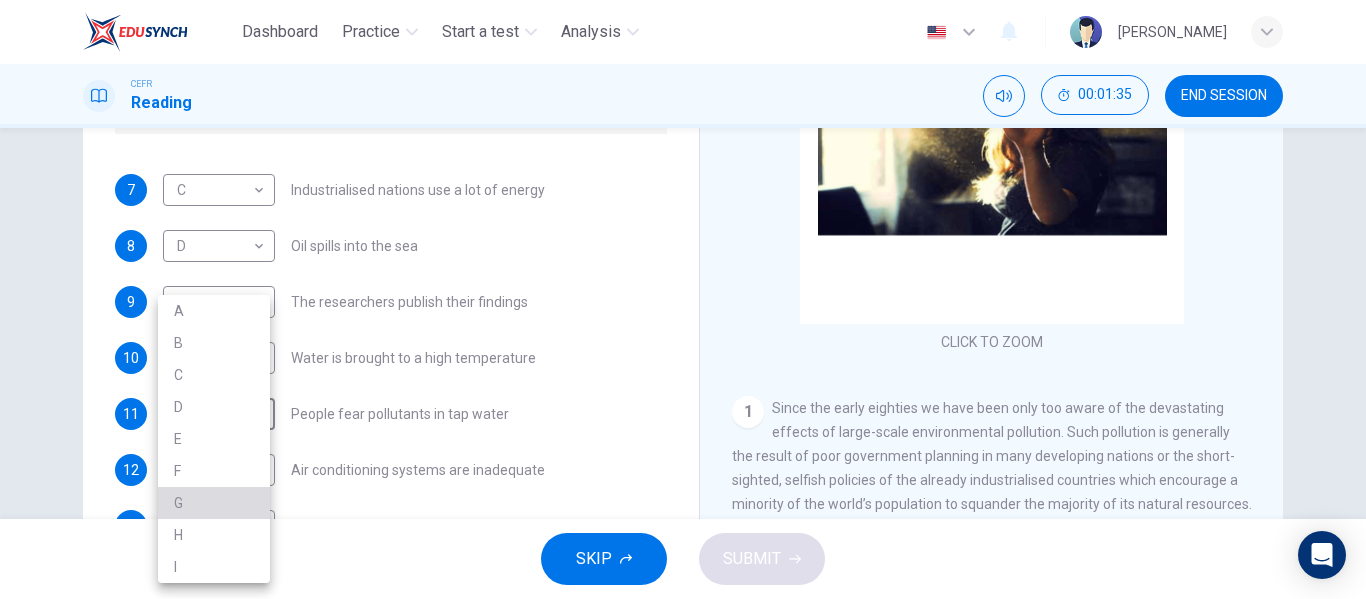 click on "G" at bounding box center (214, 503) 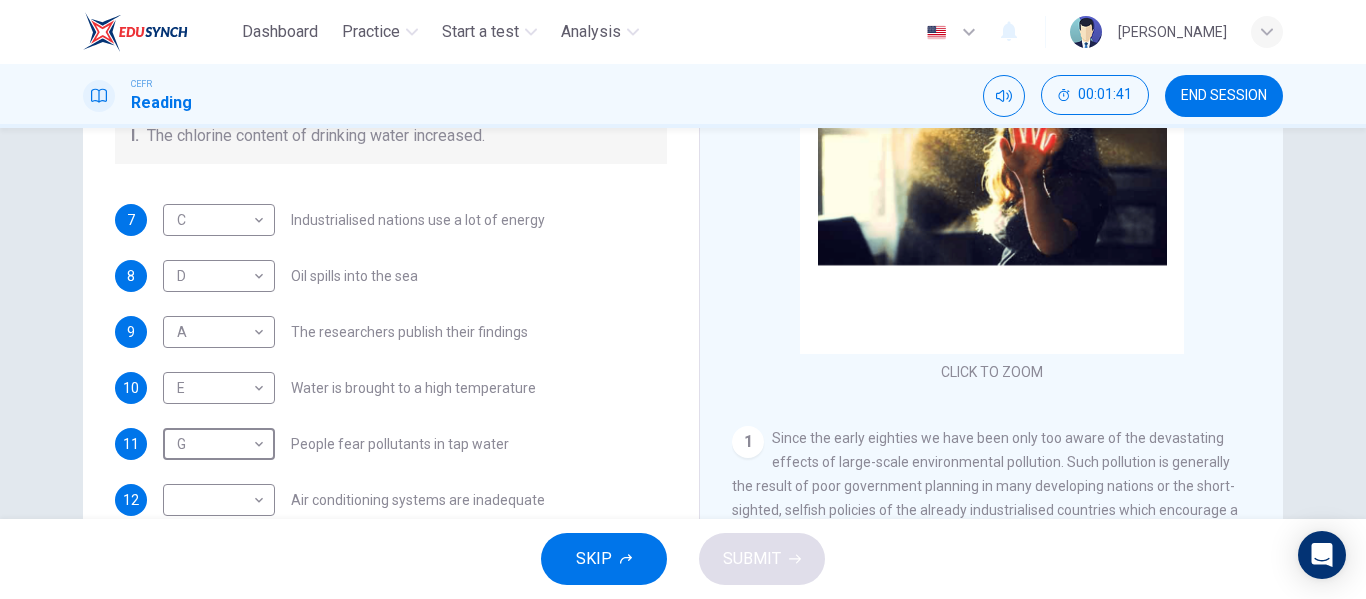 scroll, scrollTop: 384, scrollLeft: 0, axis: vertical 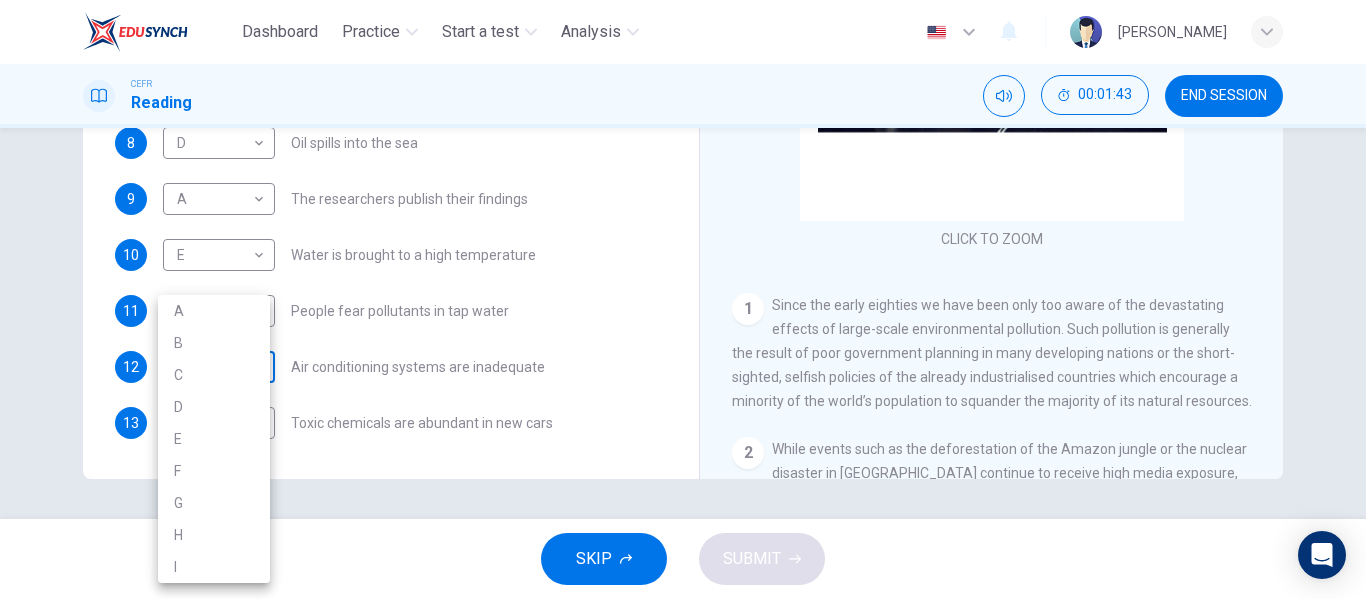 click on "Dashboard Practice Start a test Analysis English en ​ [PERSON_NAME] Reading 00:01:43 END SESSION Questions 7 - 13 The Reading Passage describes a number of cause and effect relationships.
Match each cause with its effect ( A-J ).
Write the appropriate letters ( A-J ) in the boxes below. Causes A. The focus of pollution moves to the home. B. The levels of carbon monoxide rise. C. The world’s natural resources are unequally shared. D. Environmentalists look elsewhere for an explanation. E. Chemicals are effectively stripped from the water. F. A clean odour is produced. G. Sales of bottled water increase. H. The levels of carbon dioxide rise. I. The chlorine content of drinking water increased. 7 C C ​ Industrialised nations use a lot of energy 8 D D ​ Oil spills into the sea 9 A A ​ The researchers publish their findings 10 E E ​ Water is brought to a high temperature 11 G G ​ People fear pollutants in tap water 12 ​ ​ Air conditioning systems are inadequate 13 ​ ​ 1 2 3" at bounding box center [683, 299] 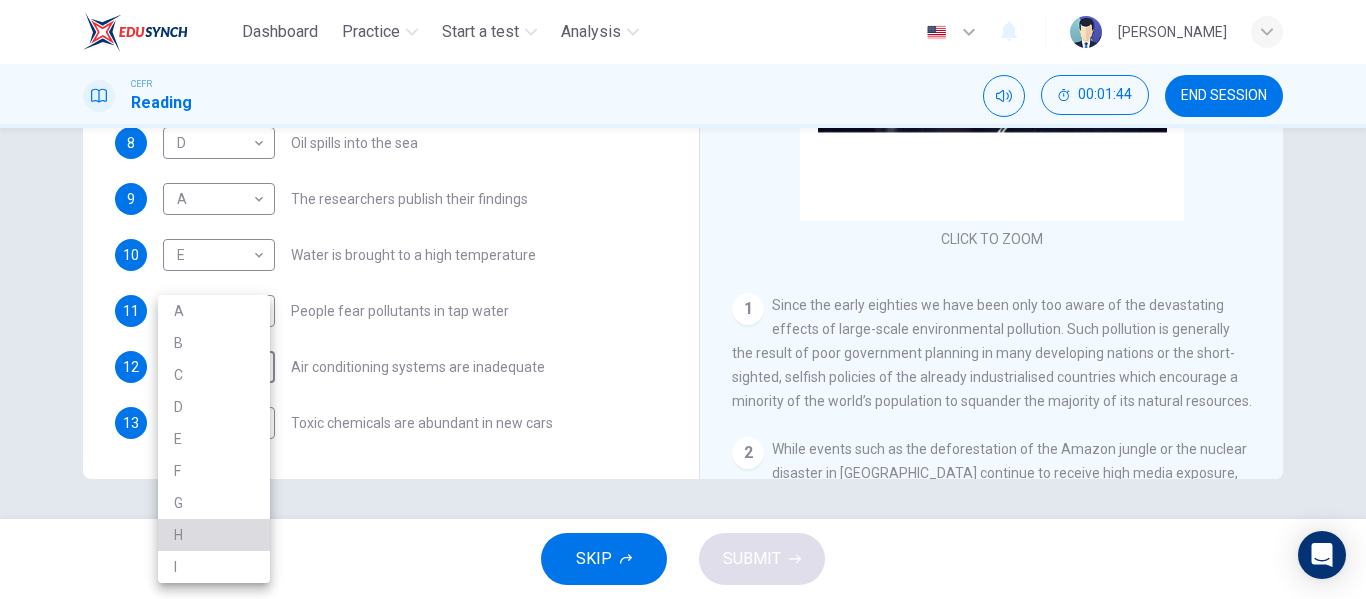 click on "H" at bounding box center (214, 535) 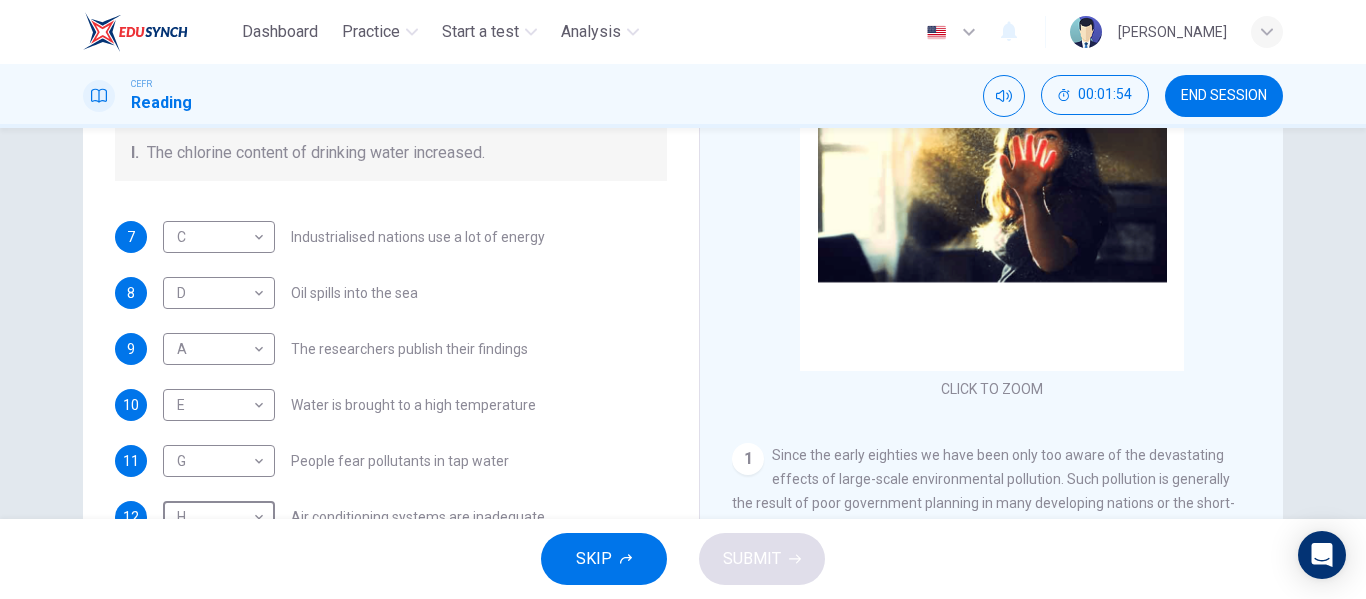 scroll, scrollTop: 384, scrollLeft: 0, axis: vertical 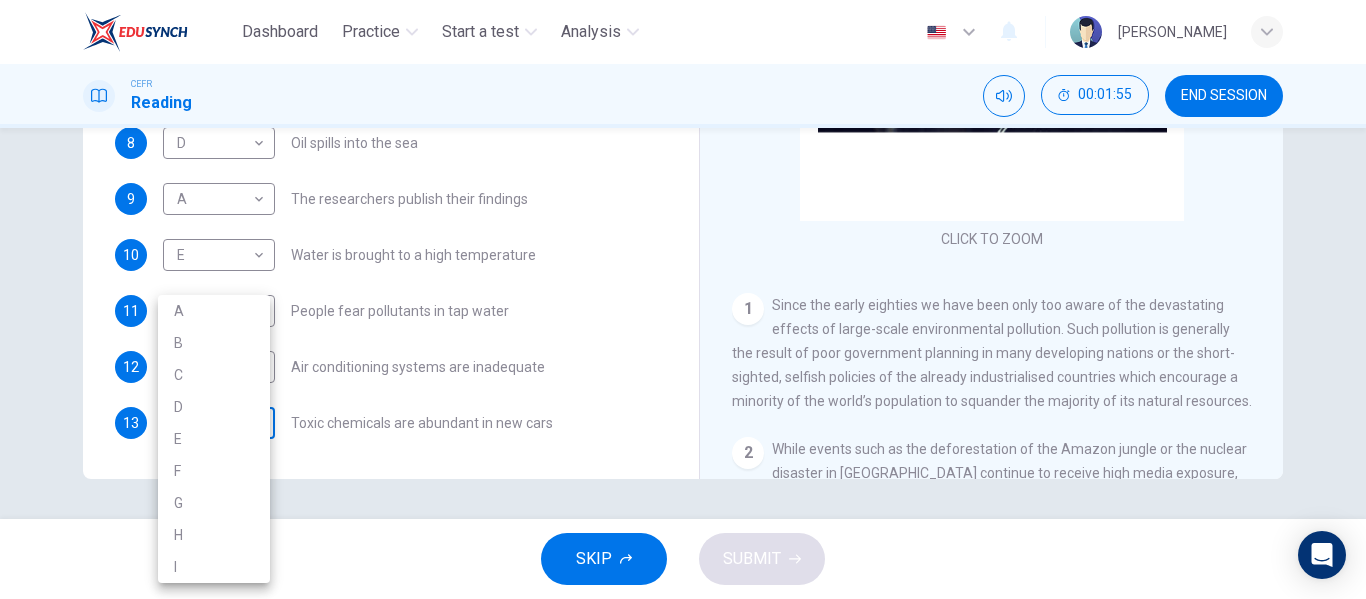 click on "Dashboard Practice Start a test Analysis English en ​ [PERSON_NAME] Reading 00:01:55 END SESSION Questions 7 - 13 The Reading Passage describes a number of cause and effect relationships.
Match each cause with its effect ( A-J ).
Write the appropriate letters ( A-J ) in the boxes below. Causes A. The focus of pollution moves to the home. B. The levels of carbon monoxide rise. C. The world’s natural resources are unequally shared. D. Environmentalists look elsewhere for an explanation. E. Chemicals are effectively stripped from the water. F. A clean odour is produced. G. Sales of bottled water increase. H. The levels of carbon dioxide rise. I. The chlorine content of drinking water increased. 7 C C ​ Industrialised nations use a lot of energy 8 D D ​ Oil spills into the sea 9 A A ​ The researchers publish their findings 10 E E ​ Water is brought to a high temperature 11 G G ​ People fear pollutants in tap water 12 H H ​ Air conditioning systems are inadequate 13 ​ ​ 1 2 3" at bounding box center [683, 299] 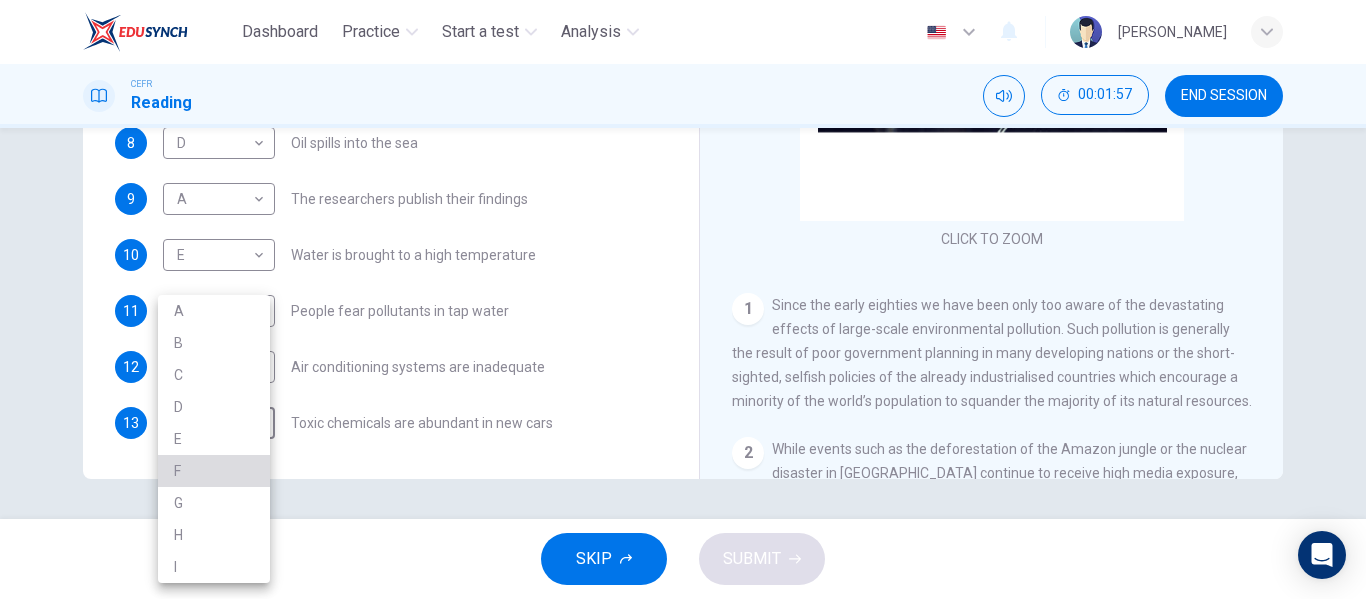 click on "F" at bounding box center (214, 471) 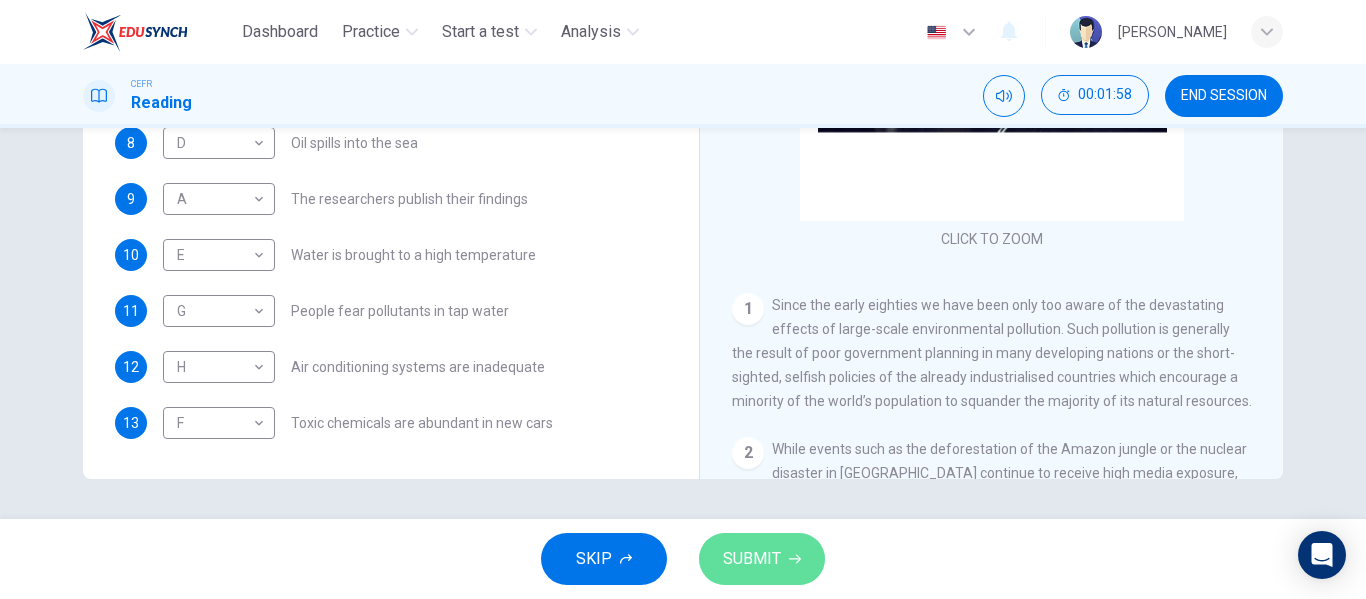 click on "SUBMIT" at bounding box center (762, 559) 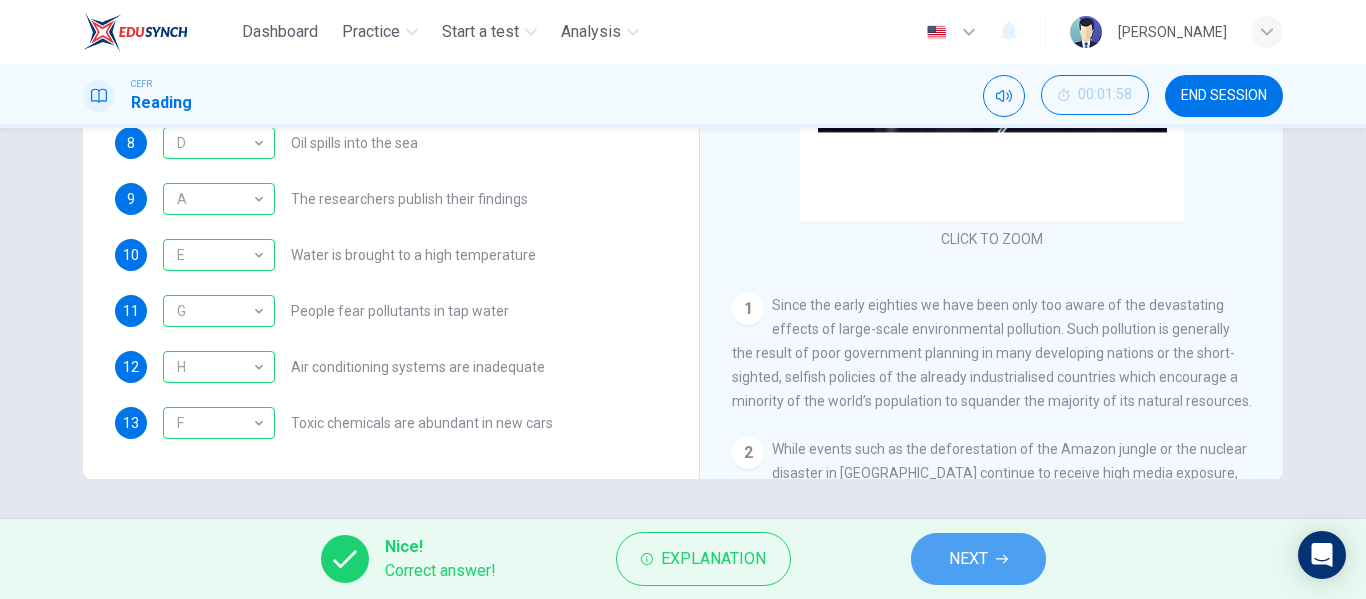 click on "NEXT" at bounding box center [978, 559] 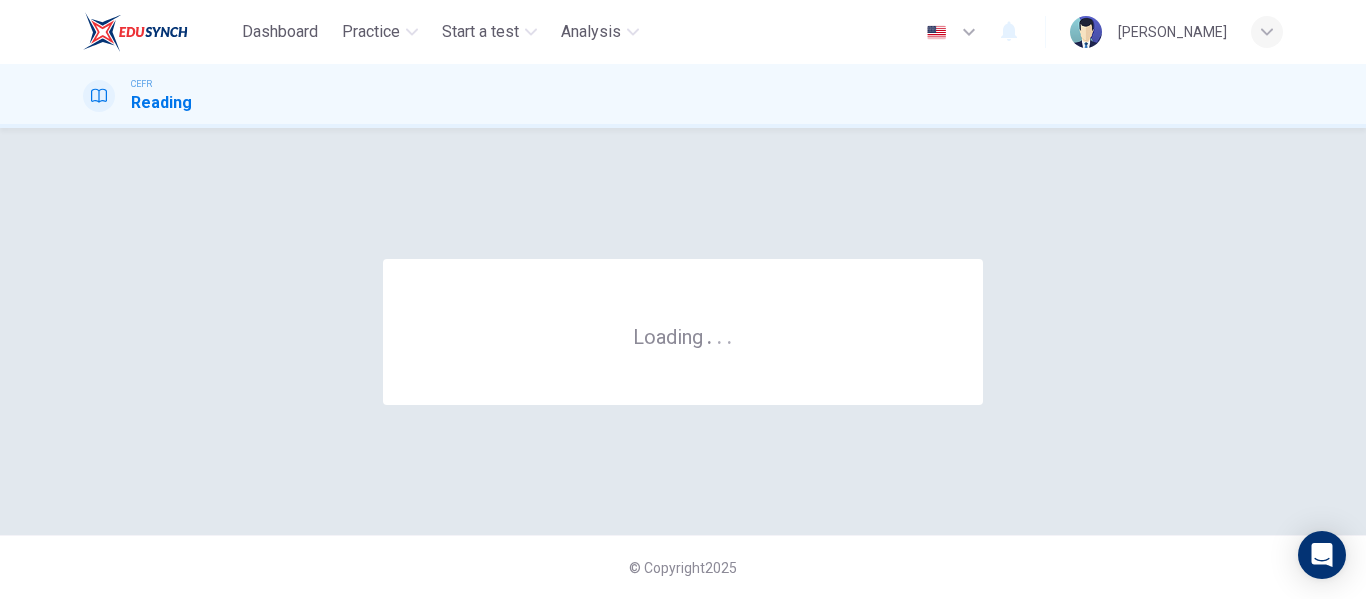 scroll, scrollTop: 0, scrollLeft: 0, axis: both 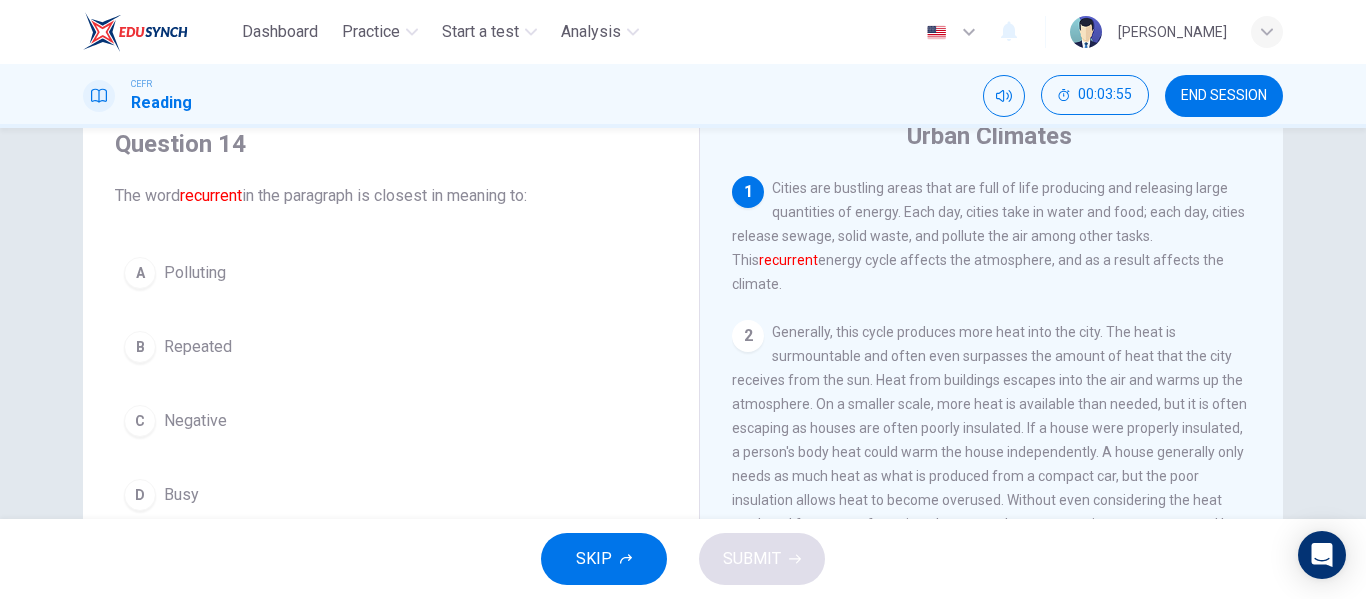 click on "B" at bounding box center (140, 347) 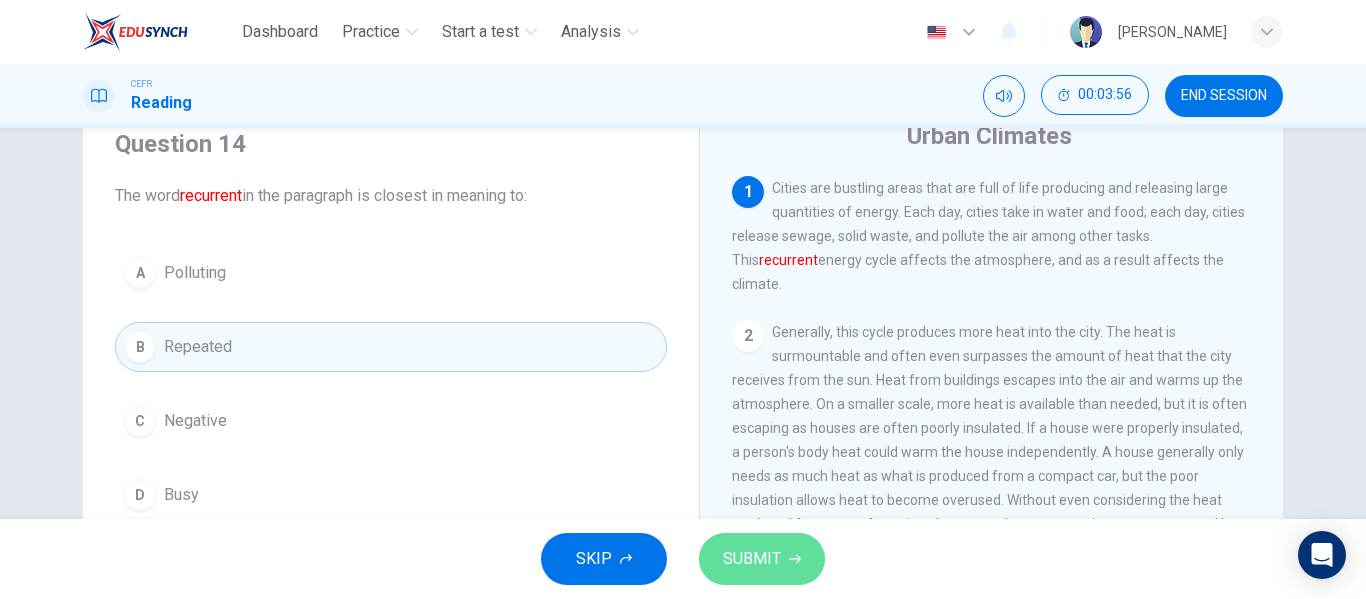 click on "SUBMIT" at bounding box center [752, 559] 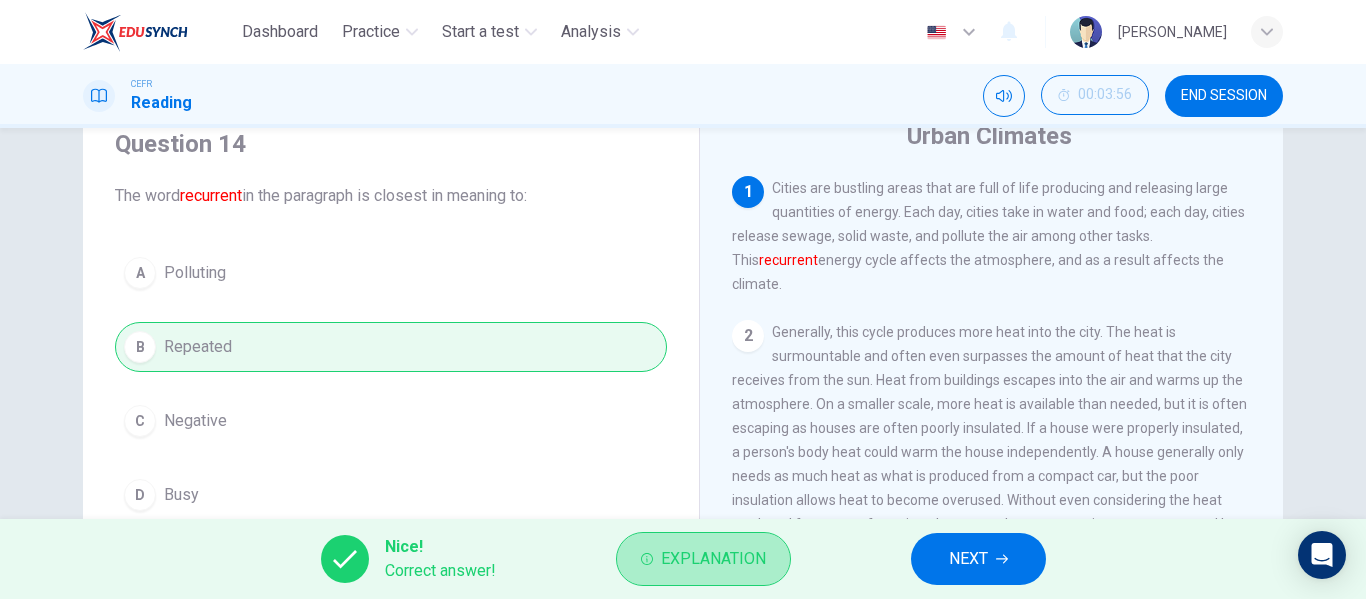 click on "Explanation" at bounding box center (713, 559) 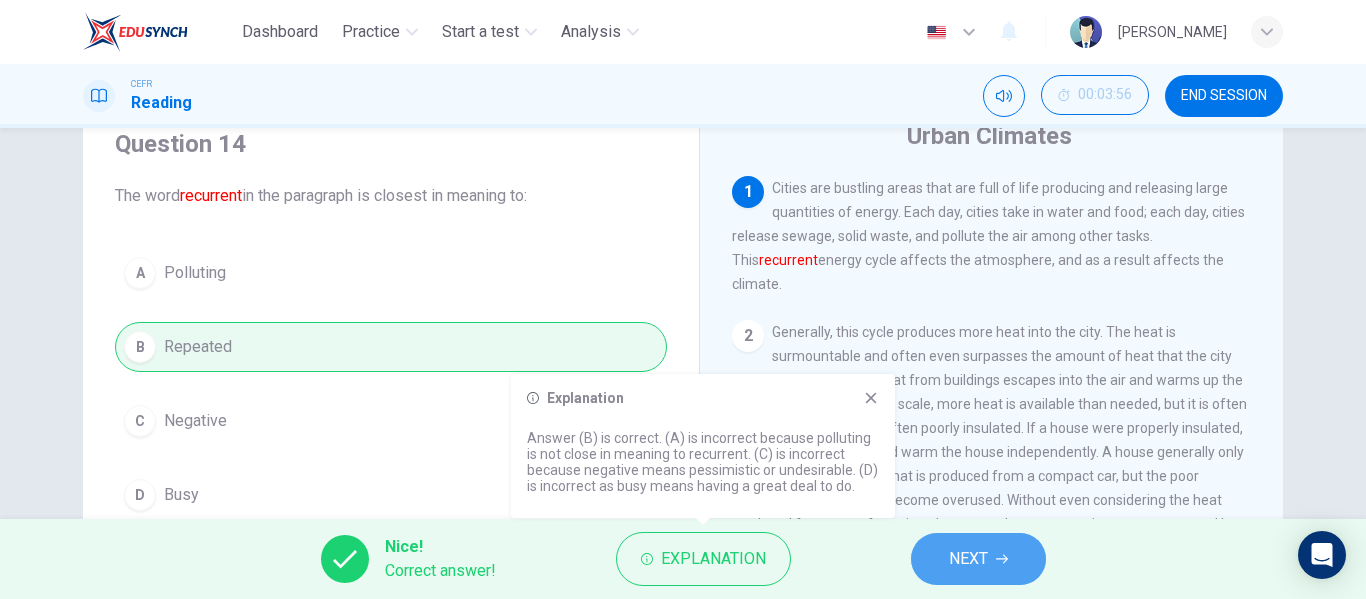 click 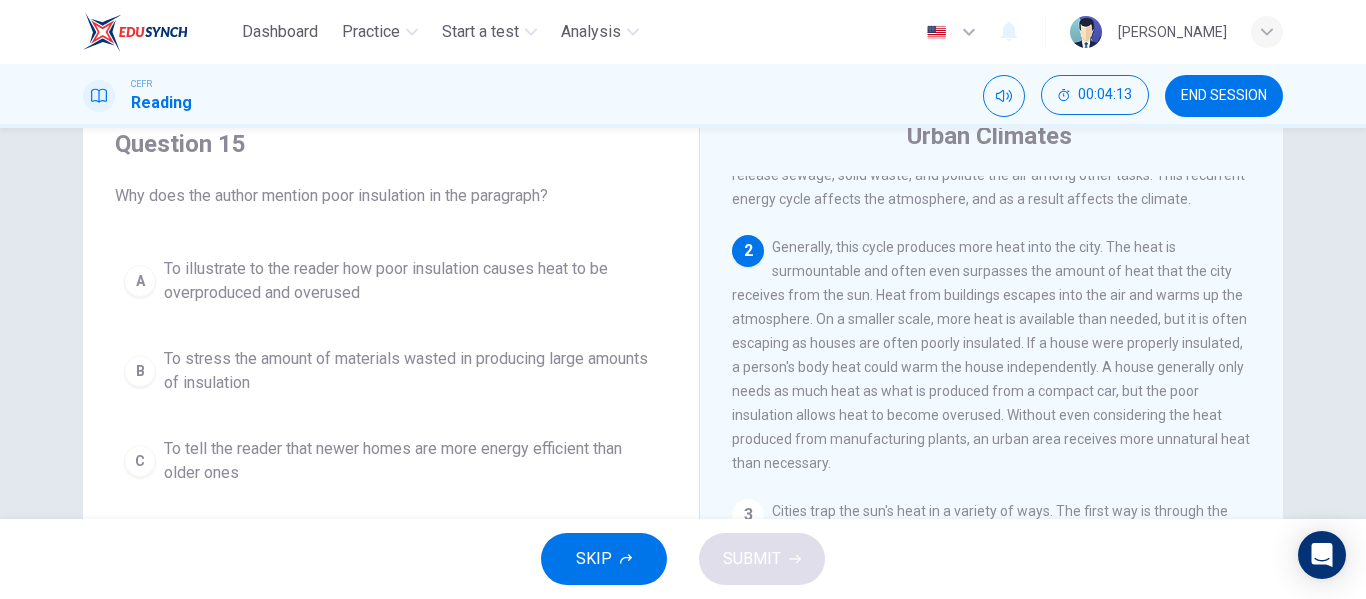 scroll, scrollTop: 64, scrollLeft: 0, axis: vertical 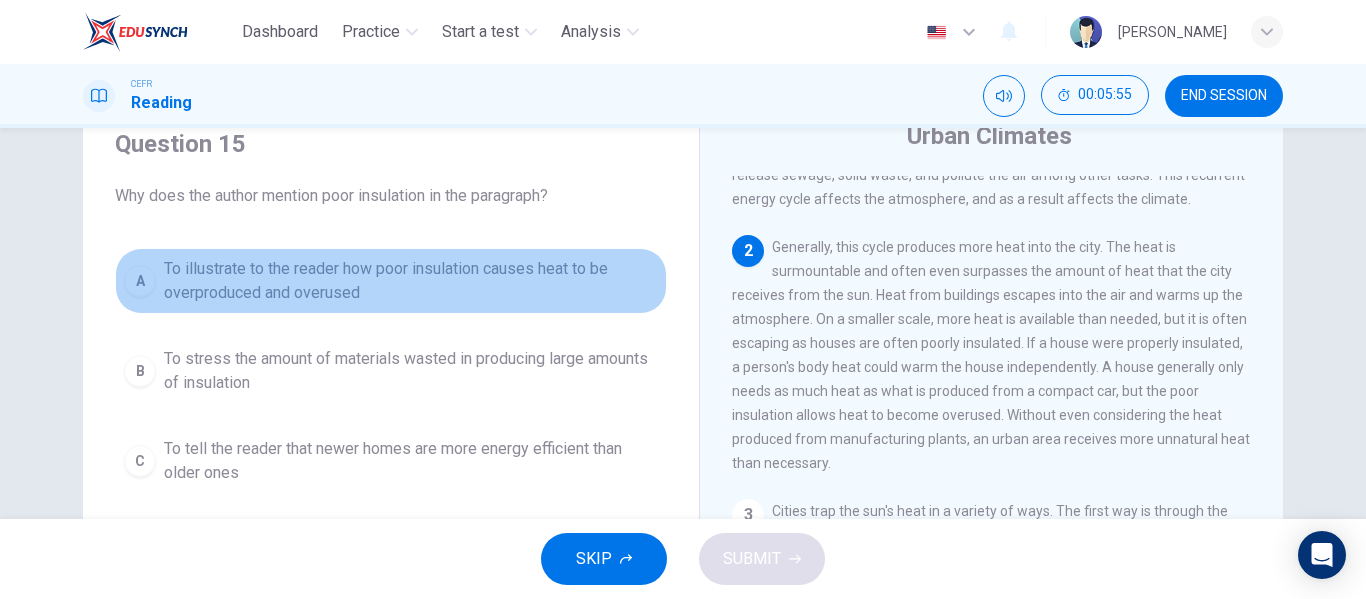 click on "A" at bounding box center [140, 281] 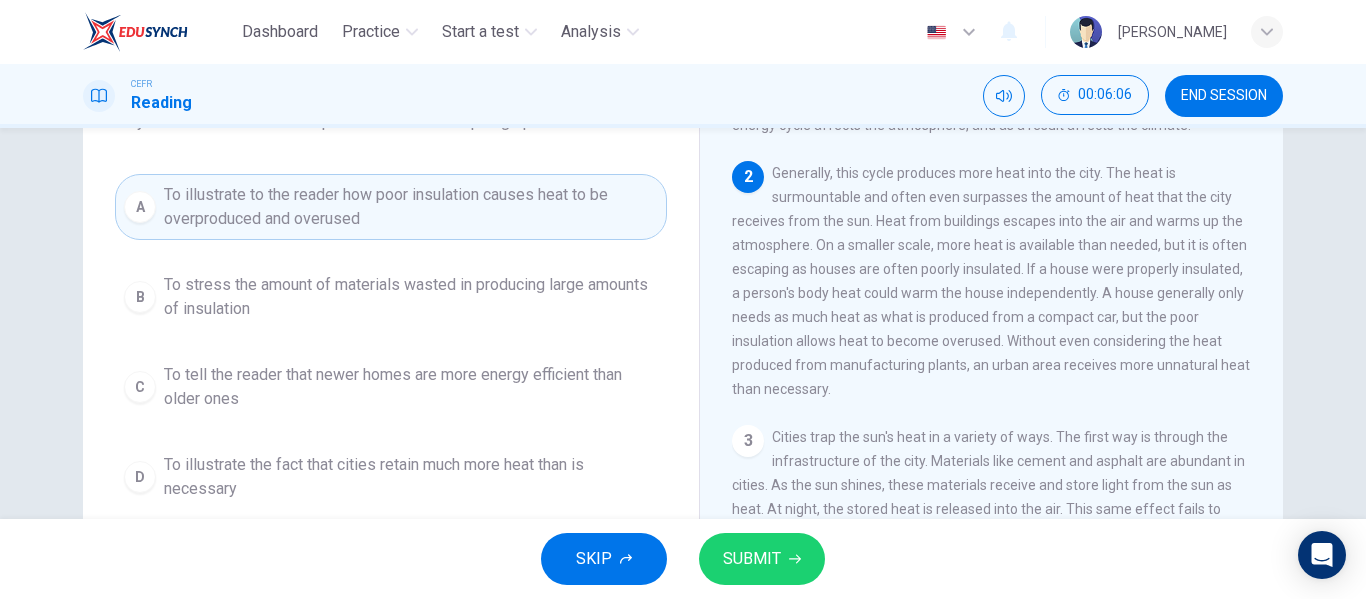 scroll, scrollTop: 165, scrollLeft: 0, axis: vertical 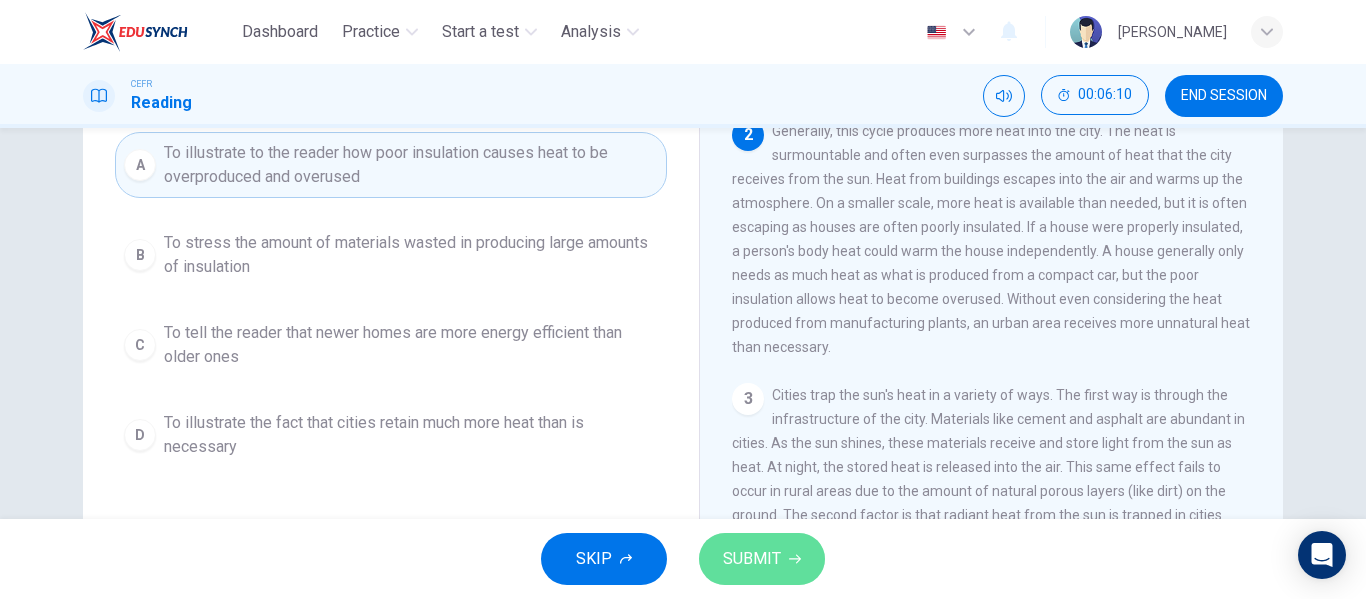 click on "SUBMIT" at bounding box center [762, 559] 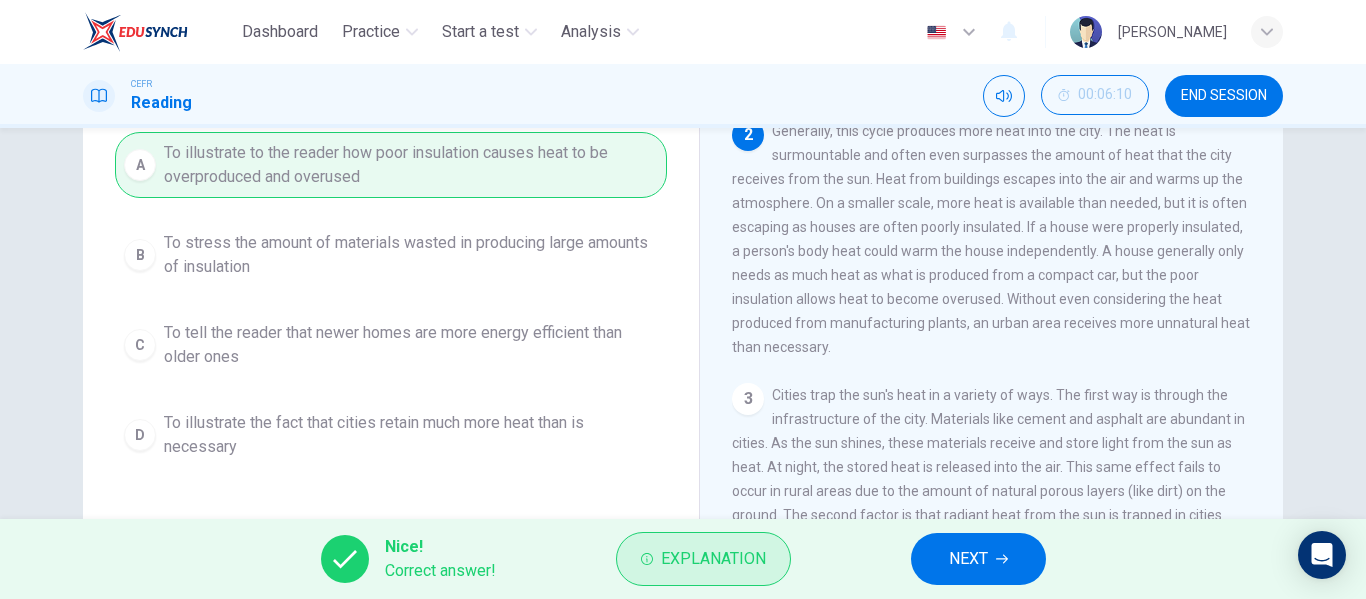 click on "Explanation" at bounding box center (713, 559) 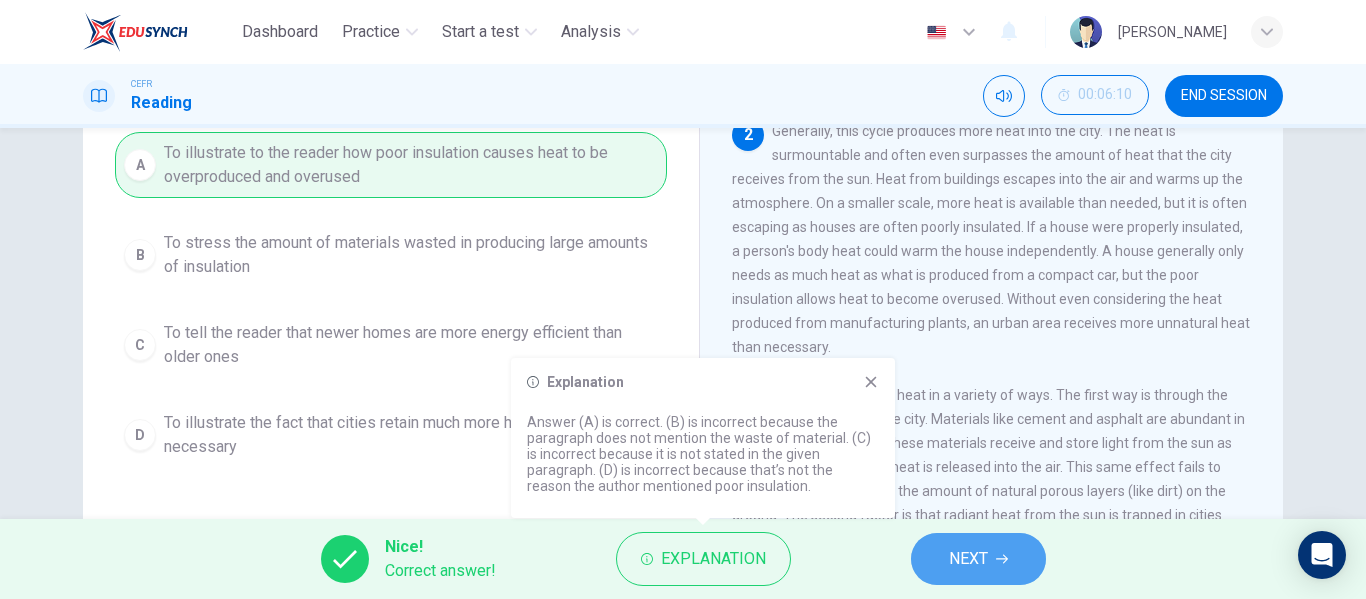 click on "NEXT" at bounding box center (968, 559) 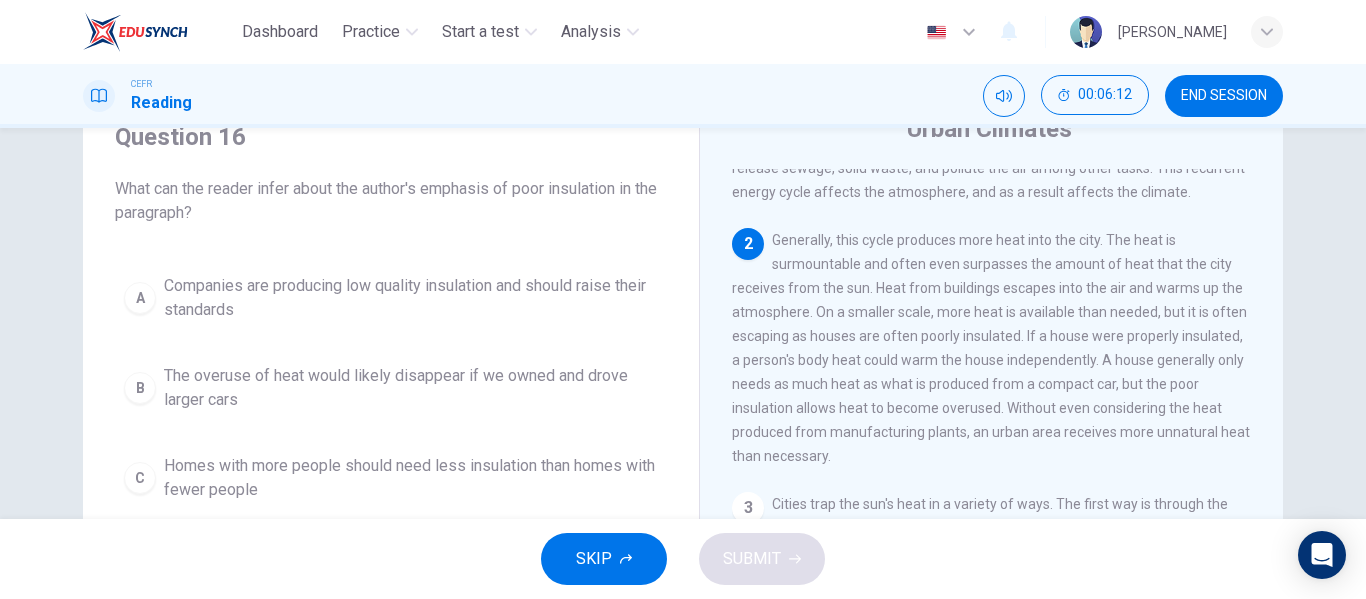 scroll, scrollTop: 83, scrollLeft: 0, axis: vertical 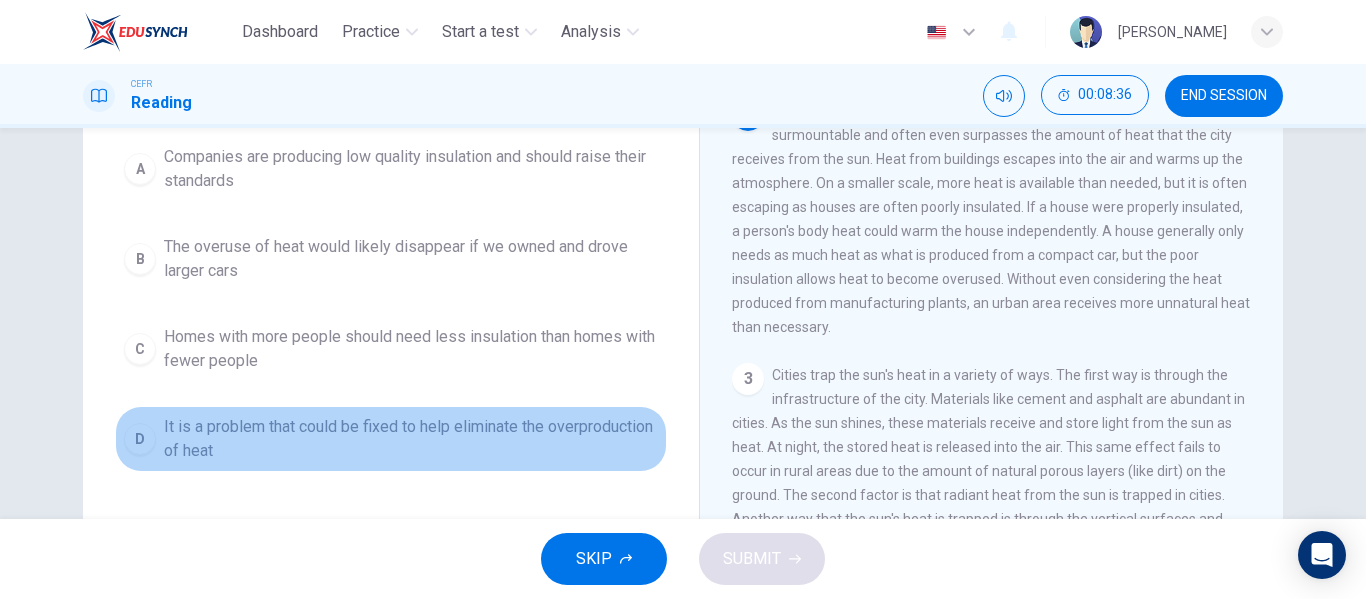 click on "It is a problem that could be fixed to help eliminate the overproduction of heat" at bounding box center (411, 439) 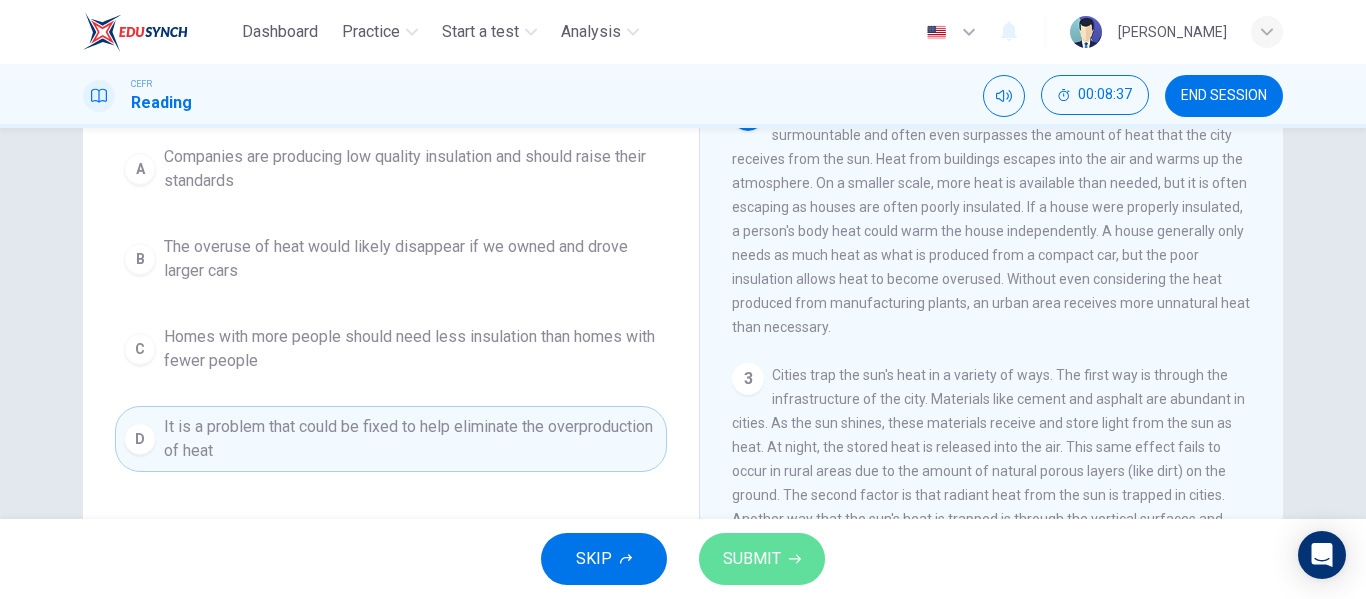 click on "SUBMIT" at bounding box center (762, 559) 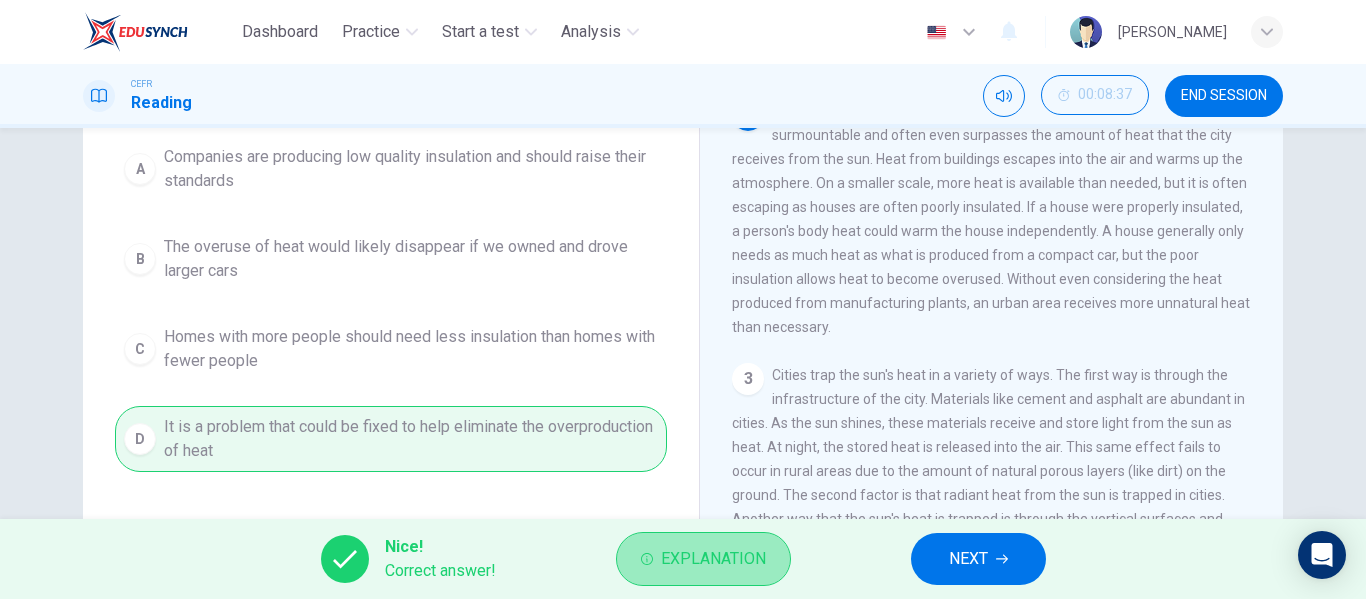 click on "Explanation" at bounding box center (713, 559) 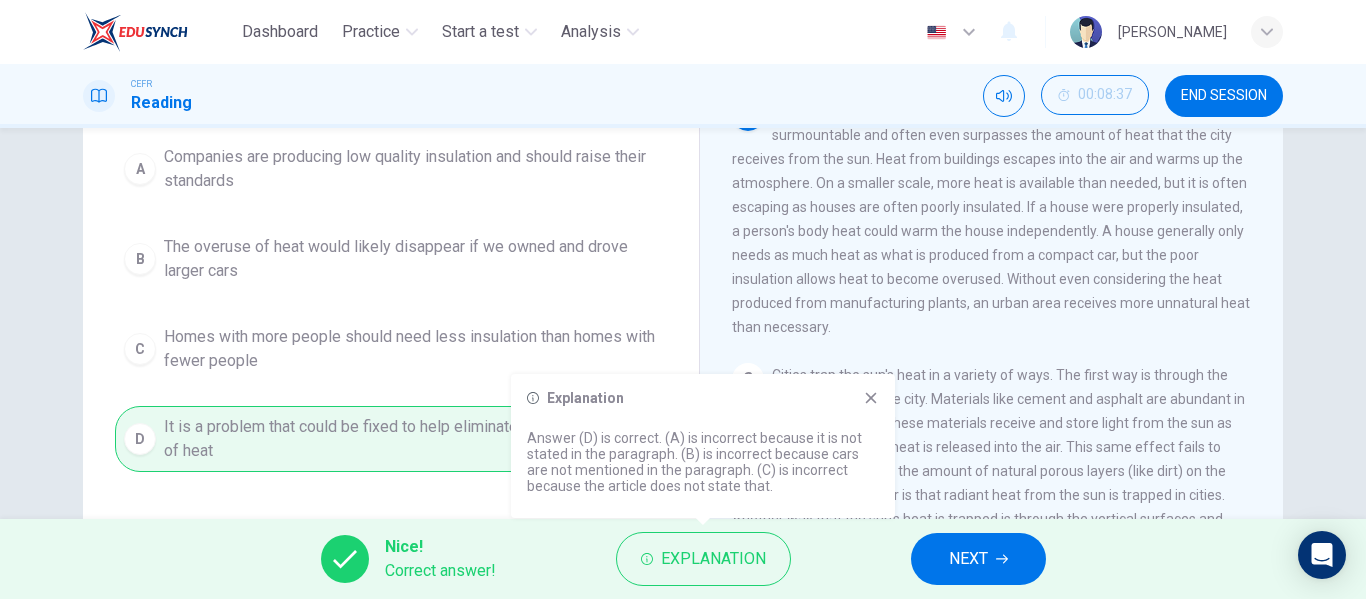click on "1 Cities are bustling areas that are full of life producing and releasing large quantities of energy. Each day, cities take in water and food; each day, cities release sewage, solid waste, and pollute the air among other tasks. This recurrent energy cycle affects the atmosphere, and as a result affects the climate. 2 3 4 Since cities are warmer than their surrounding countryside neighbors, they are commonly referred to as urban heat islands. The wind plays a large role in allowing the heat to spread. When a light wind blows, the heat can expand to areas in the direction of the wind. When it is cold, there can be variations within the heat island. For example, a busy street produces more energy, so with the onset of a chilly day, a busy street can be more than 1.5°C warmer than an inactive street. 5" at bounding box center [1005, 343] 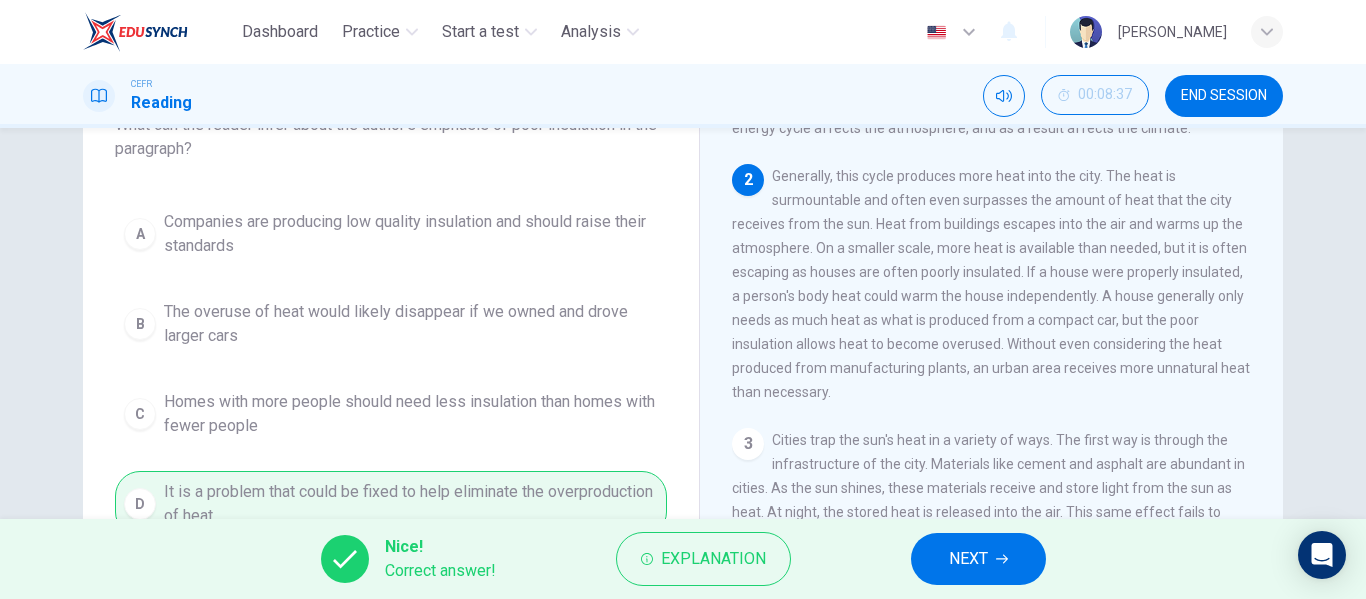 scroll, scrollTop: 144, scrollLeft: 0, axis: vertical 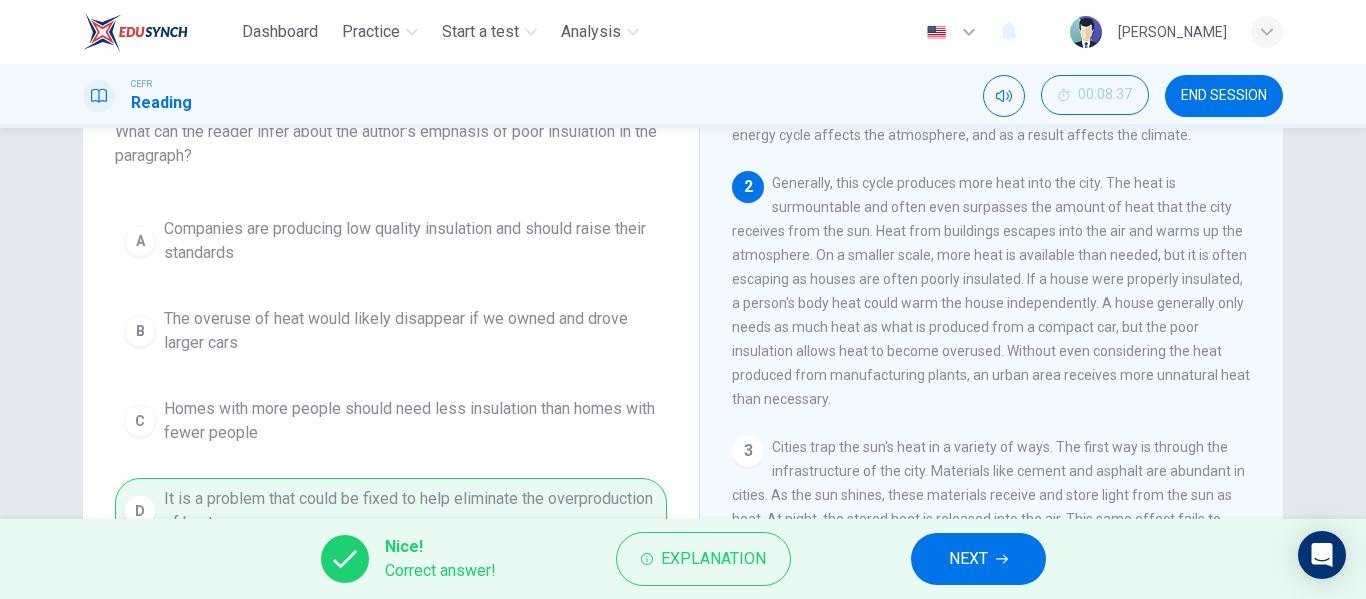 click on "Nice! Correct answer! Explanation NEXT" at bounding box center (683, 559) 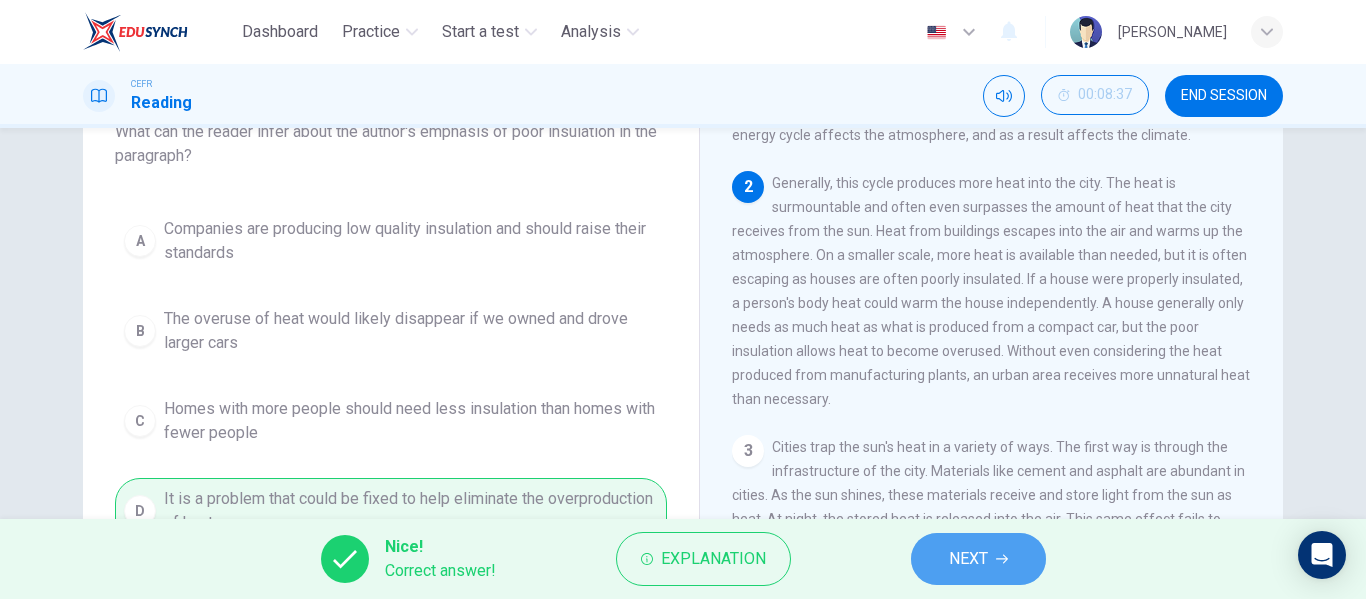click on "NEXT" at bounding box center (978, 559) 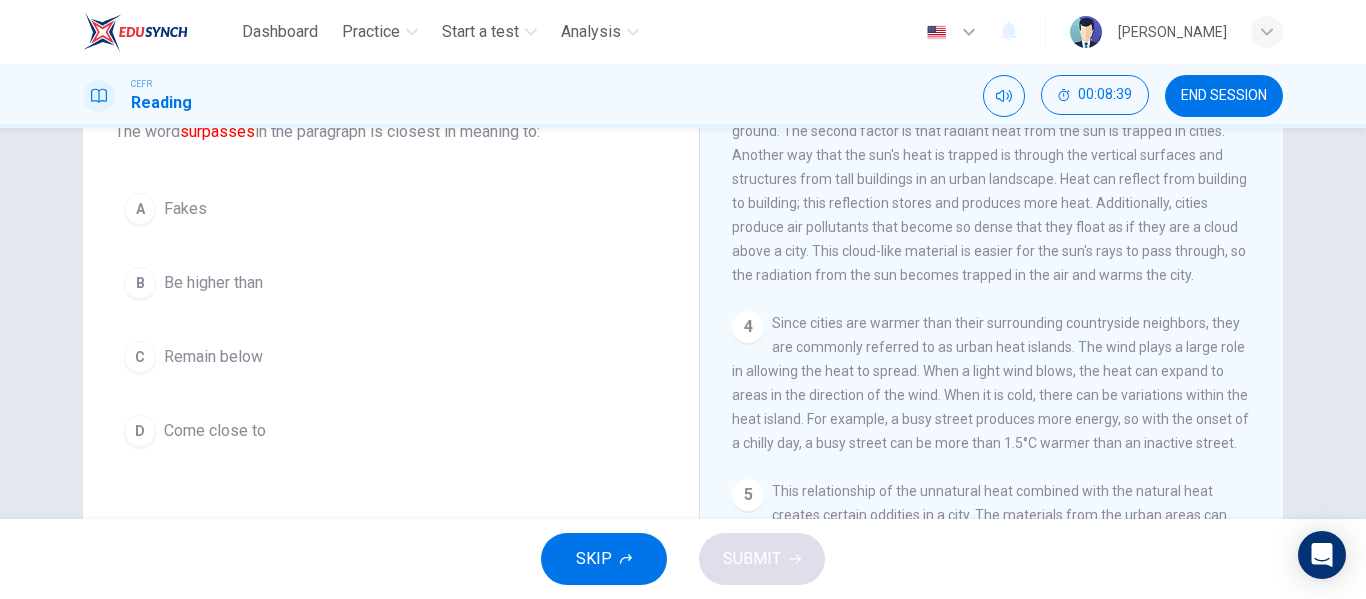 scroll, scrollTop: 588, scrollLeft: 0, axis: vertical 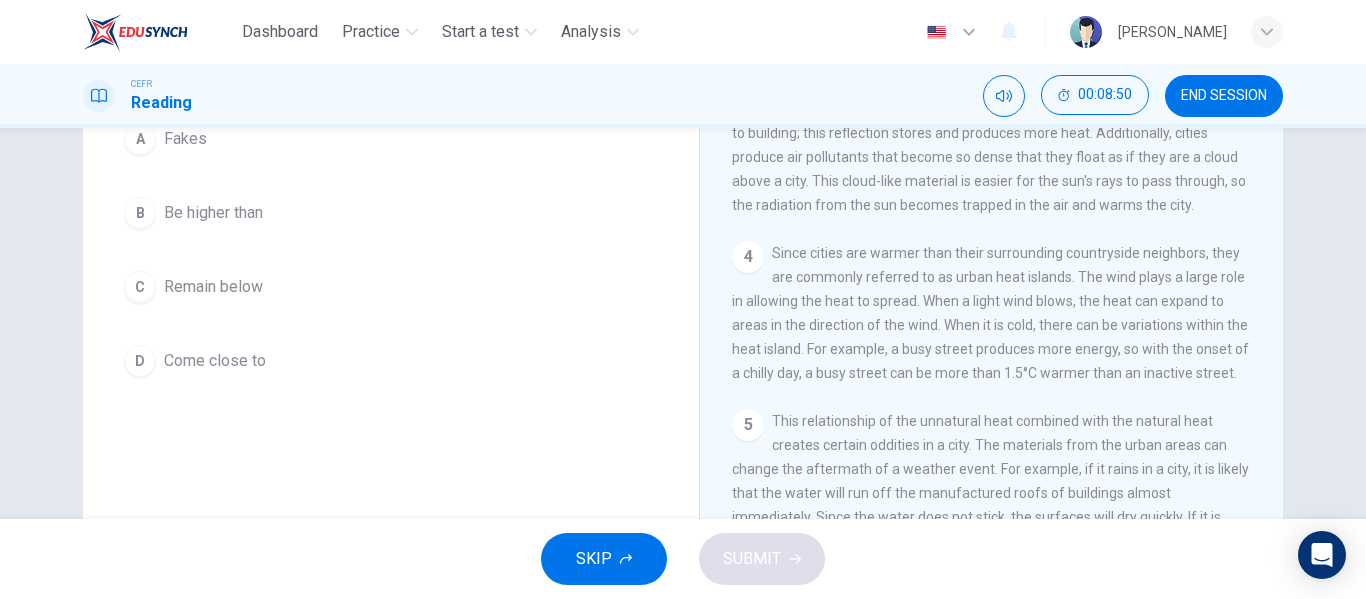 drag, startPoint x: 1261, startPoint y: 369, endPoint x: 1270, endPoint y: 348, distance: 22.847319 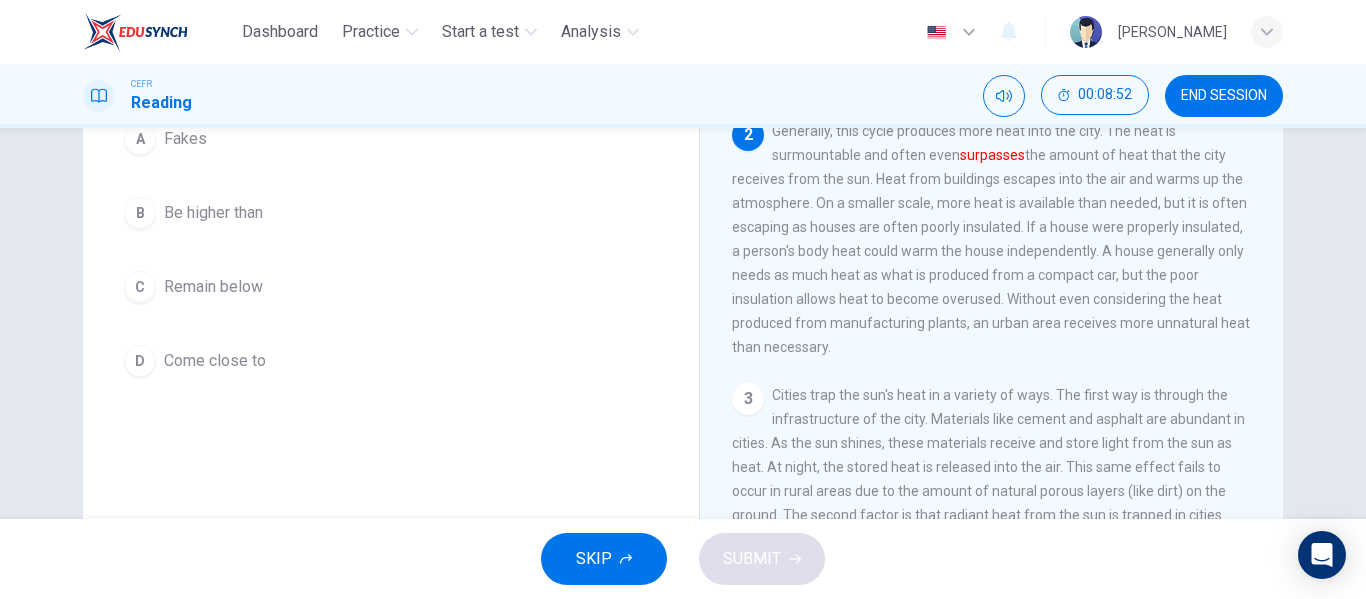 scroll, scrollTop: 41, scrollLeft: 0, axis: vertical 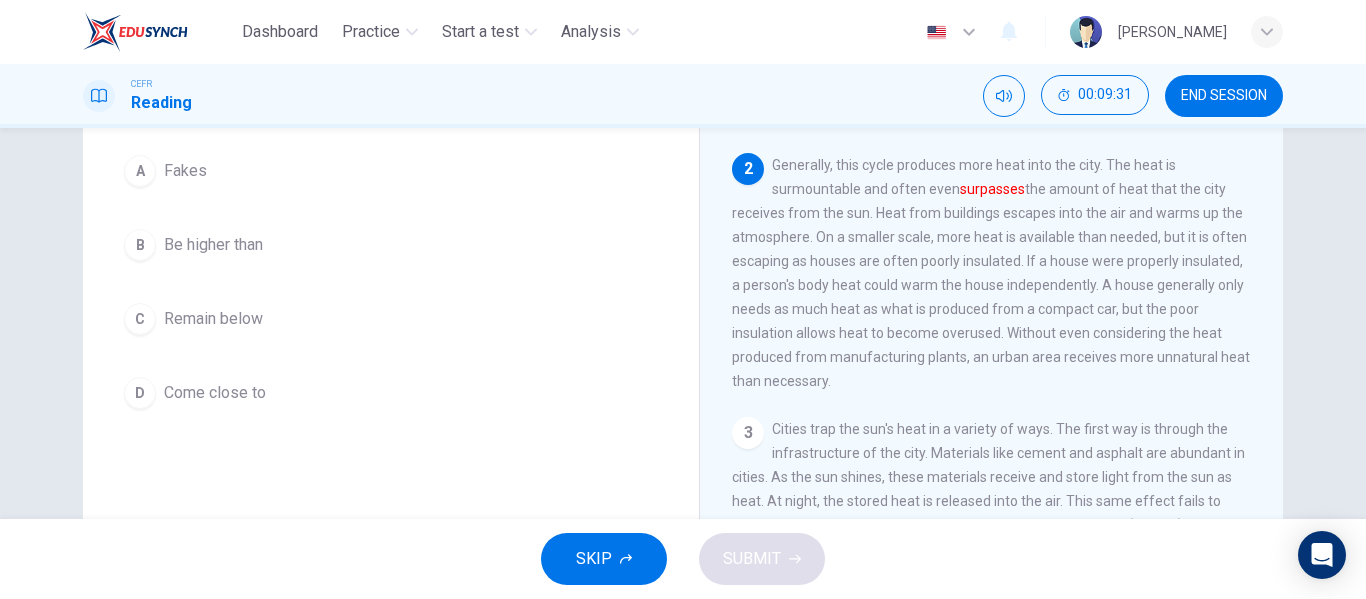 click on "Question 17 The word  surpasses  in the paragraph is closest in meaning to: A Fakes B Be higher than C Remain below D Come close to" at bounding box center (391, 222) 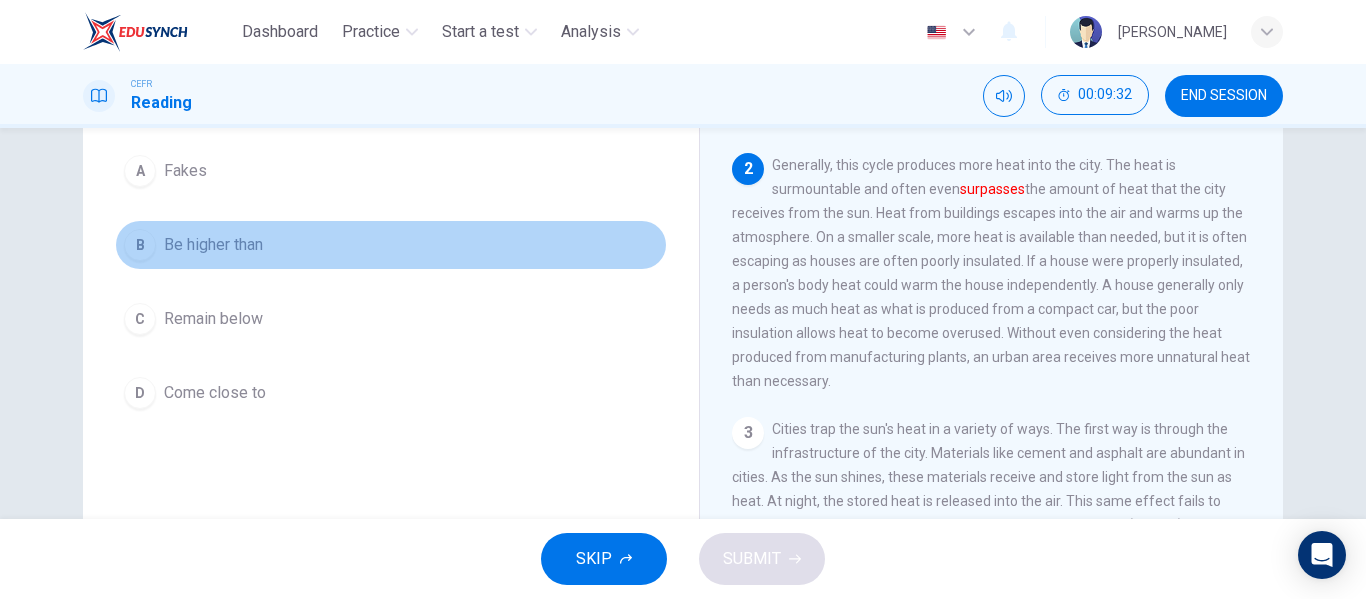 click on "B Be higher than" at bounding box center (391, 245) 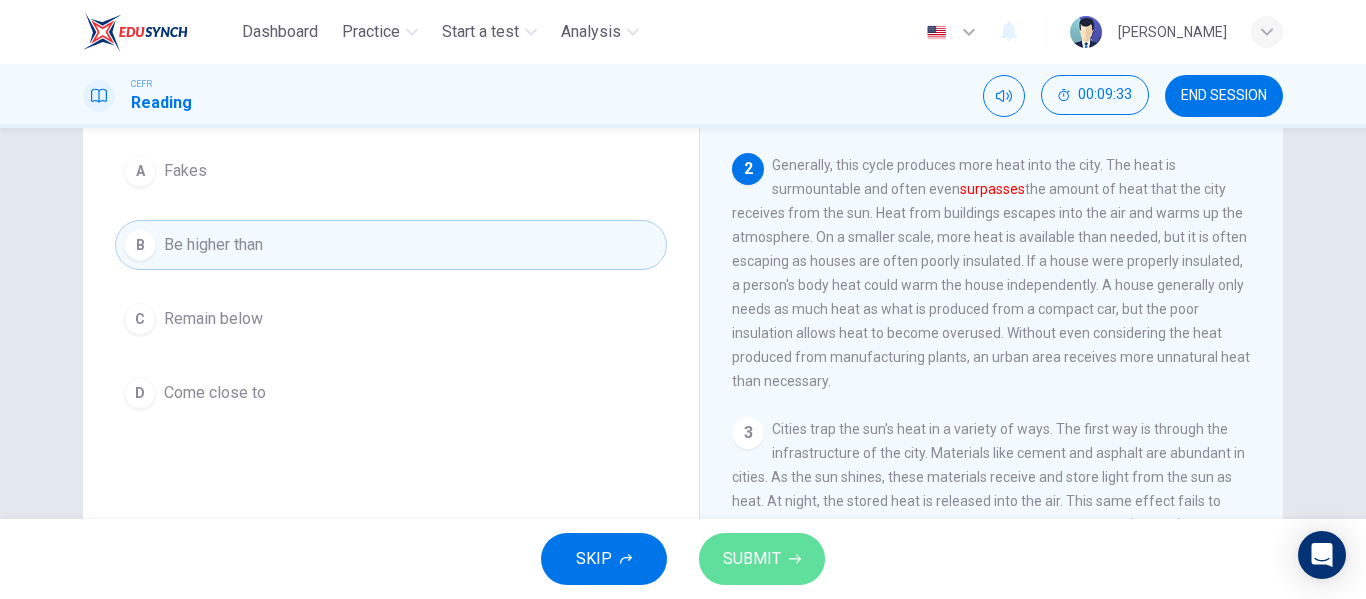 click on "SUBMIT" at bounding box center [752, 559] 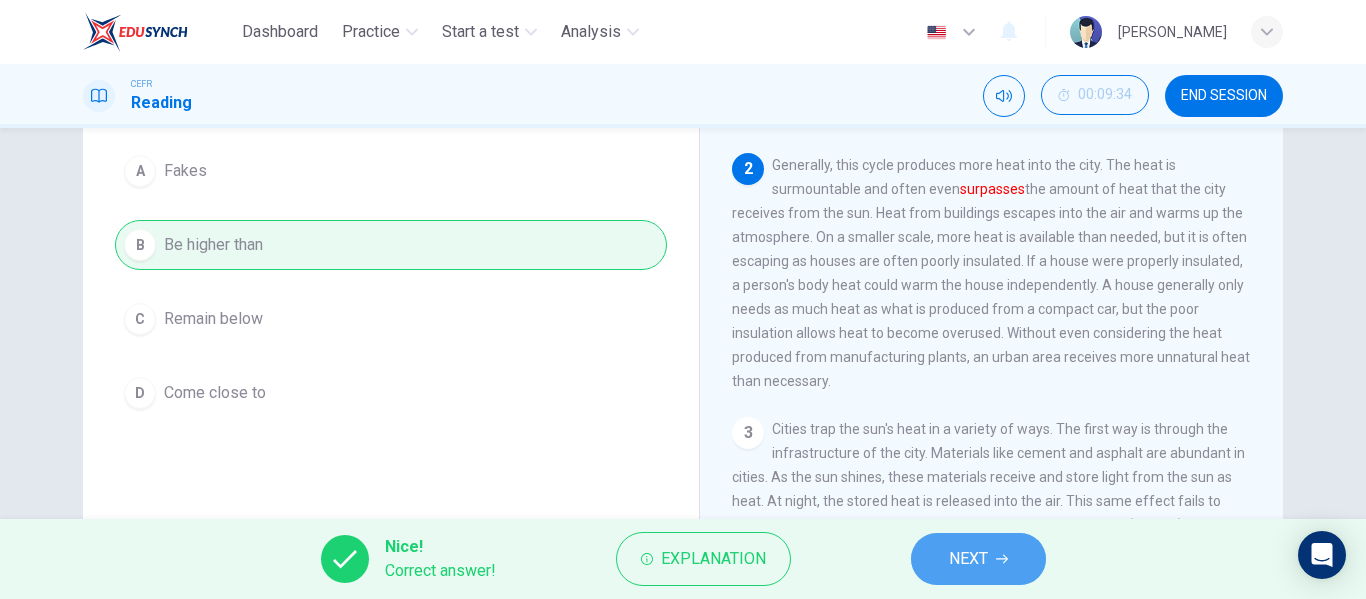 click on "NEXT" at bounding box center (968, 559) 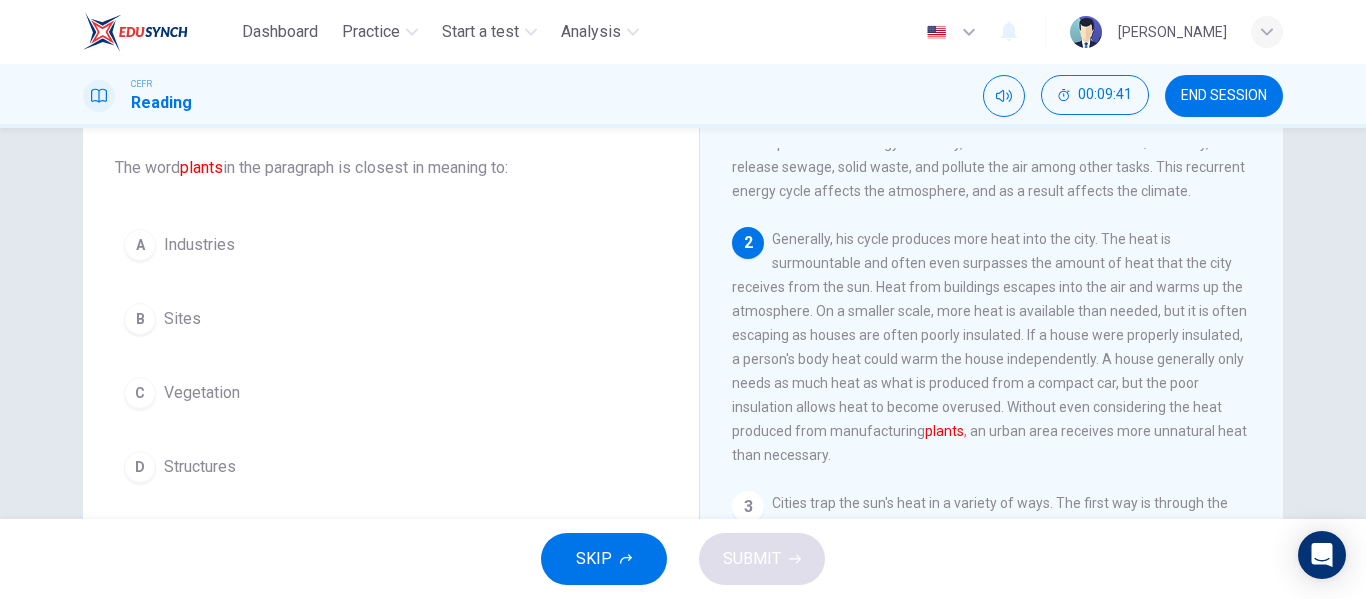 scroll, scrollTop: 92, scrollLeft: 0, axis: vertical 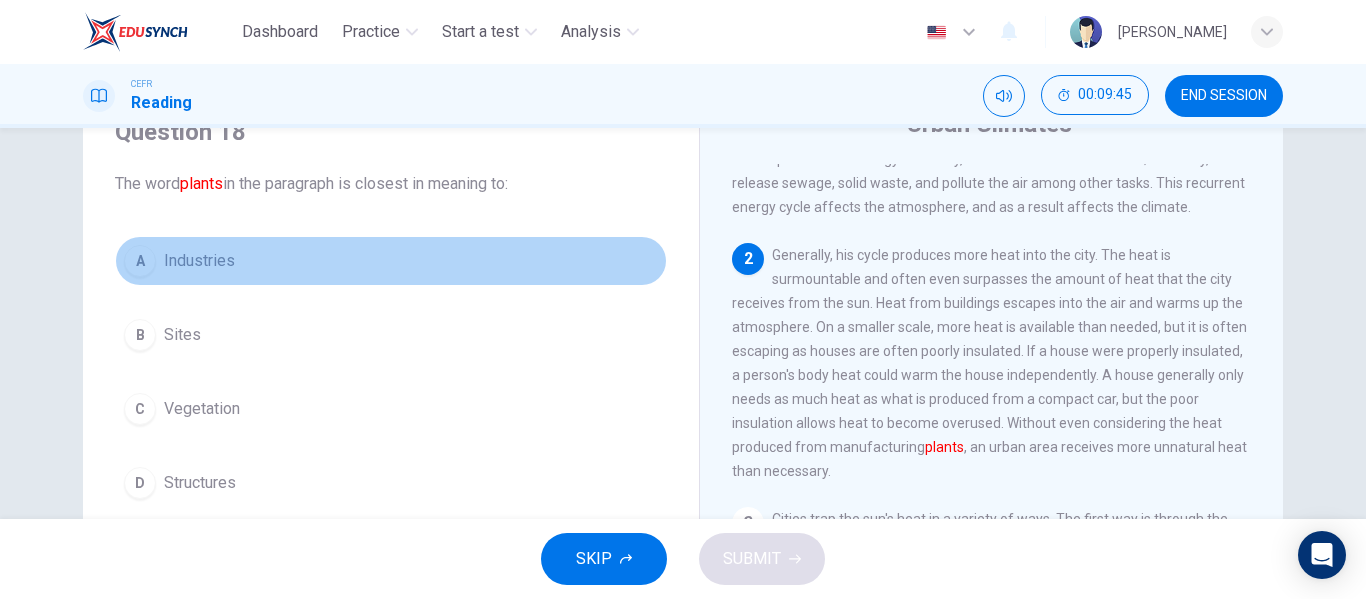 click on "A" at bounding box center [140, 261] 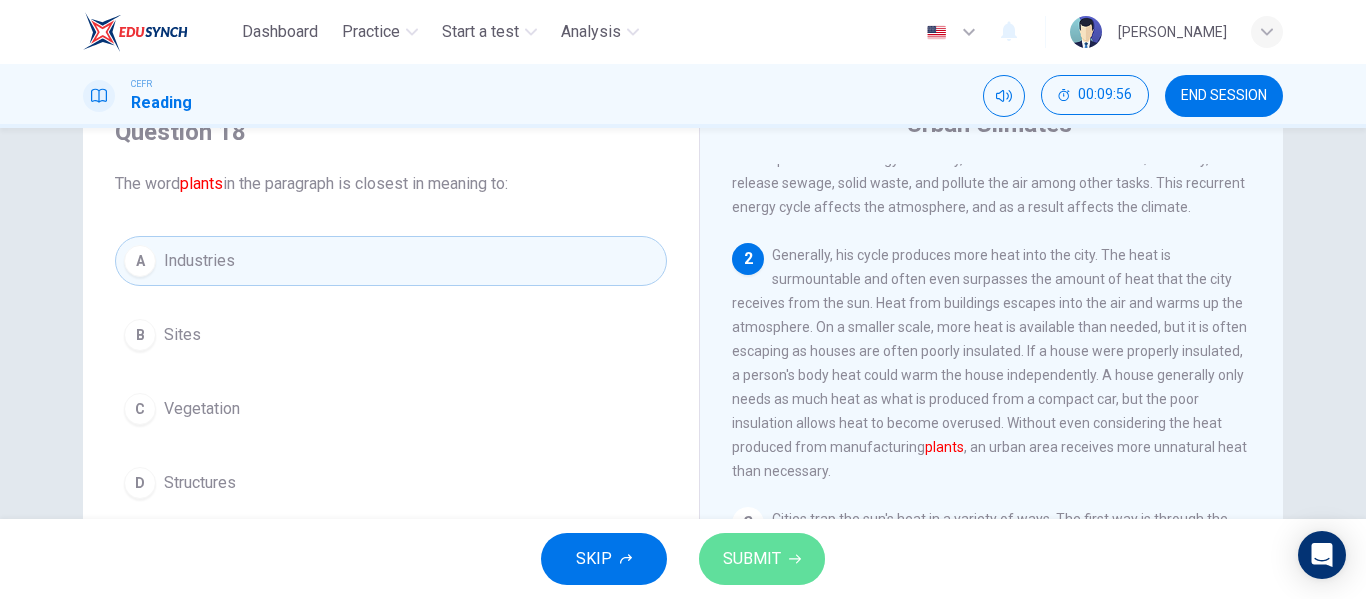 click 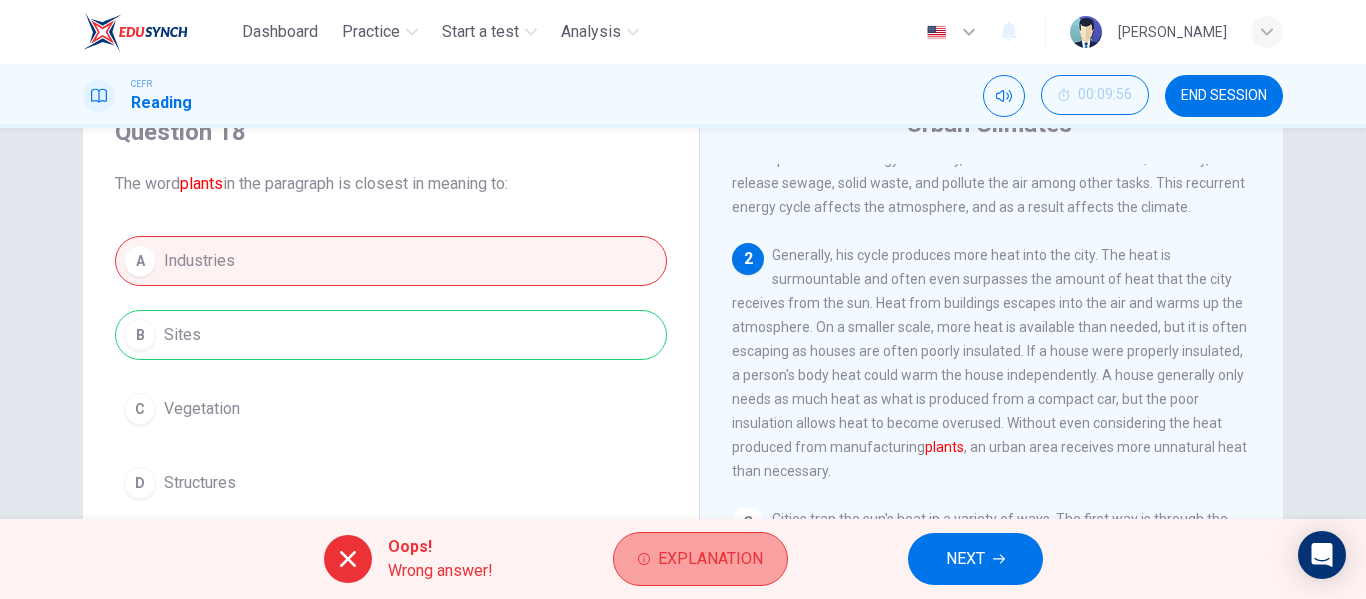 click on "Explanation" at bounding box center (710, 559) 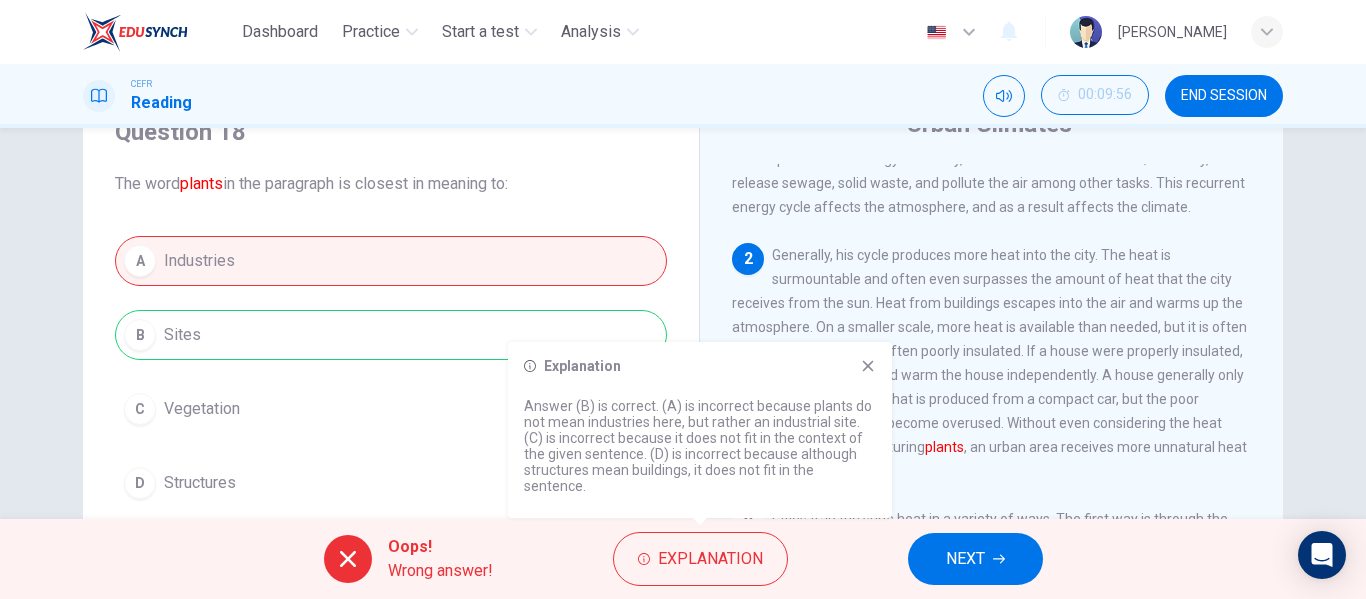 click on "Generally, his cycle produces more heat into the city. The heat is surmountable and often even surpasses the amount of heat that the city receives from the sun. Heat from buildings escapes into the air and warms up the atmosphere. On a smaller scale, more heat is available than needed, but it is often escaping as houses are often poorly insulated. If a house were properly insulated, a person's body heat could warm the house independently. A house generally only needs as much heat as what is produced from a compact car, but the poor insulation allows heat to become overused. Without even considering the heat produced from manufacturing  plants , an urban area receives more unnatural heat than necessary." at bounding box center [989, 363] 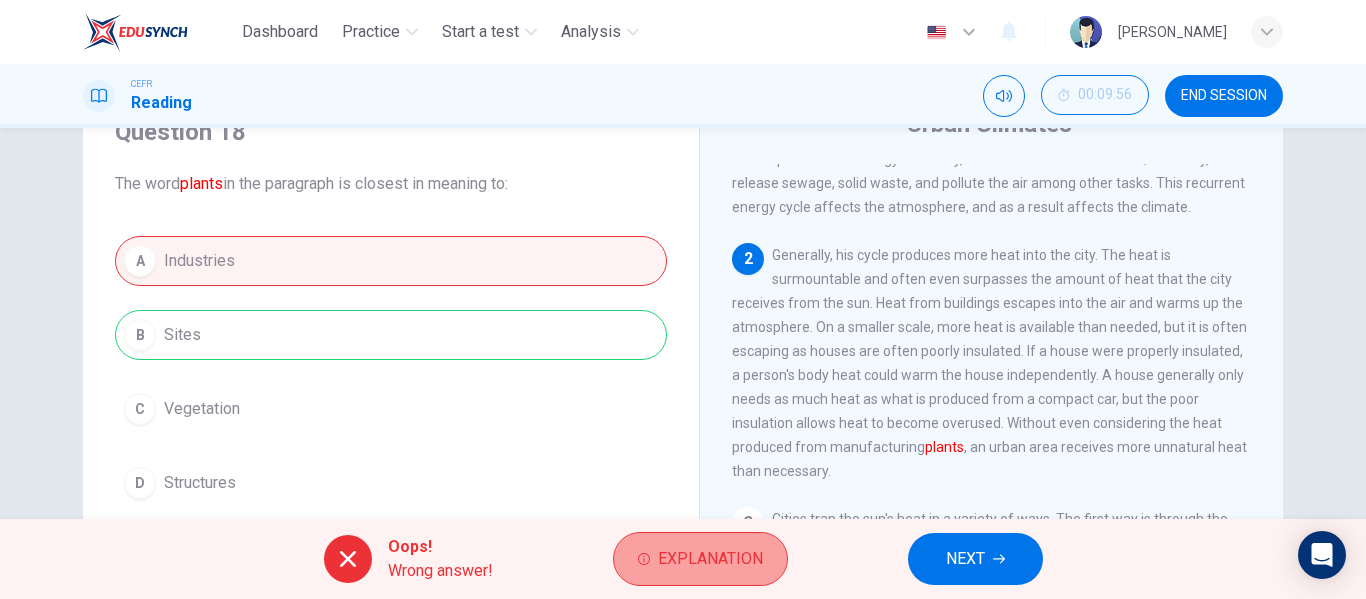 click on "Explanation" at bounding box center [710, 559] 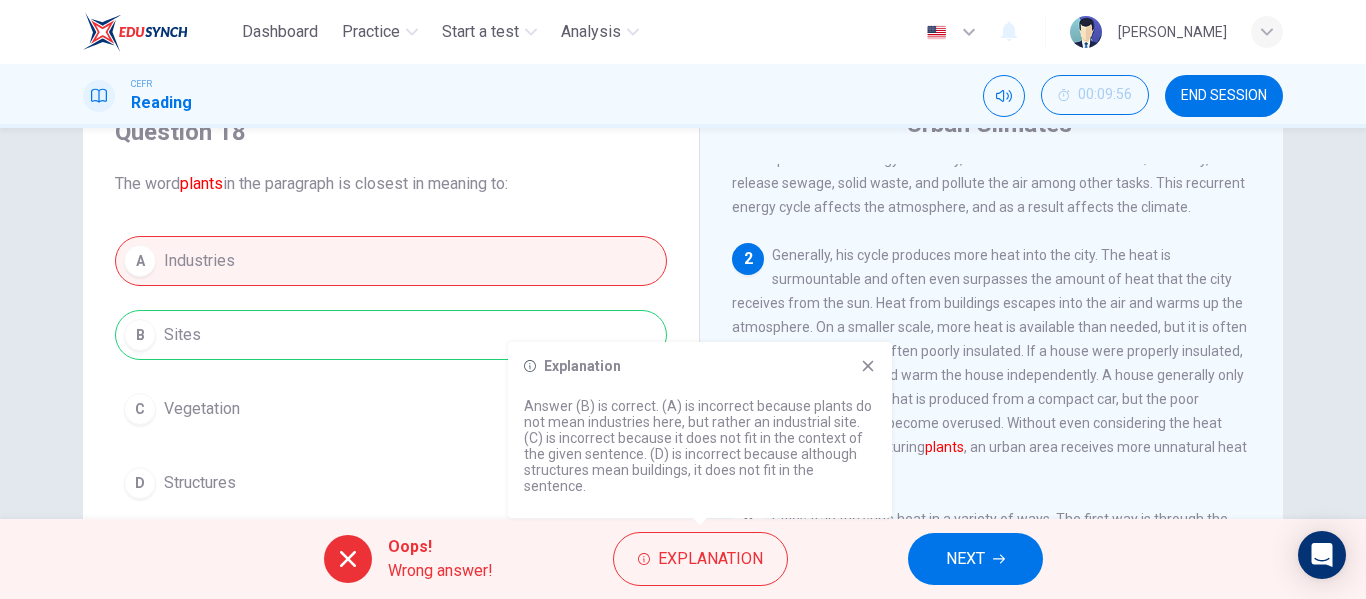 click on "Generally, his cycle produces more heat into the city. The heat is surmountable and often even surpasses the amount of heat that the city receives from the sun. Heat from buildings escapes into the air and warms up the atmosphere. On a smaller scale, more heat is available than needed, but it is often escaping as houses are often poorly insulated. If a house were properly insulated, a person's body heat could warm the house independently. A house generally only needs as much heat as what is produced from a compact car, but the poor insulation allows heat to become overused. Without even considering the heat produced from manufacturing  plants , an urban area receives more unnatural heat than necessary." at bounding box center [989, 363] 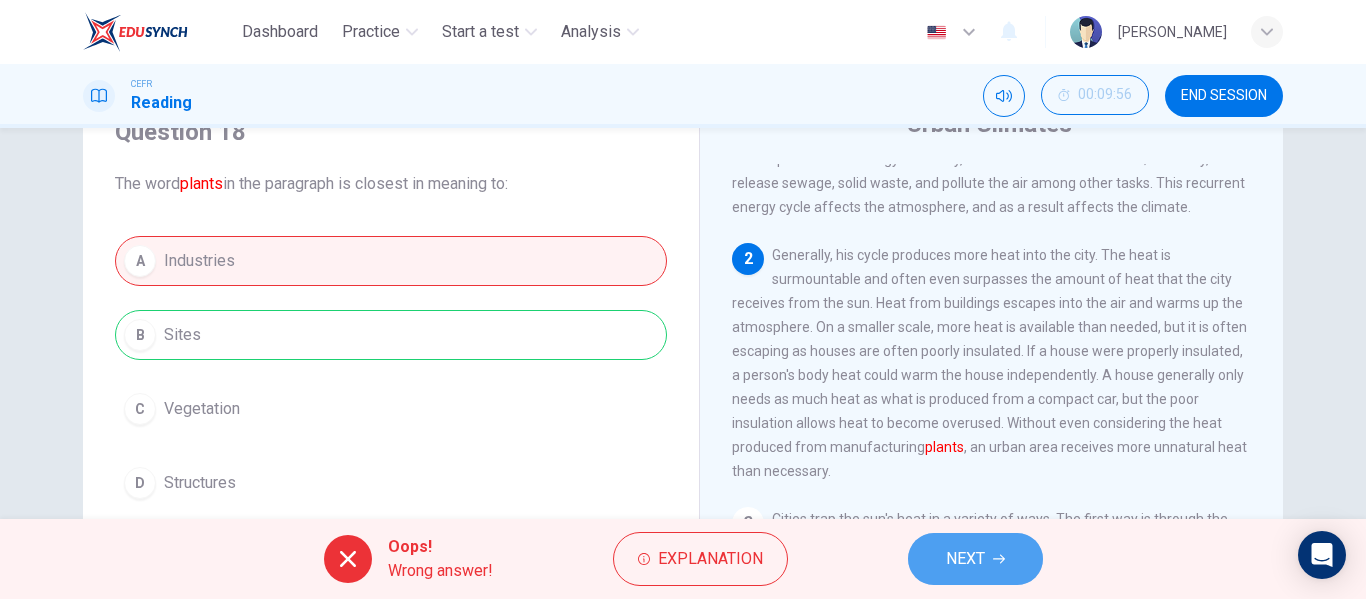 click on "NEXT" at bounding box center [975, 559] 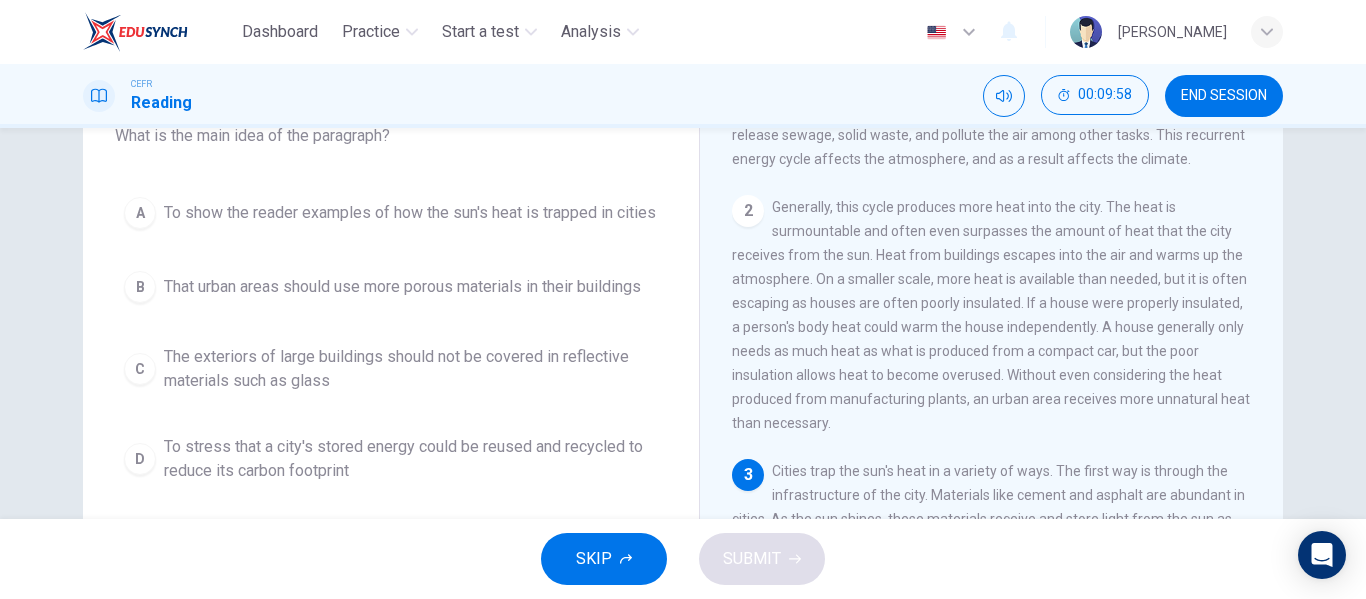 scroll, scrollTop: 144, scrollLeft: 0, axis: vertical 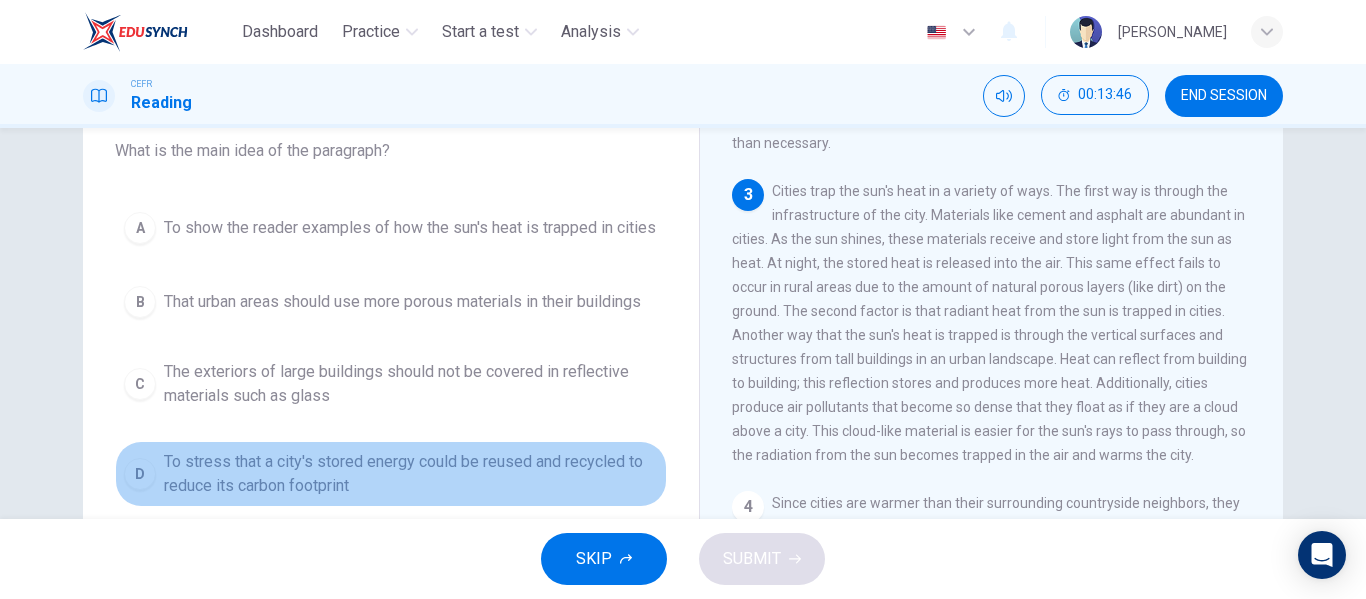 click on "D To stress that a city's stored energy could be reused and recycled to reduce its carbon footprint" at bounding box center [391, 474] 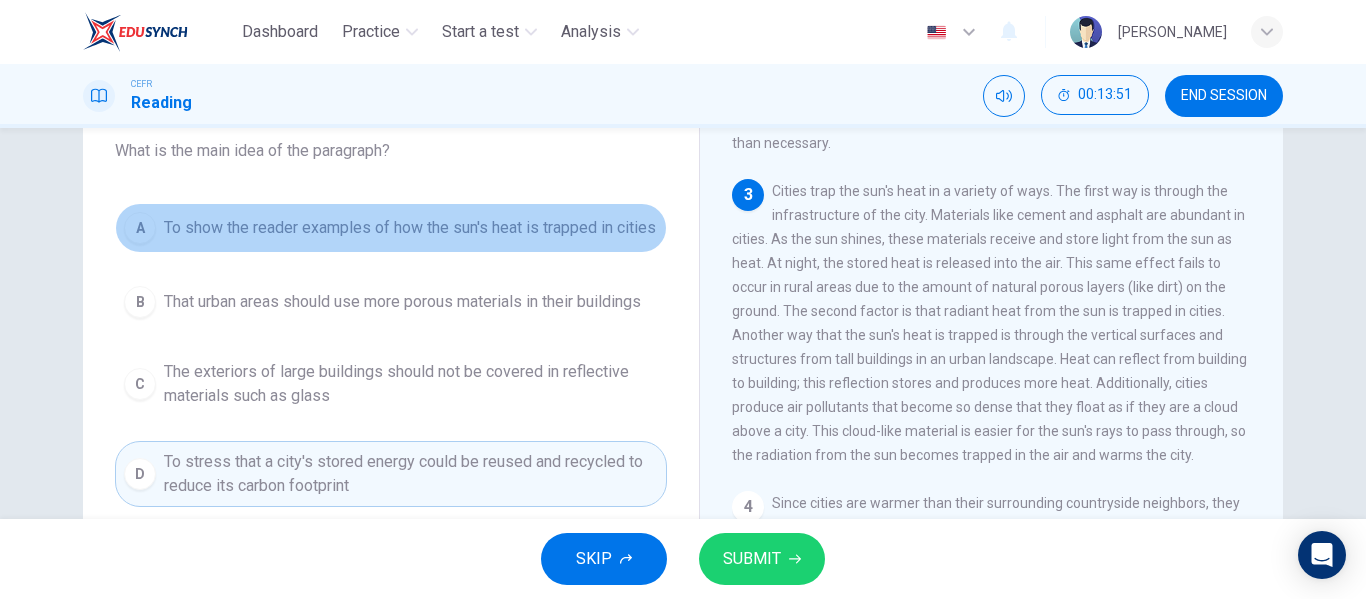 click on "To show the reader examples of how the sun's heat is trapped in cities" at bounding box center [410, 228] 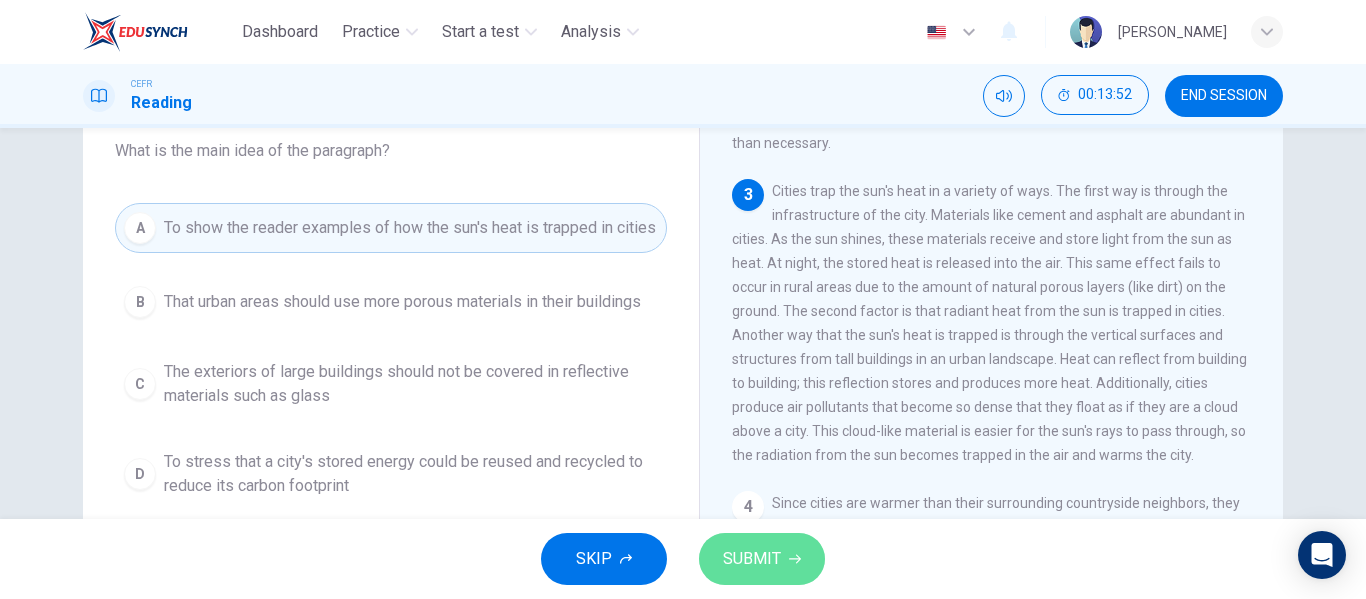 click on "SUBMIT" at bounding box center [762, 559] 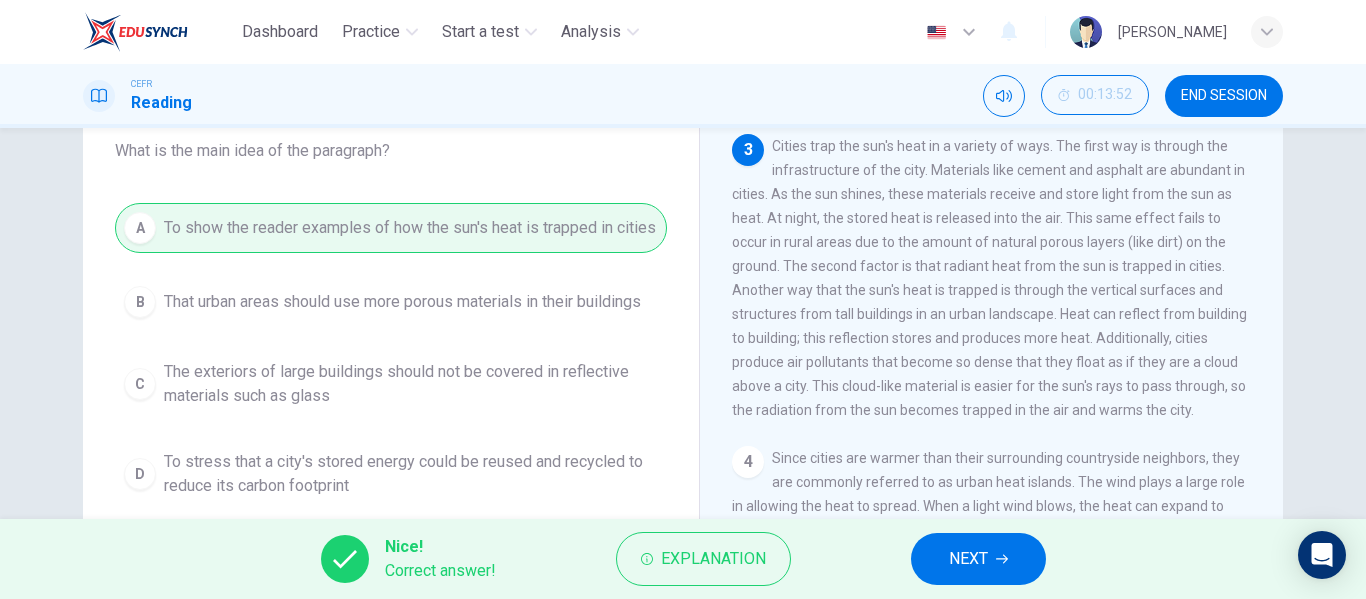 scroll, scrollTop: 363, scrollLeft: 0, axis: vertical 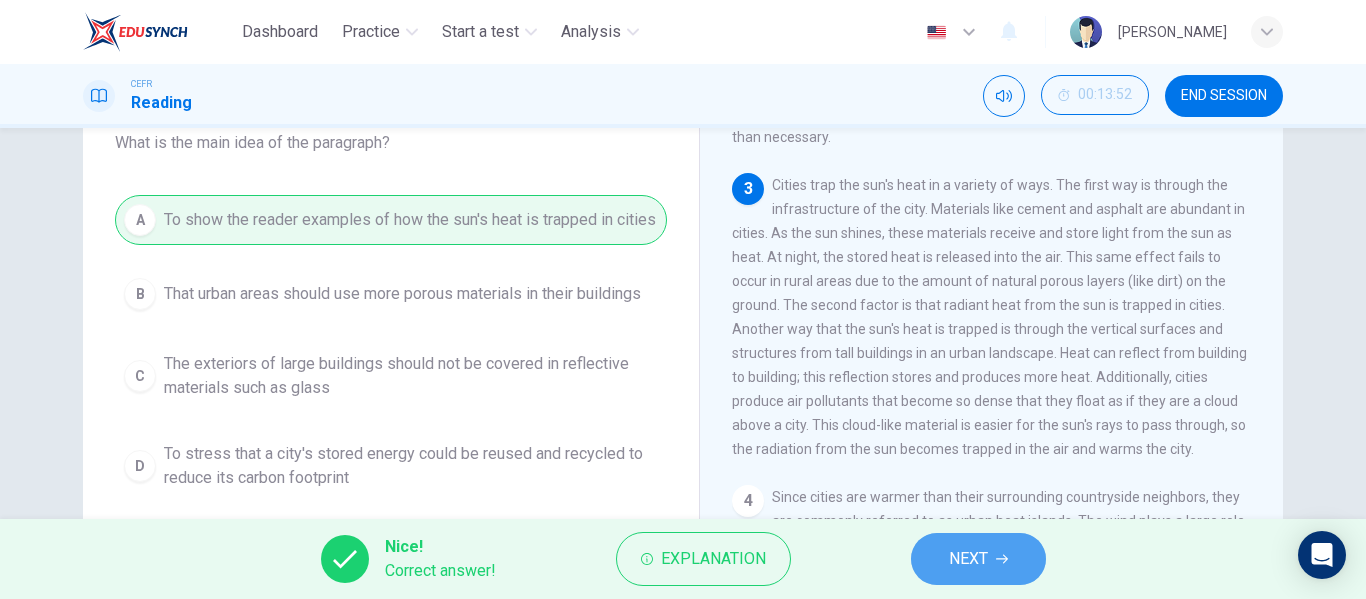click on "NEXT" at bounding box center (978, 559) 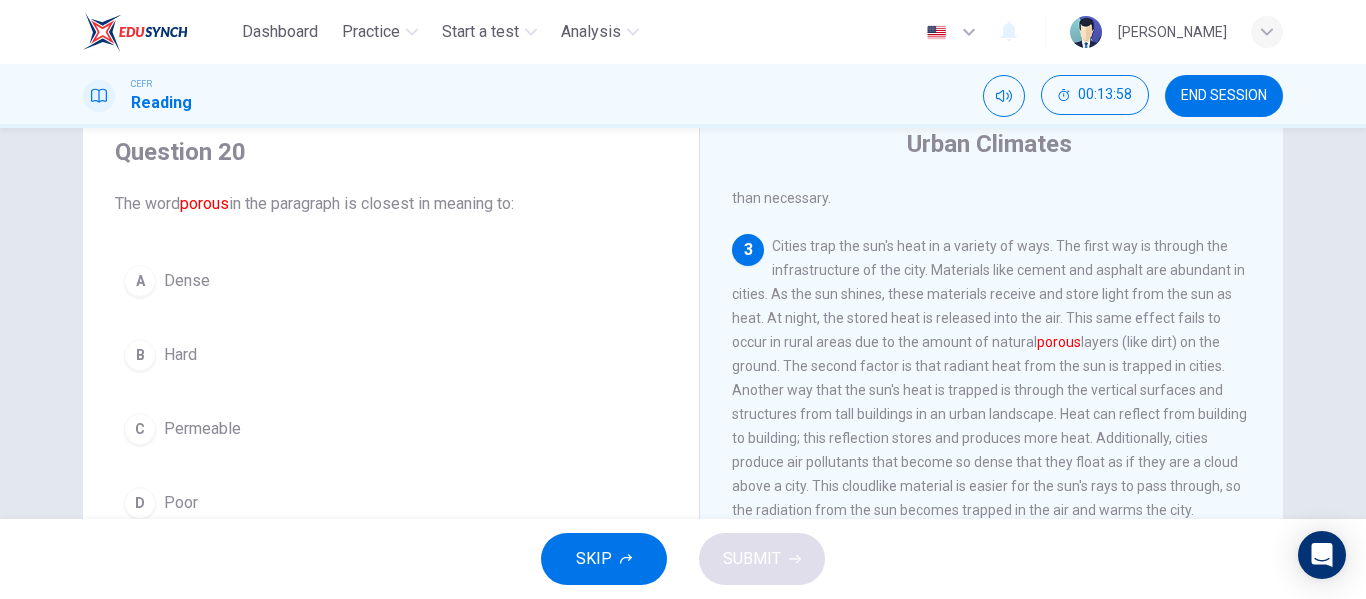 scroll, scrollTop: 70, scrollLeft: 0, axis: vertical 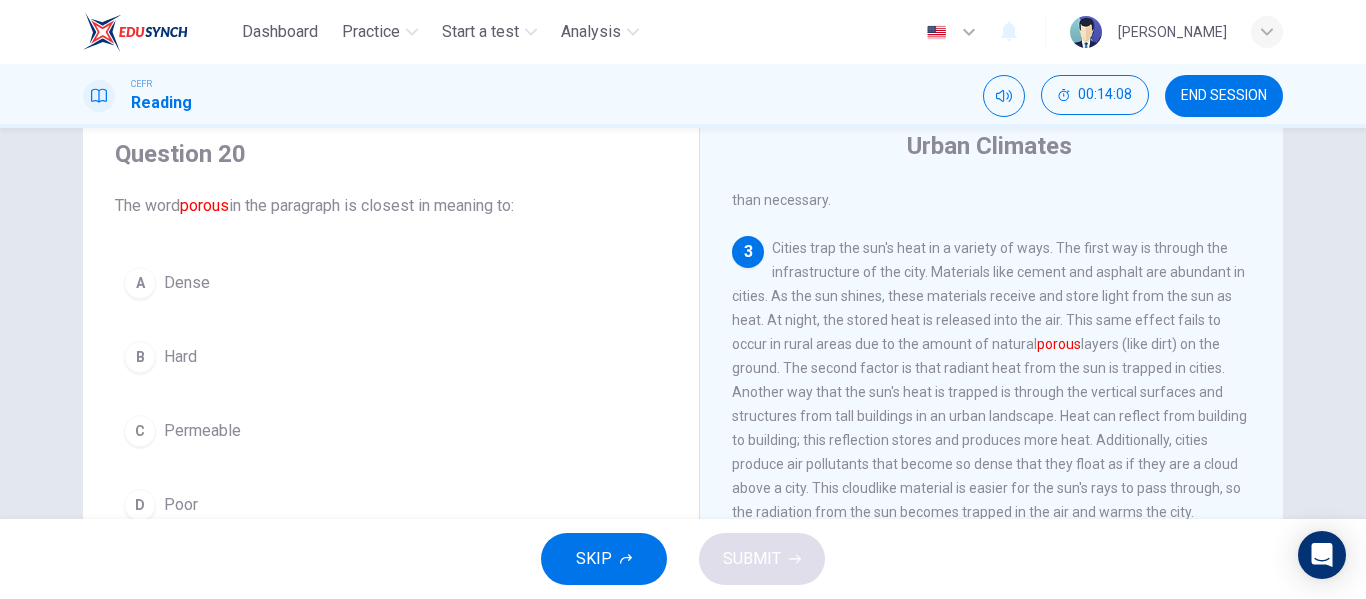 drag, startPoint x: 1343, startPoint y: 317, endPoint x: 1341, endPoint y: 329, distance: 12.165525 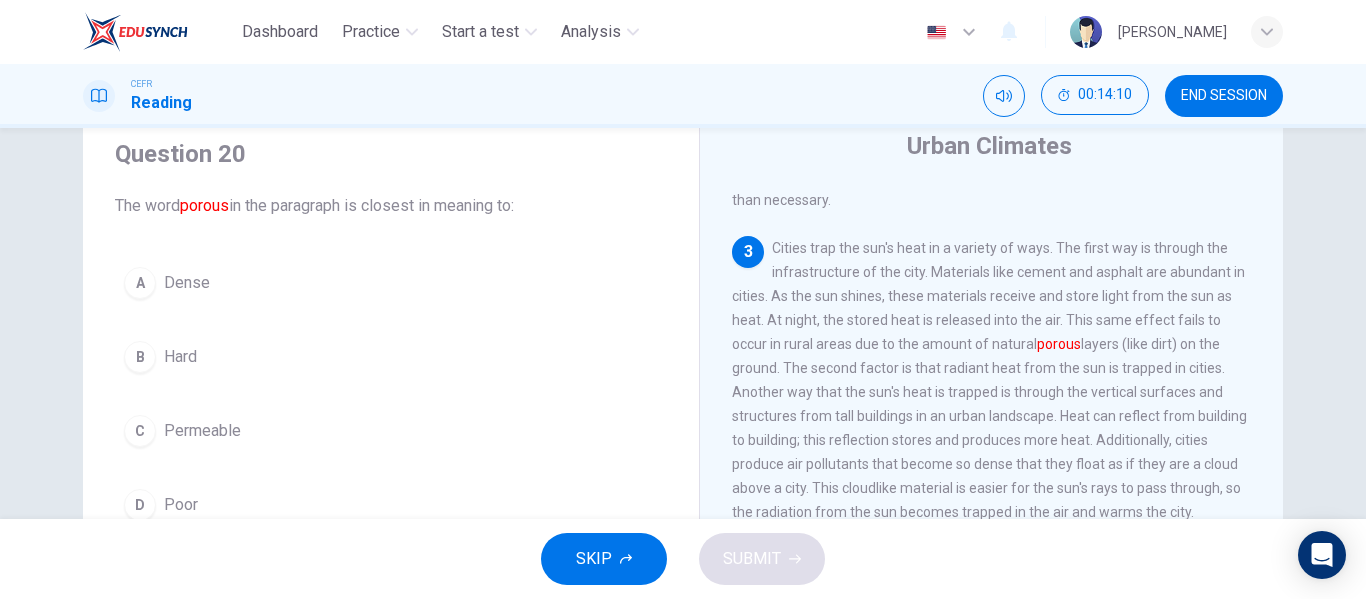 drag, startPoint x: 1341, startPoint y: 329, endPoint x: 1339, endPoint y: 339, distance: 10.198039 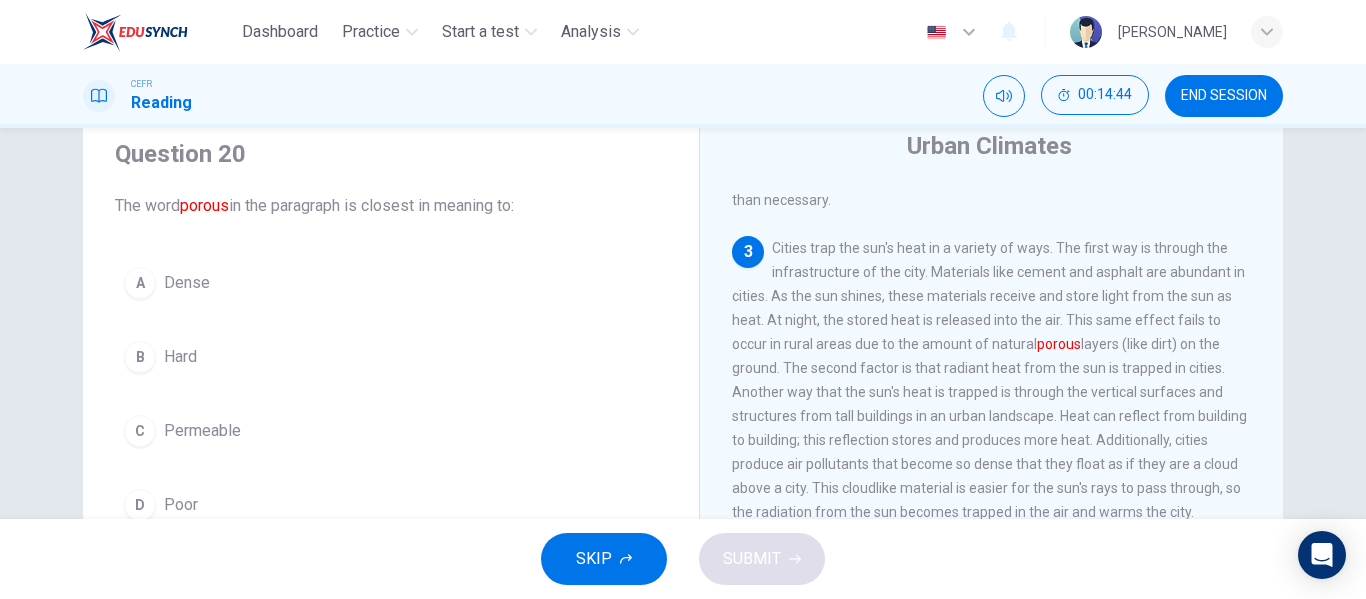 click on "C" at bounding box center [140, 431] 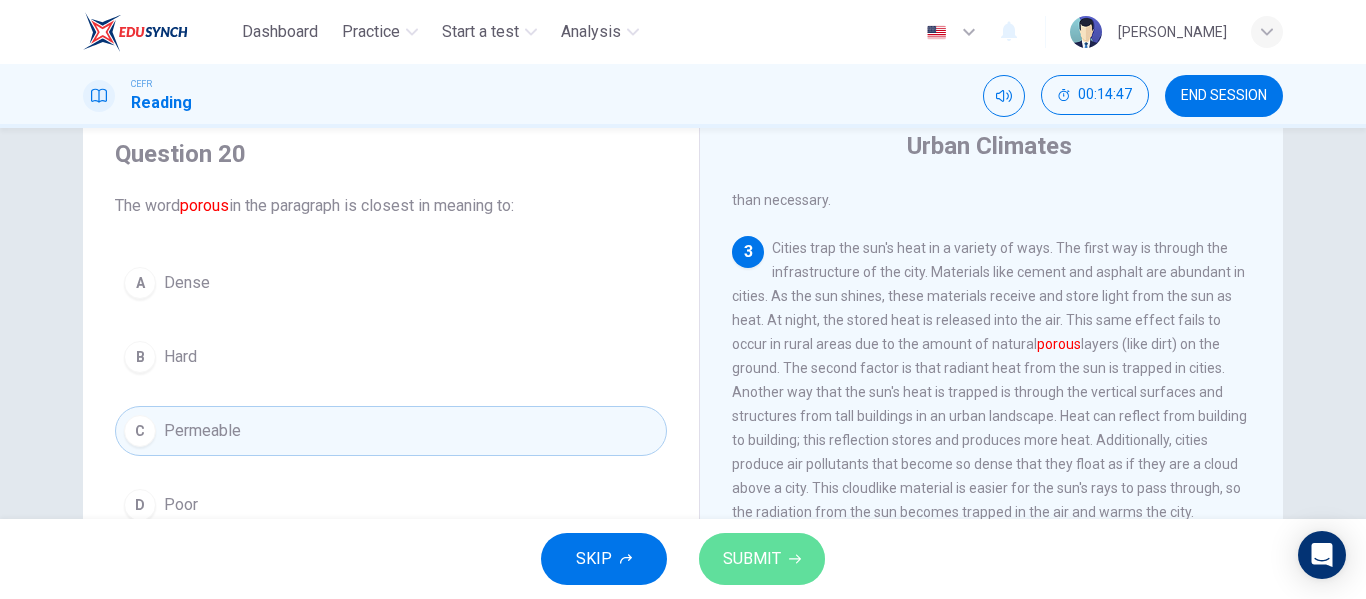 click 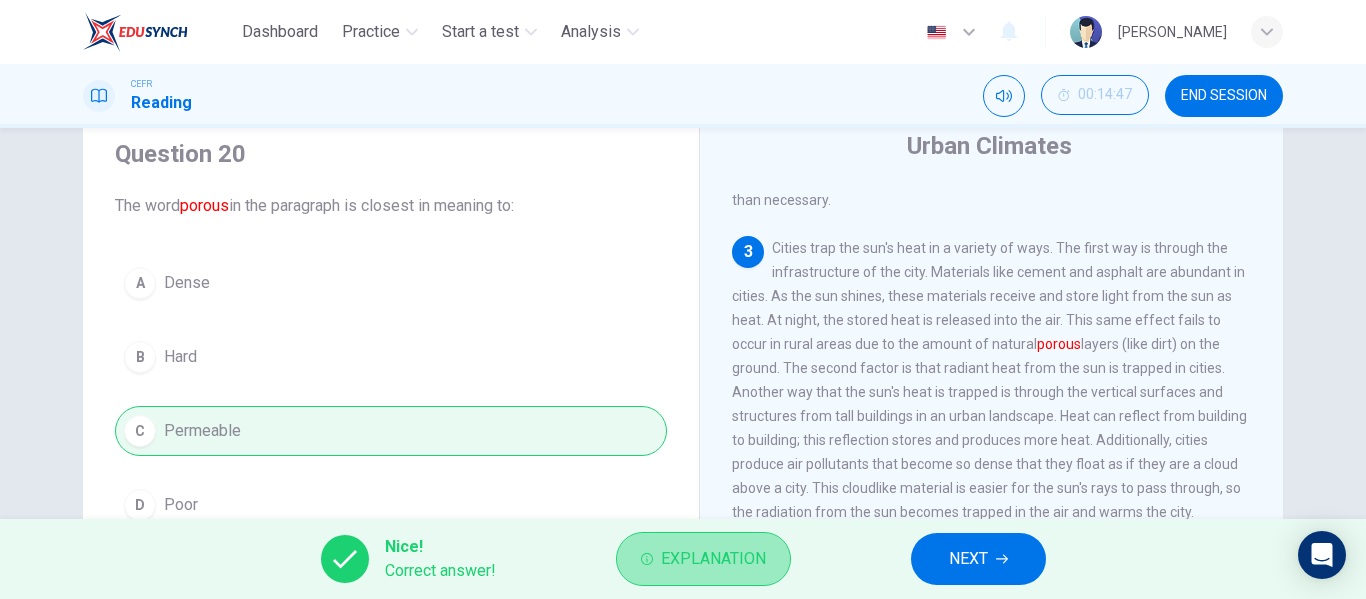 click on "Explanation" at bounding box center (713, 559) 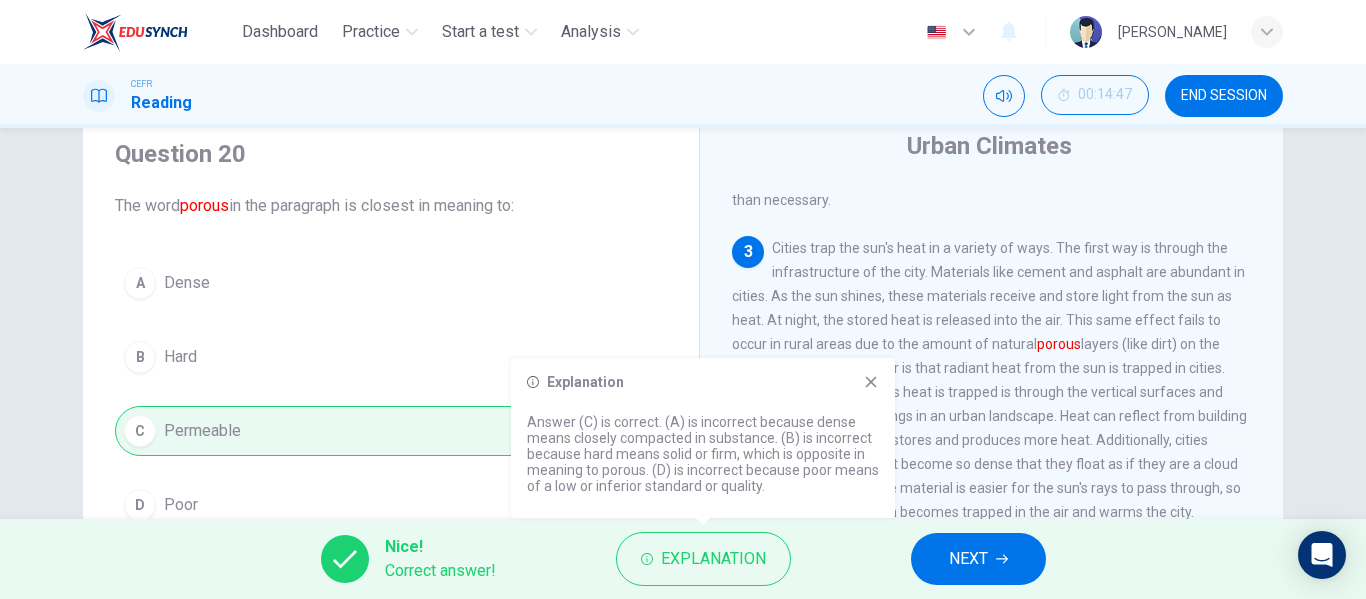 click on "porous" at bounding box center [1059, 344] 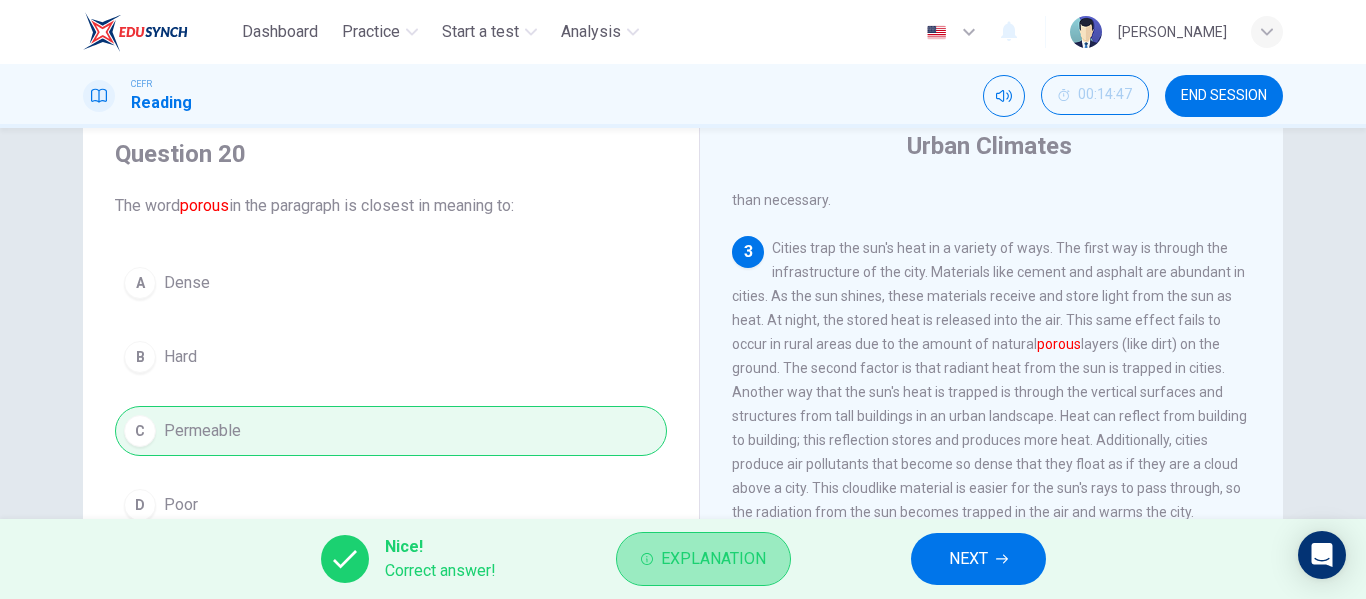 click on "Explanation" at bounding box center [703, 559] 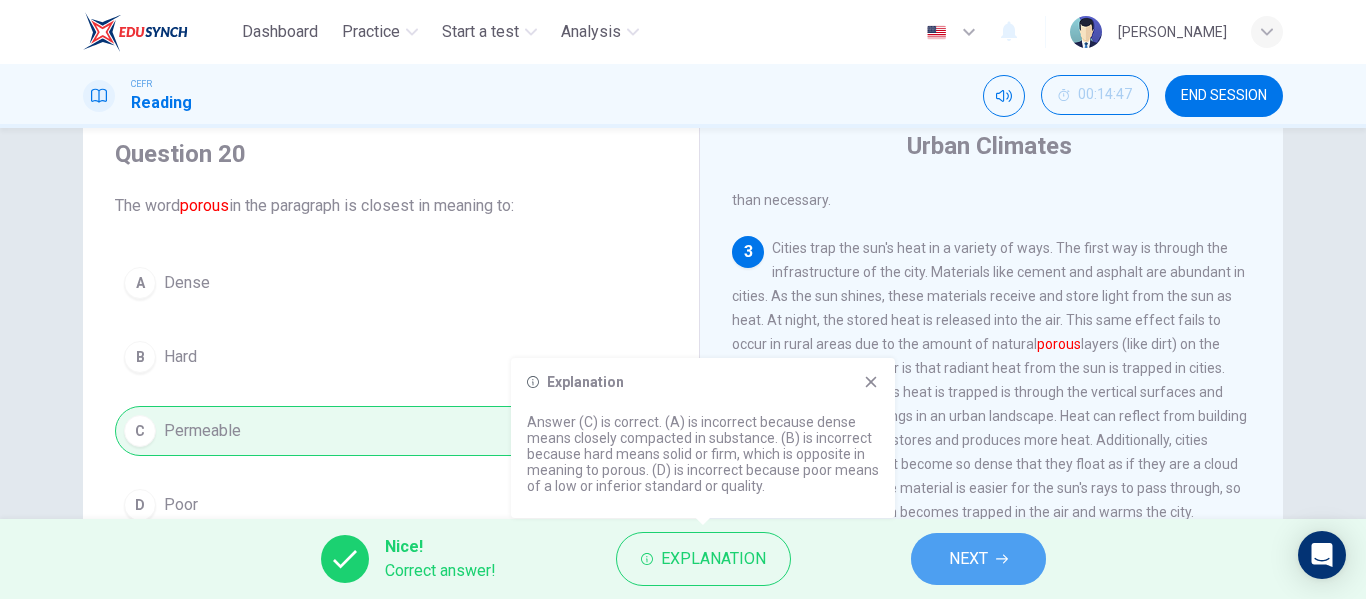 click on "NEXT" at bounding box center [978, 559] 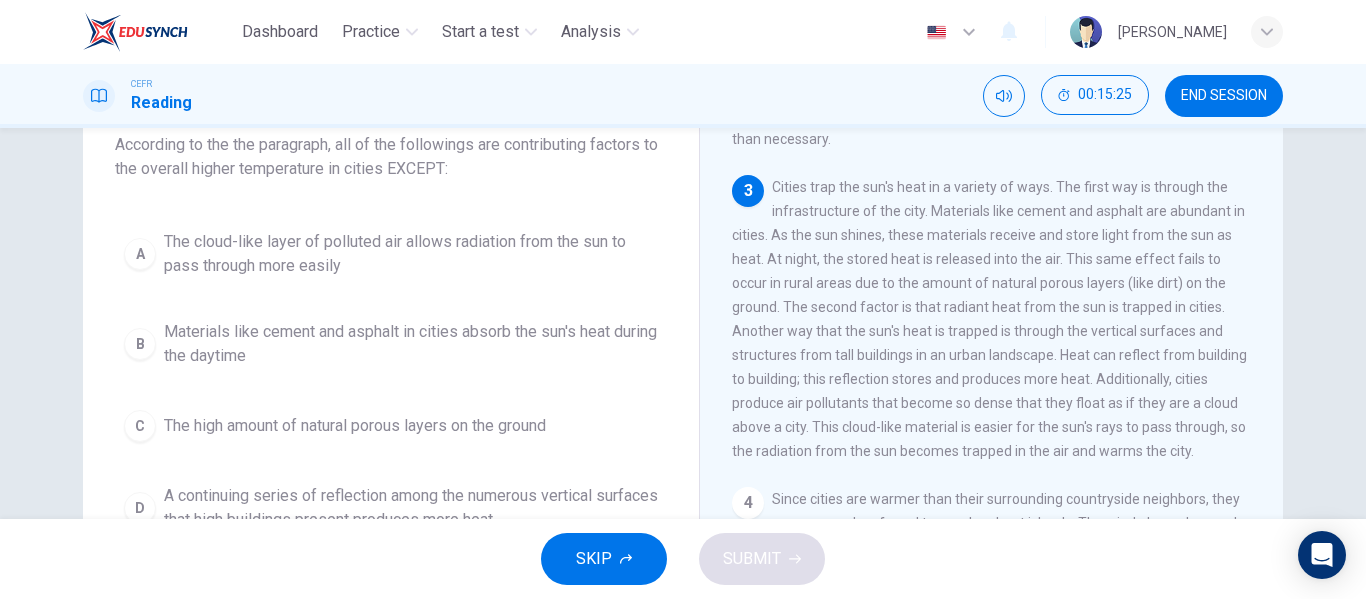 scroll, scrollTop: 133, scrollLeft: 0, axis: vertical 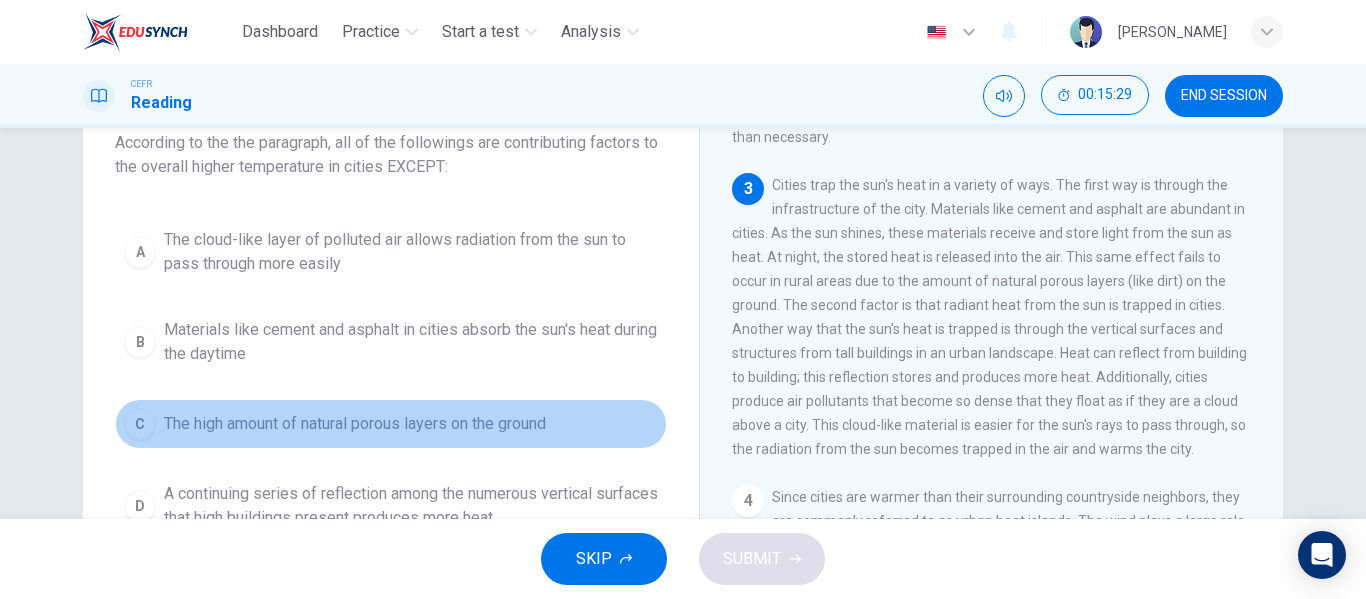 click on "C" at bounding box center (140, 424) 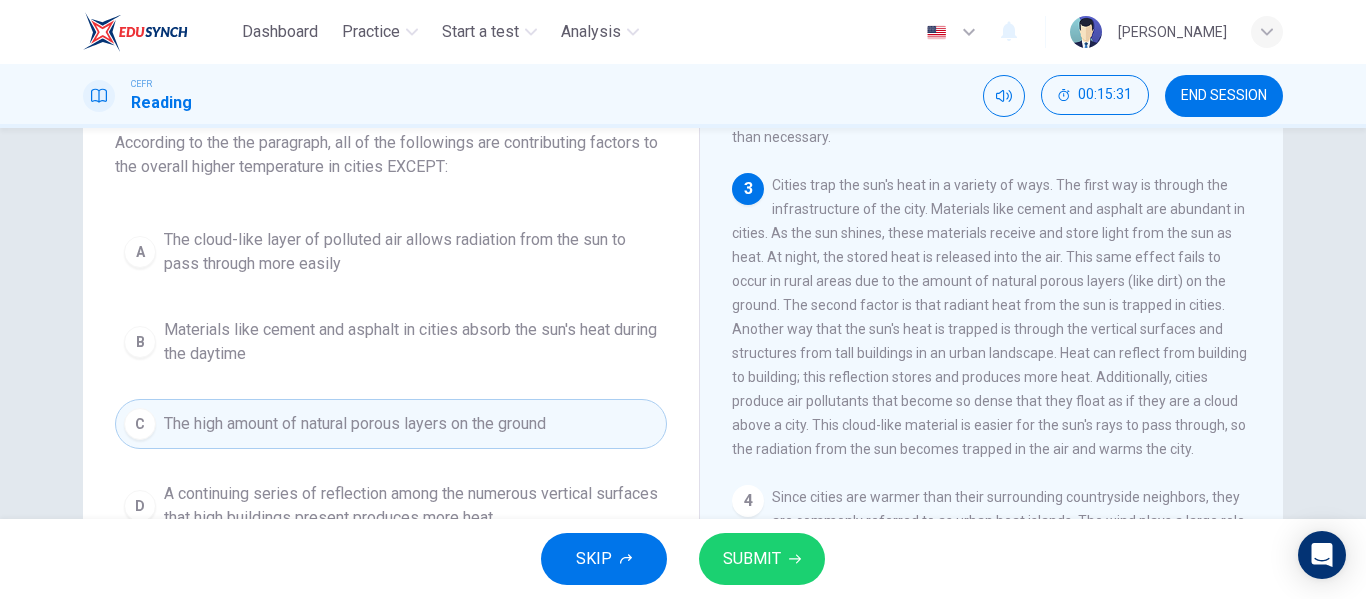 scroll, scrollTop: 173, scrollLeft: 0, axis: vertical 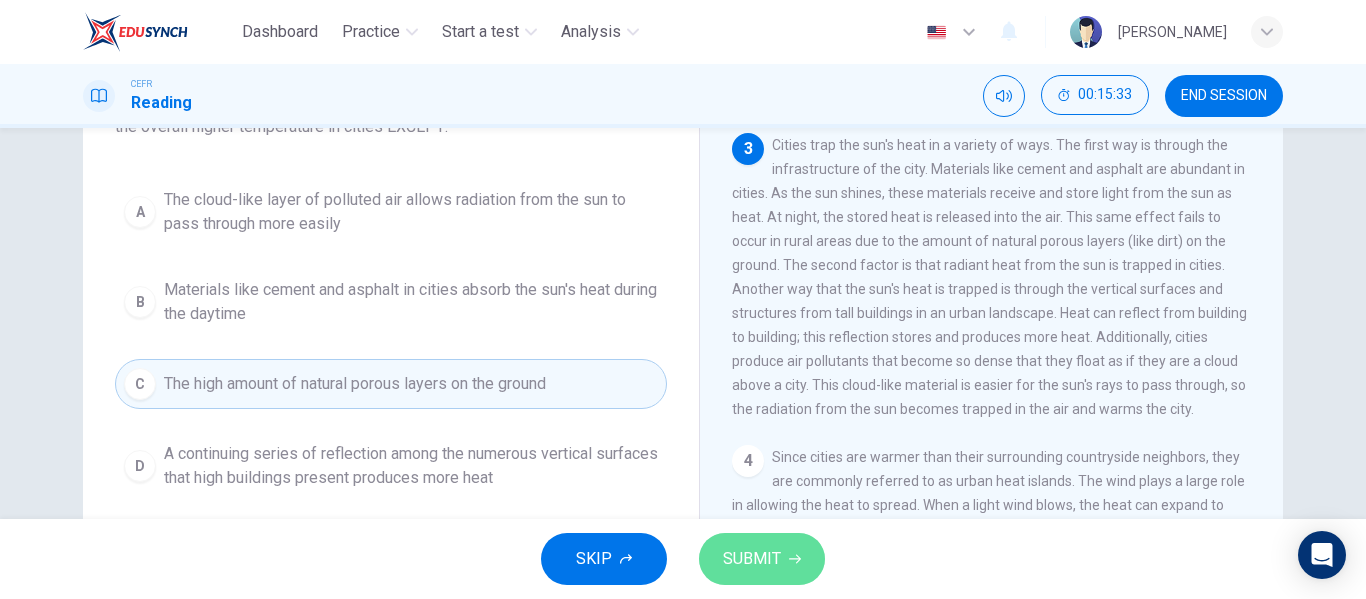 click on "SUBMIT" at bounding box center [752, 559] 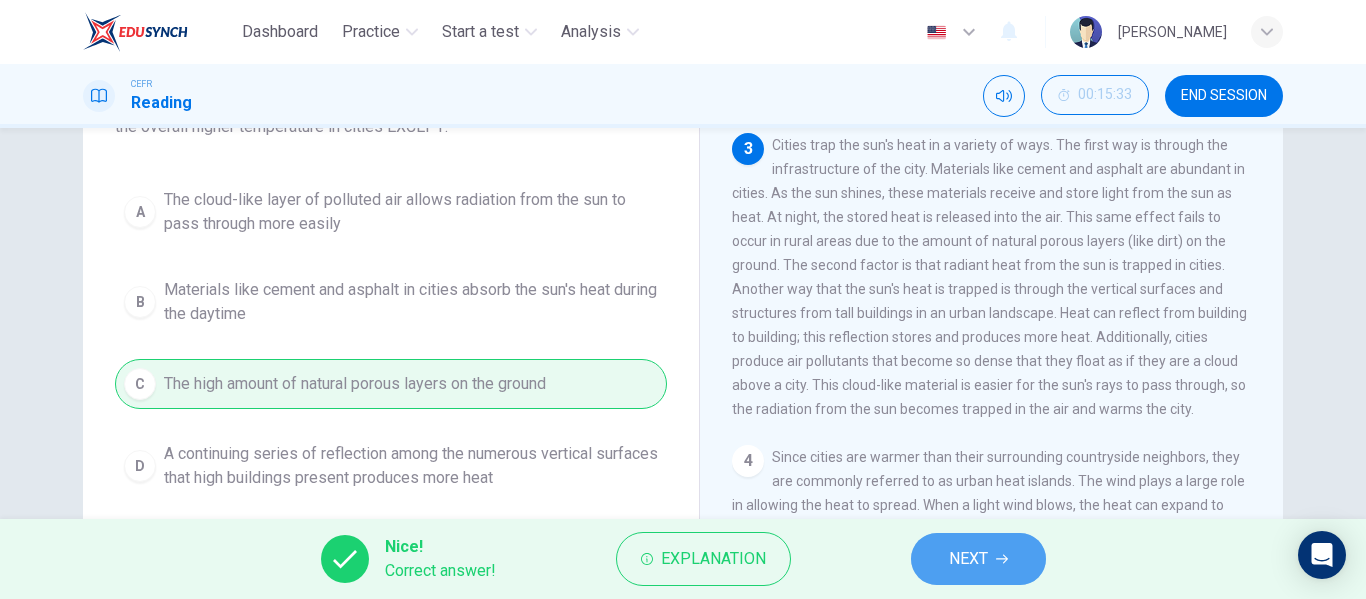 click on "NEXT" at bounding box center (968, 559) 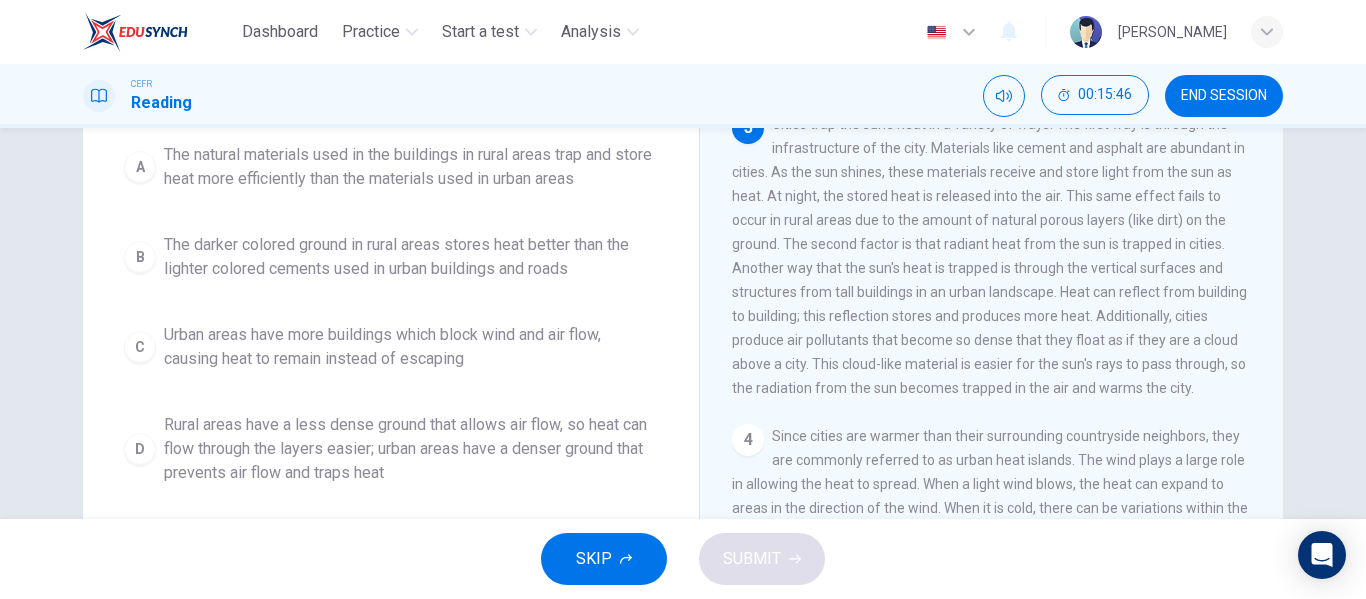 scroll, scrollTop: 211, scrollLeft: 0, axis: vertical 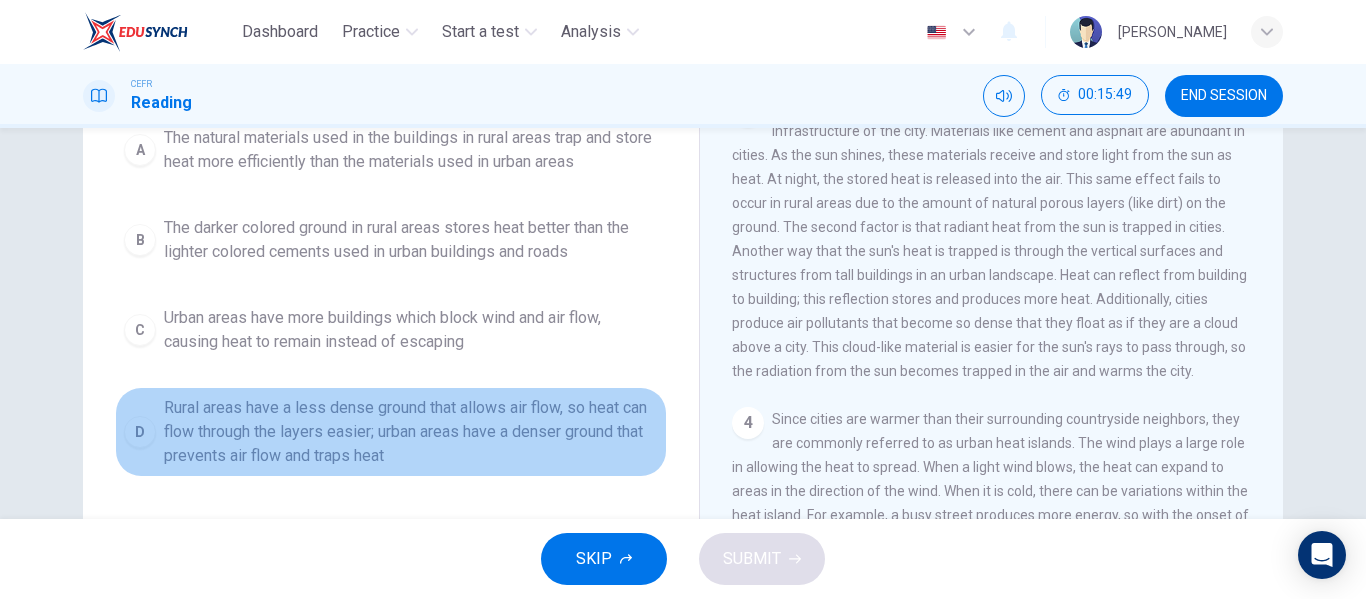 click on "D Rural areas have a less dense ground that allows air flow, so heat can flow through the layers easier; urban areas have a denser ground that prevents air flow and traps heat" at bounding box center (391, 432) 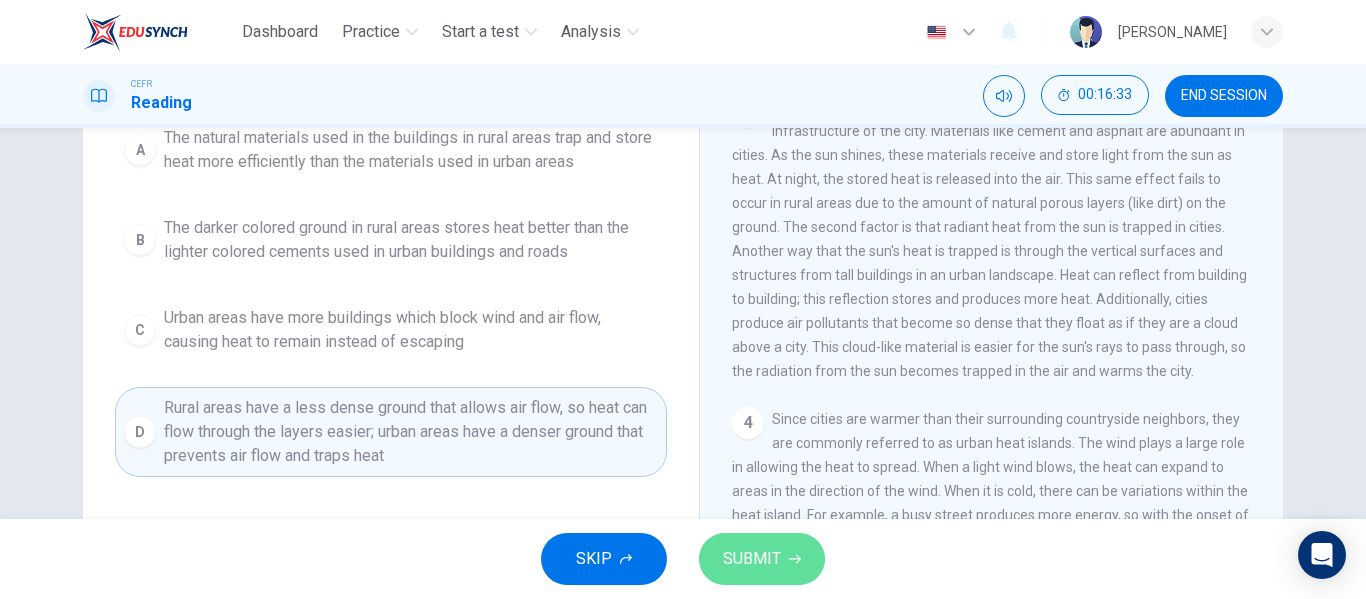 click on "SUBMIT" at bounding box center [762, 559] 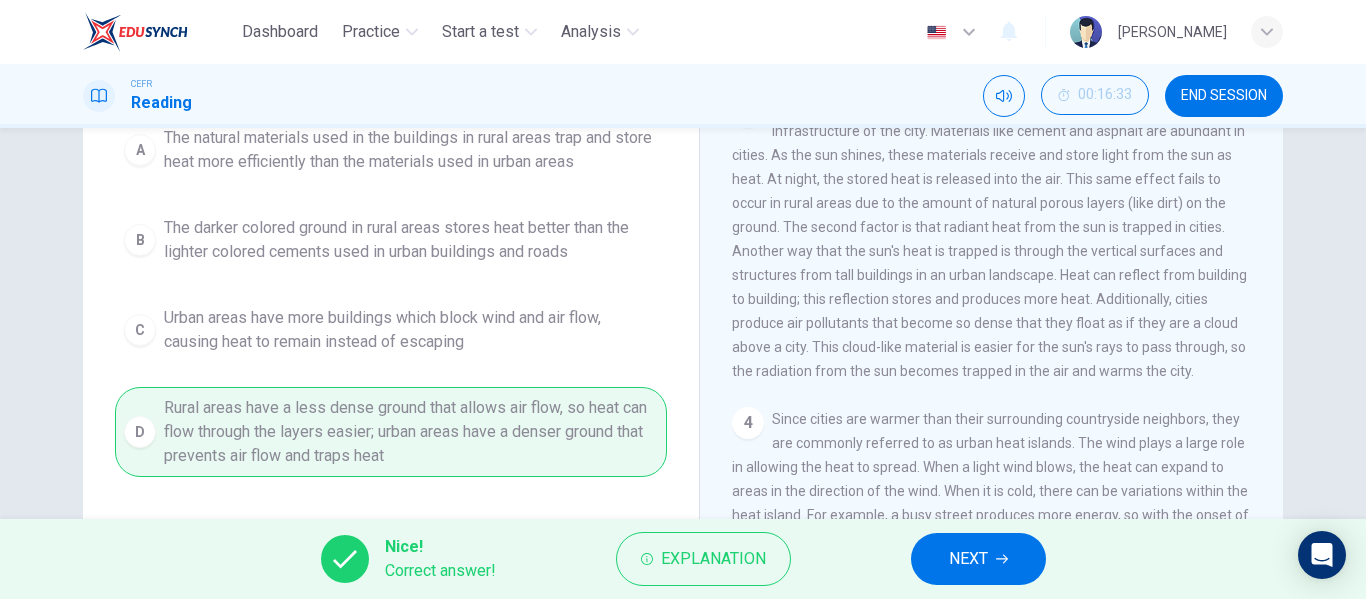 click on "NEXT" at bounding box center [968, 559] 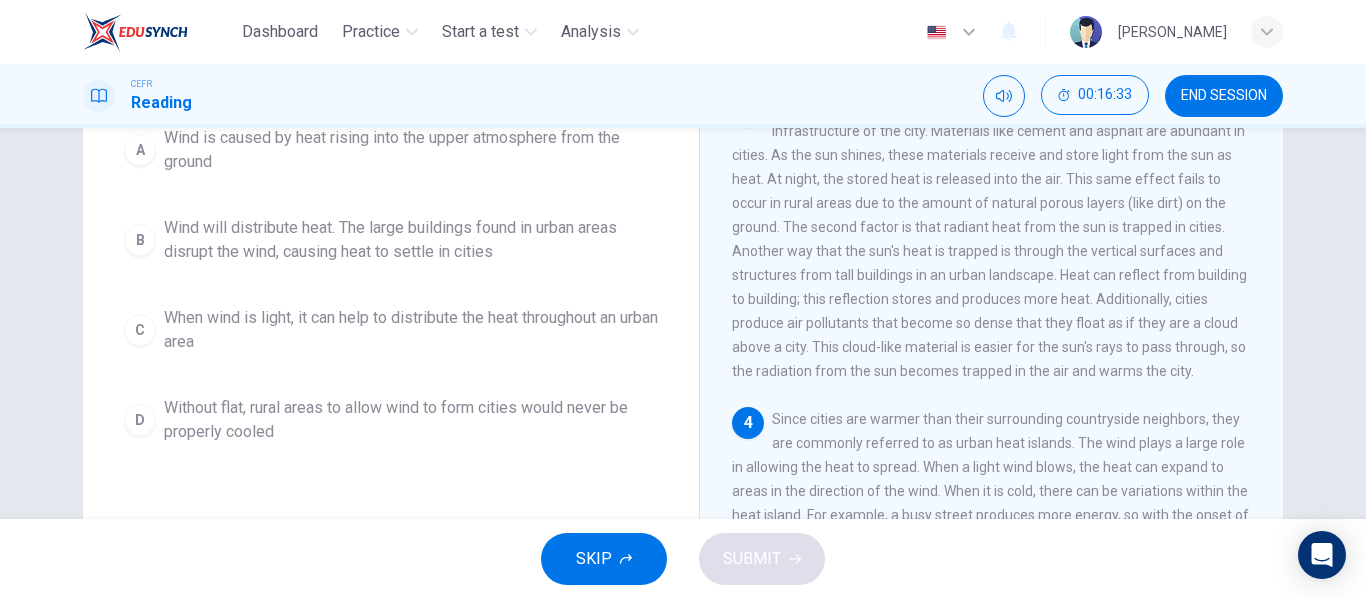 scroll, scrollTop: 235, scrollLeft: 0, axis: vertical 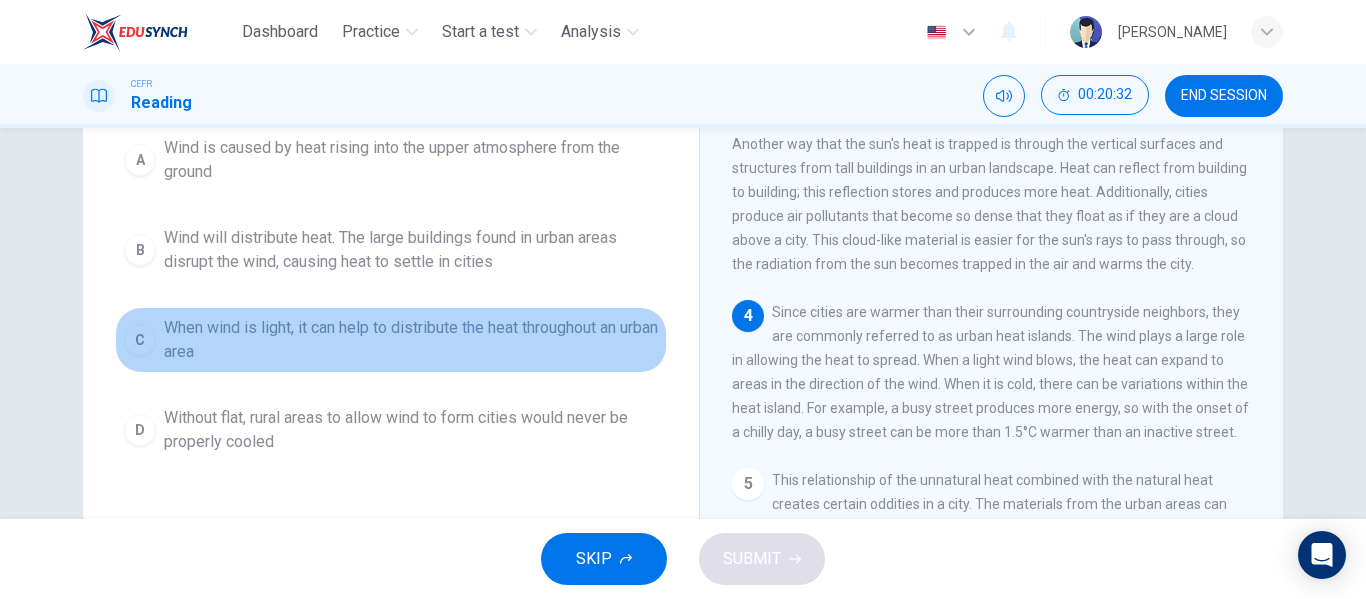 click on "C" at bounding box center (140, 340) 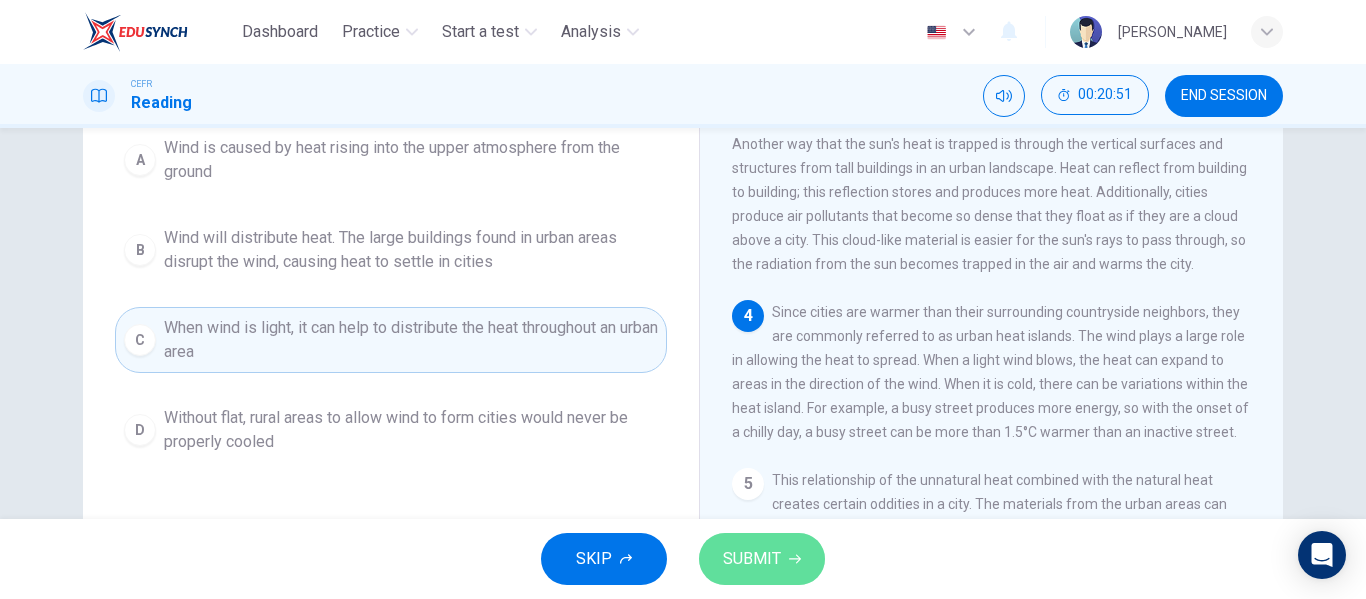 click on "SUBMIT" at bounding box center [762, 559] 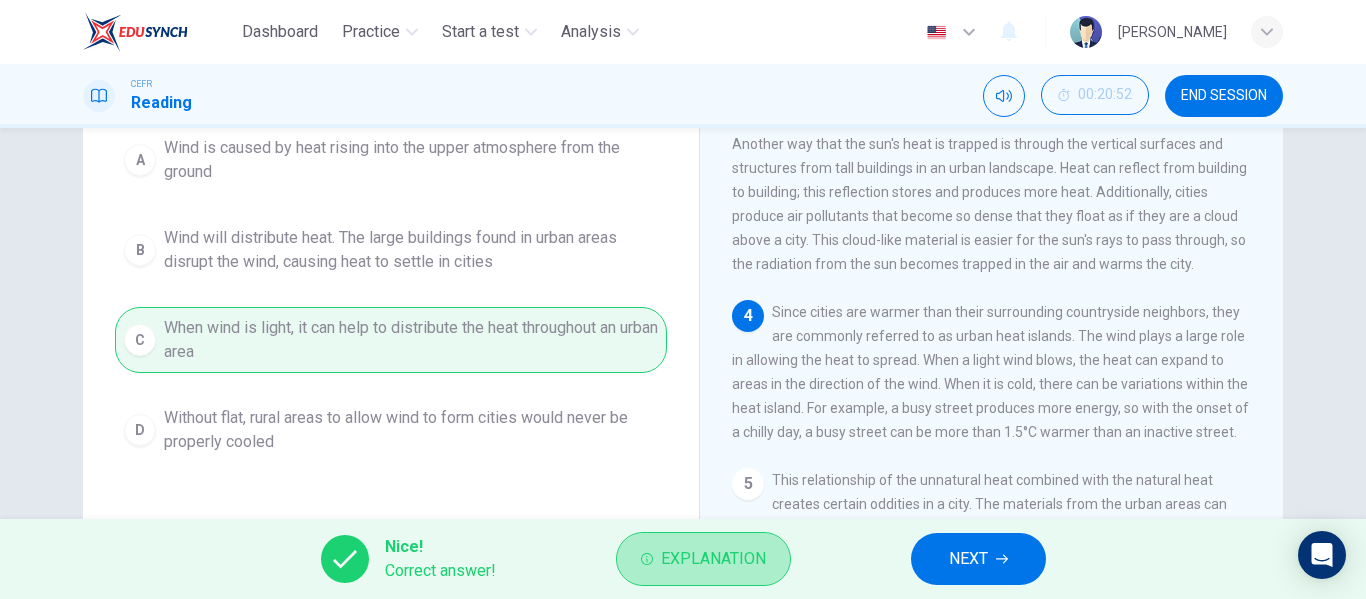 click on "Explanation" at bounding box center (703, 559) 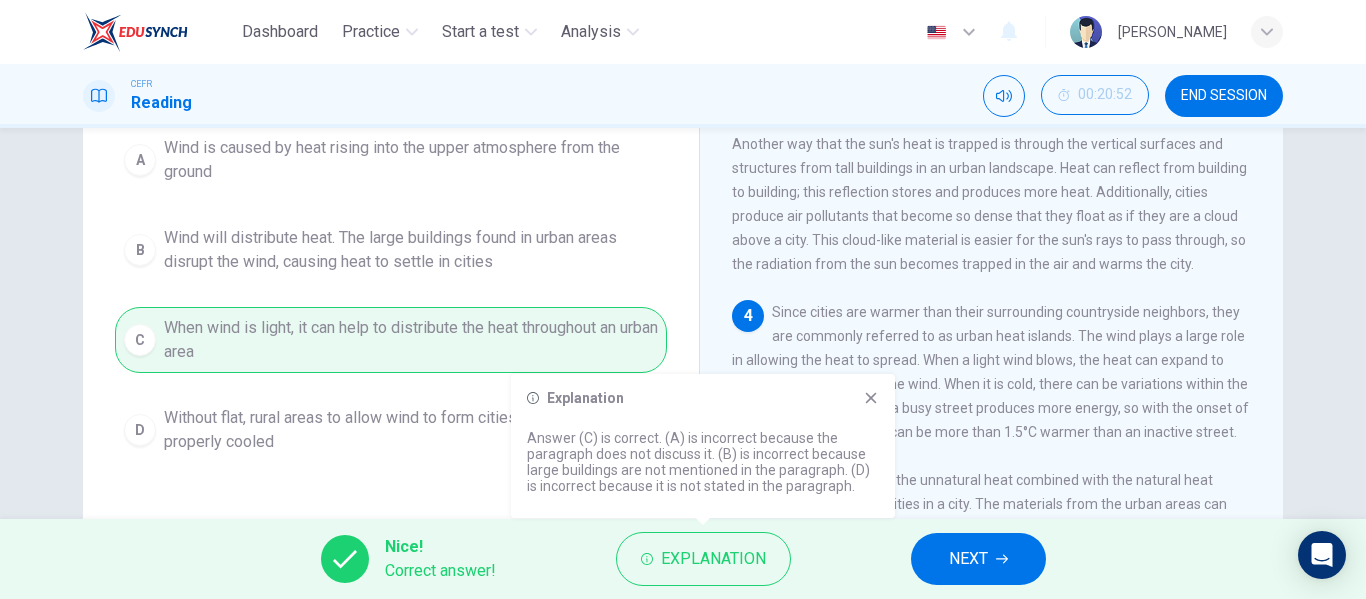 click on "A Wind is caused by heat rising into the upper atmosphere from the ground B Wind will distribute heat. The large buildings found in urban areas disrupt the wind, causing heat to settle in cities C When wind is light, it can help to distribute the heat throughout an urban area D Without flat, rural areas to allow wind to form cities would never be properly cooled" at bounding box center [391, 295] 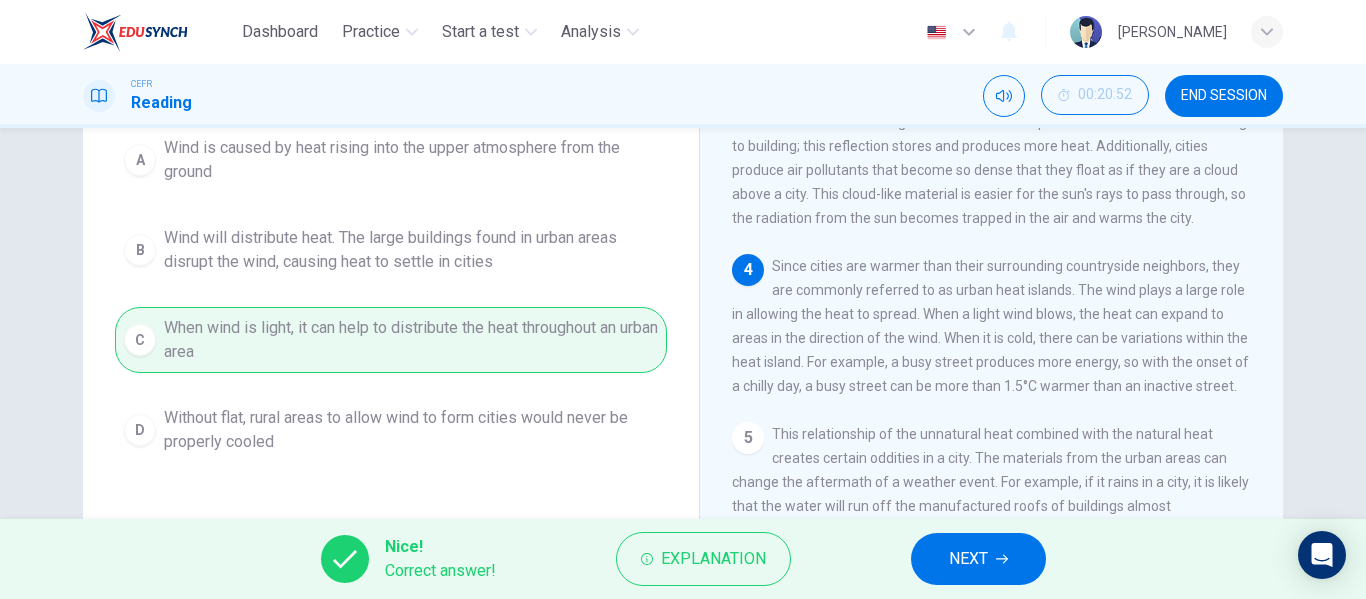 scroll, scrollTop: 588, scrollLeft: 0, axis: vertical 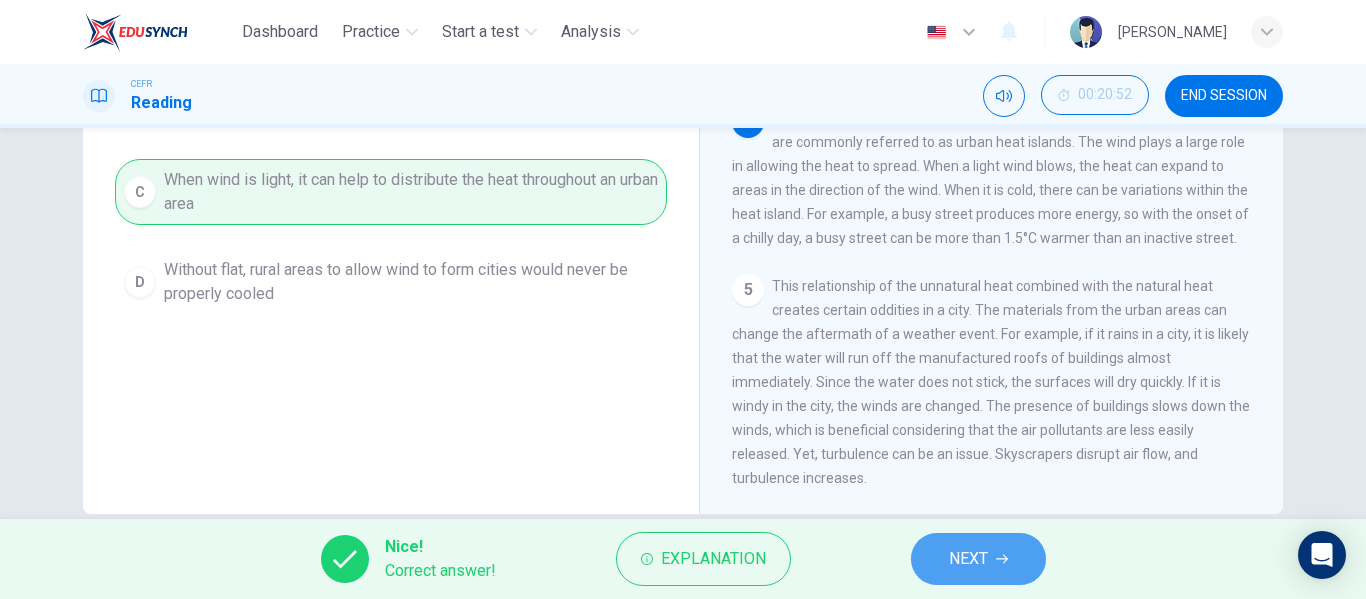 click on "NEXT" at bounding box center (968, 559) 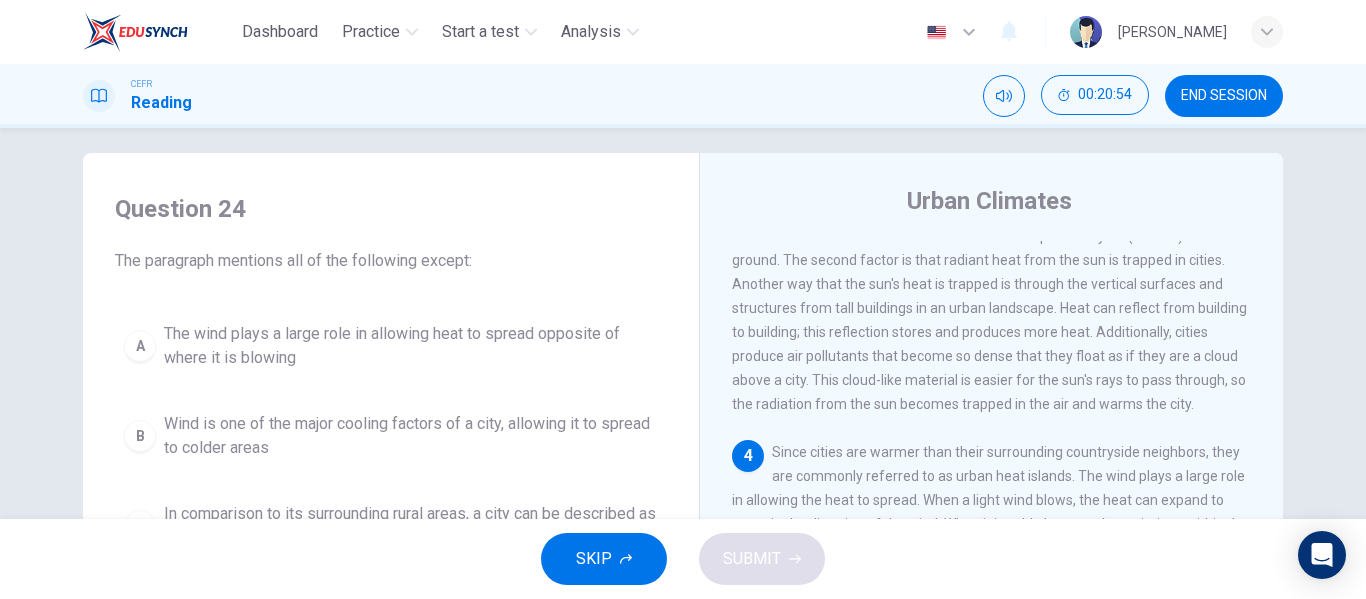 scroll, scrollTop: 0, scrollLeft: 0, axis: both 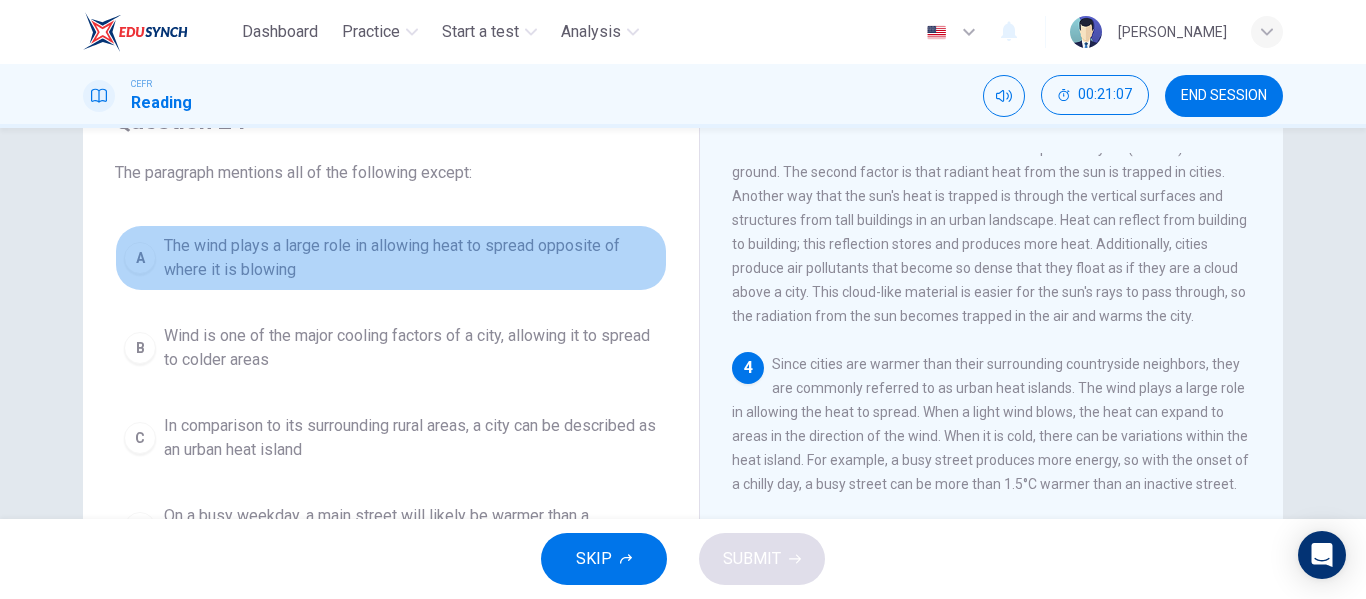 click on "A The wind plays a large role in allowing heat to spread opposite of where it is blowing" at bounding box center [391, 258] 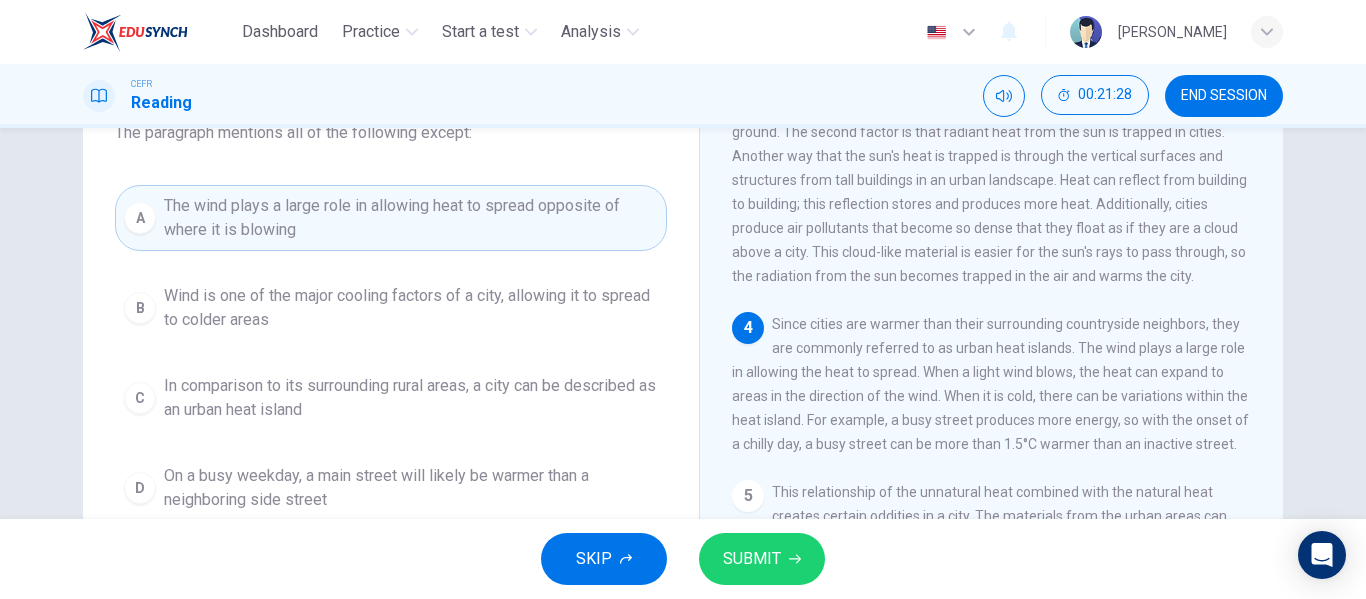 scroll, scrollTop: 146, scrollLeft: 0, axis: vertical 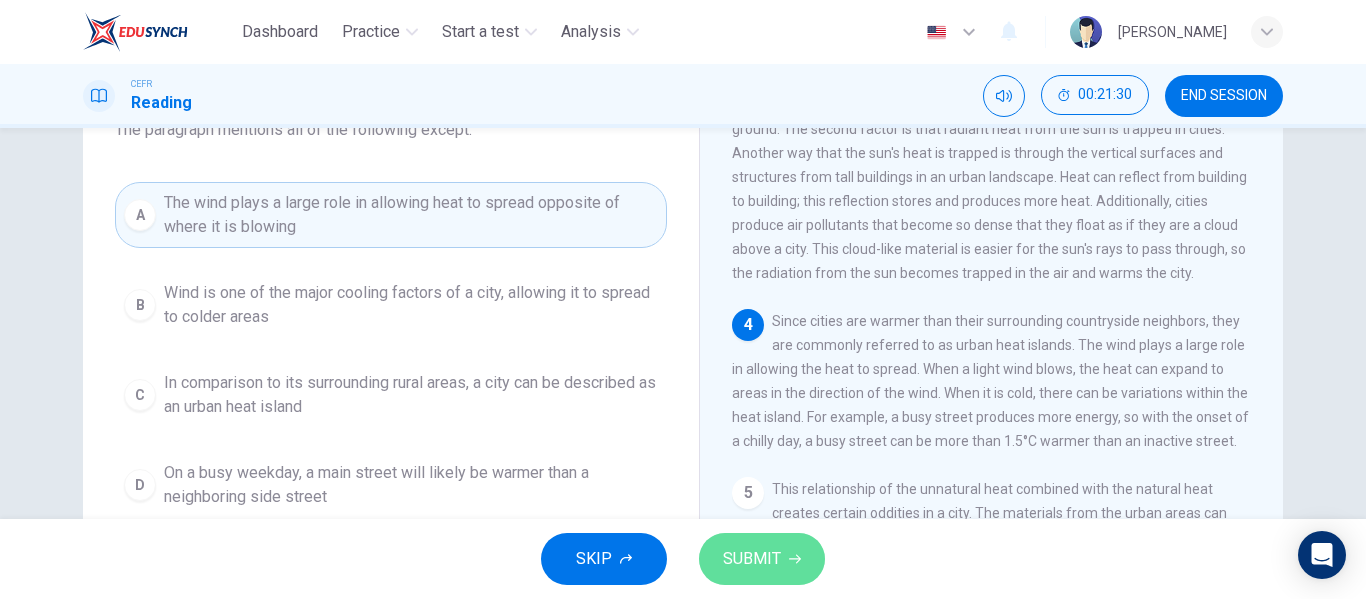 click on "SUBMIT" at bounding box center (752, 559) 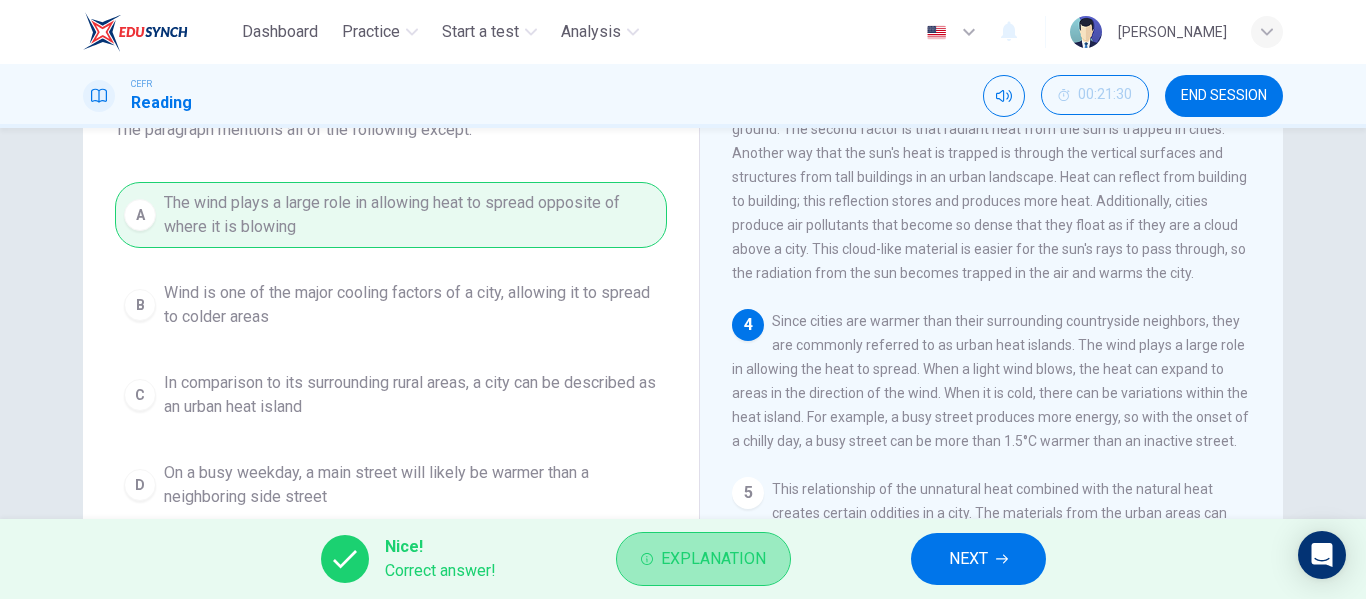 click on "Explanation" at bounding box center (713, 559) 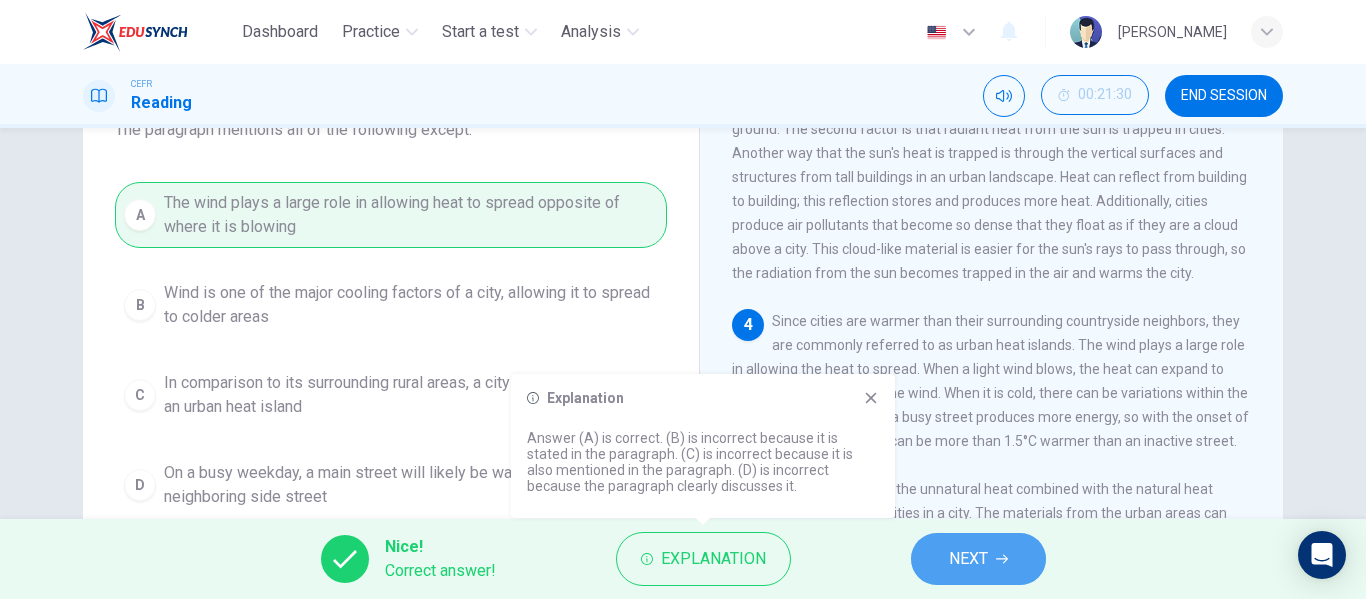 click on "NEXT" at bounding box center [978, 559] 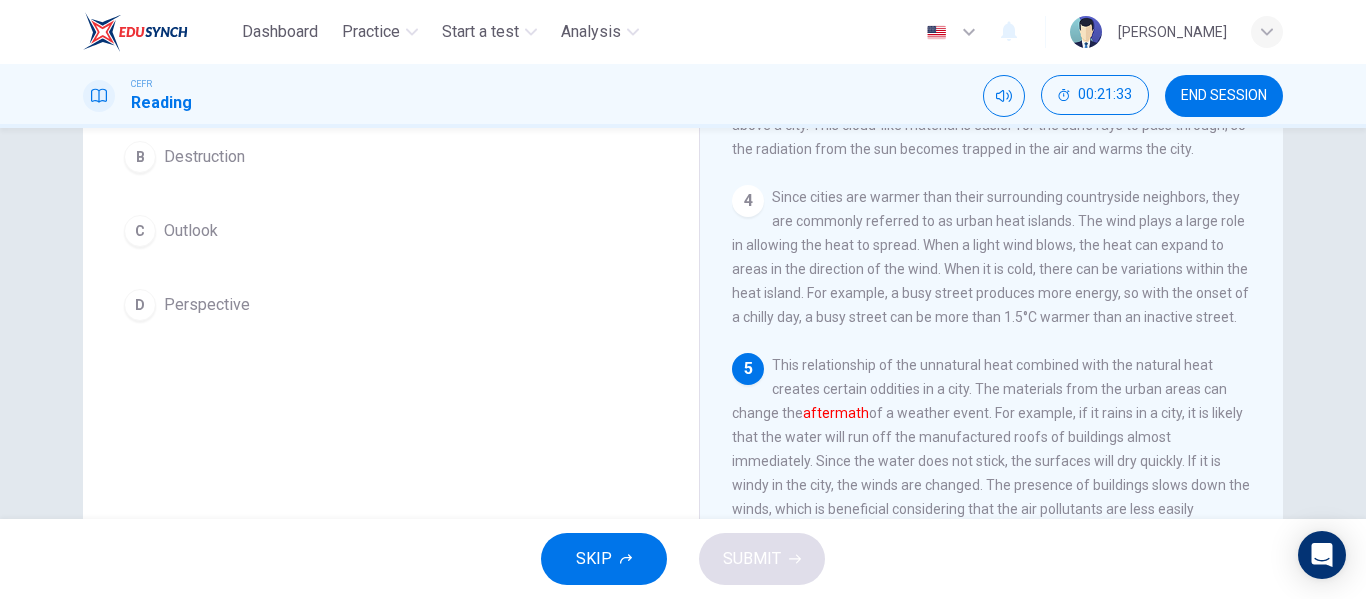 scroll, scrollTop: 276, scrollLeft: 0, axis: vertical 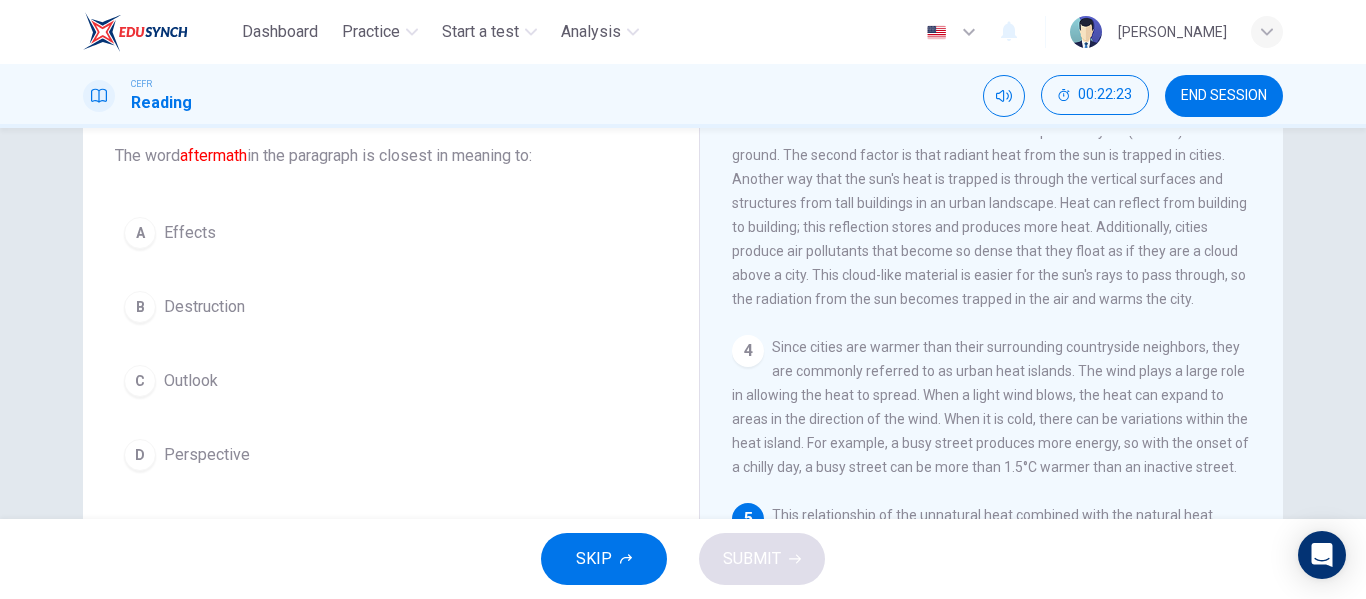 click on "Question 25 The word  aftermath  in the paragraph is closest in meaning to: A Effects B Destruction C Outlook D Perspective" at bounding box center [391, 284] 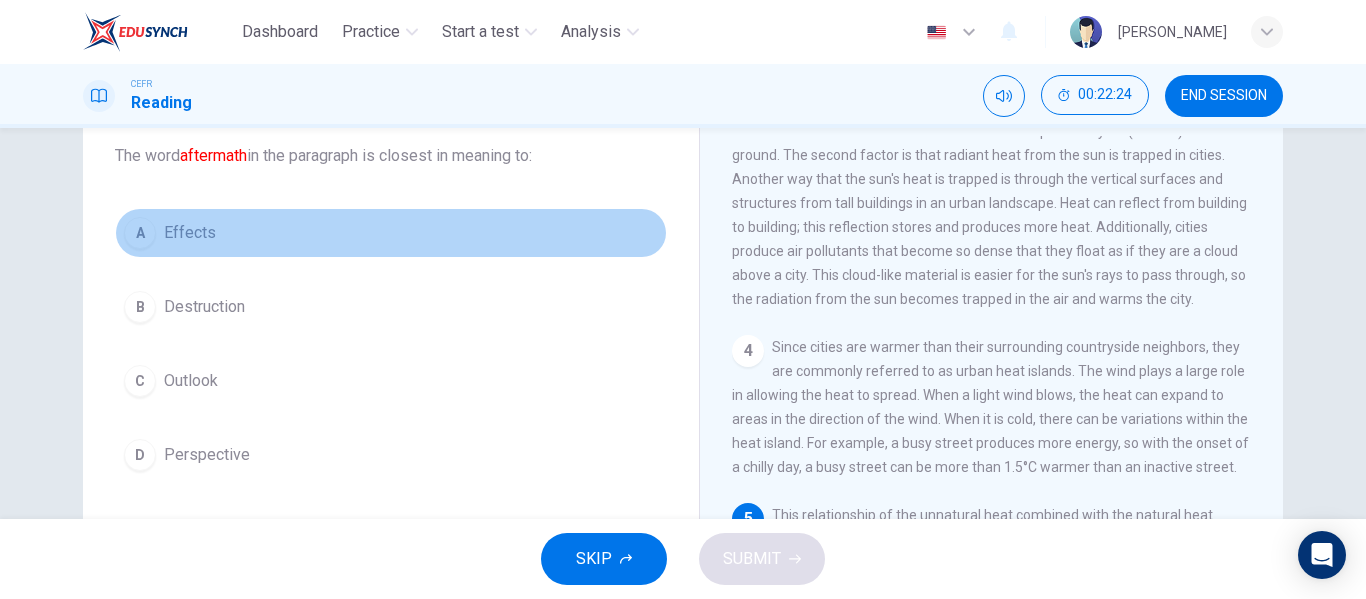 click on "A" at bounding box center (140, 233) 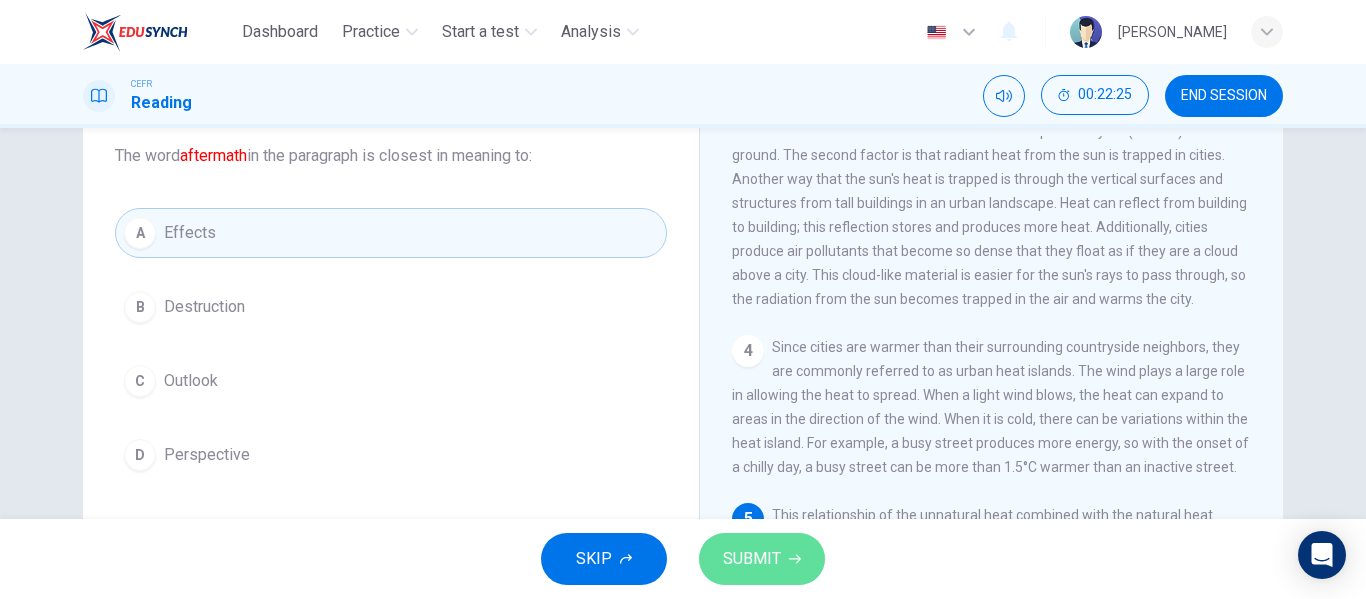 click on "SUBMIT" at bounding box center [752, 559] 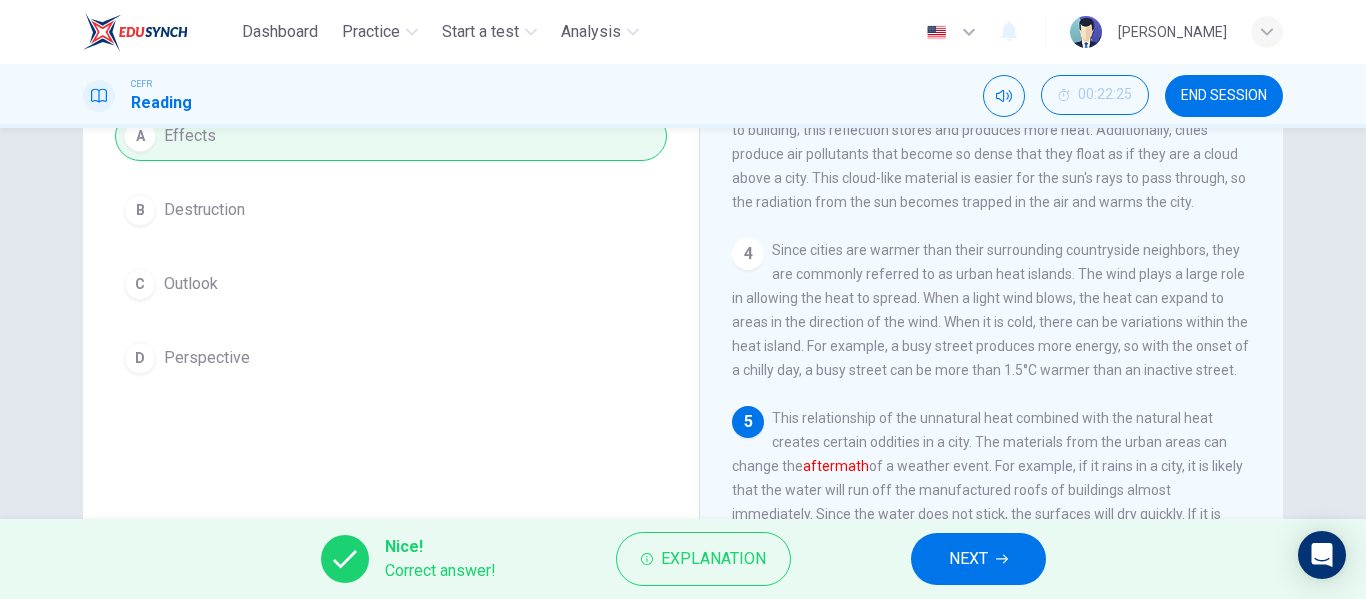 scroll, scrollTop: 222, scrollLeft: 0, axis: vertical 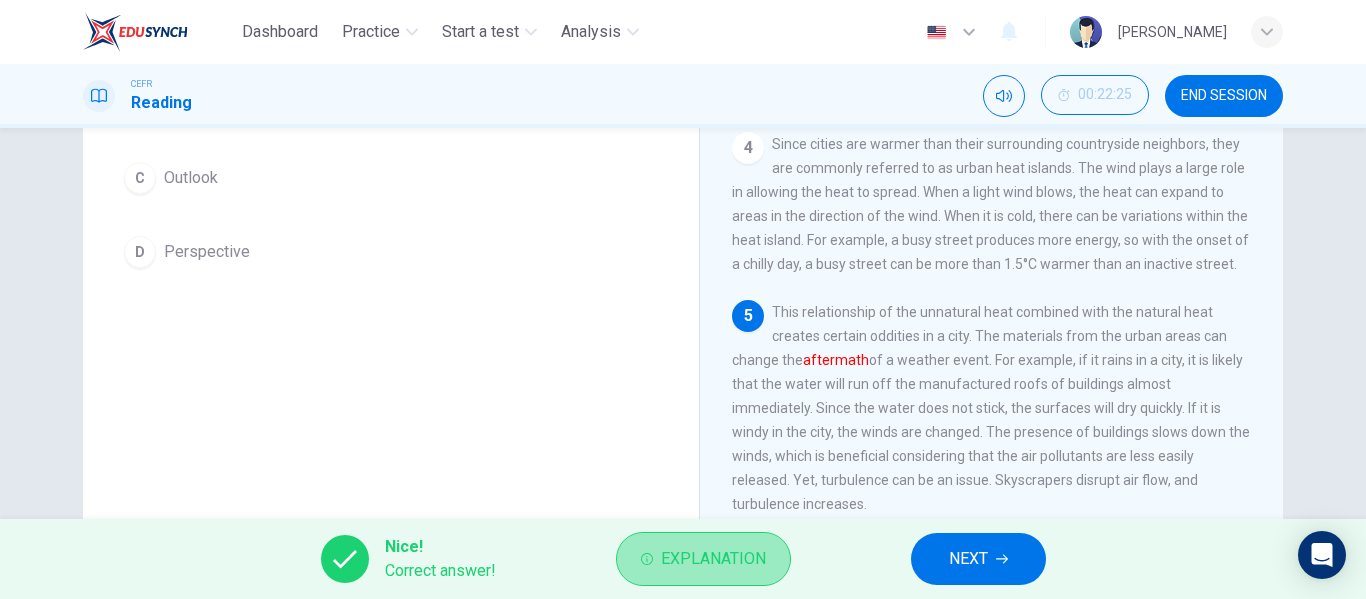 click on "Explanation" at bounding box center [713, 559] 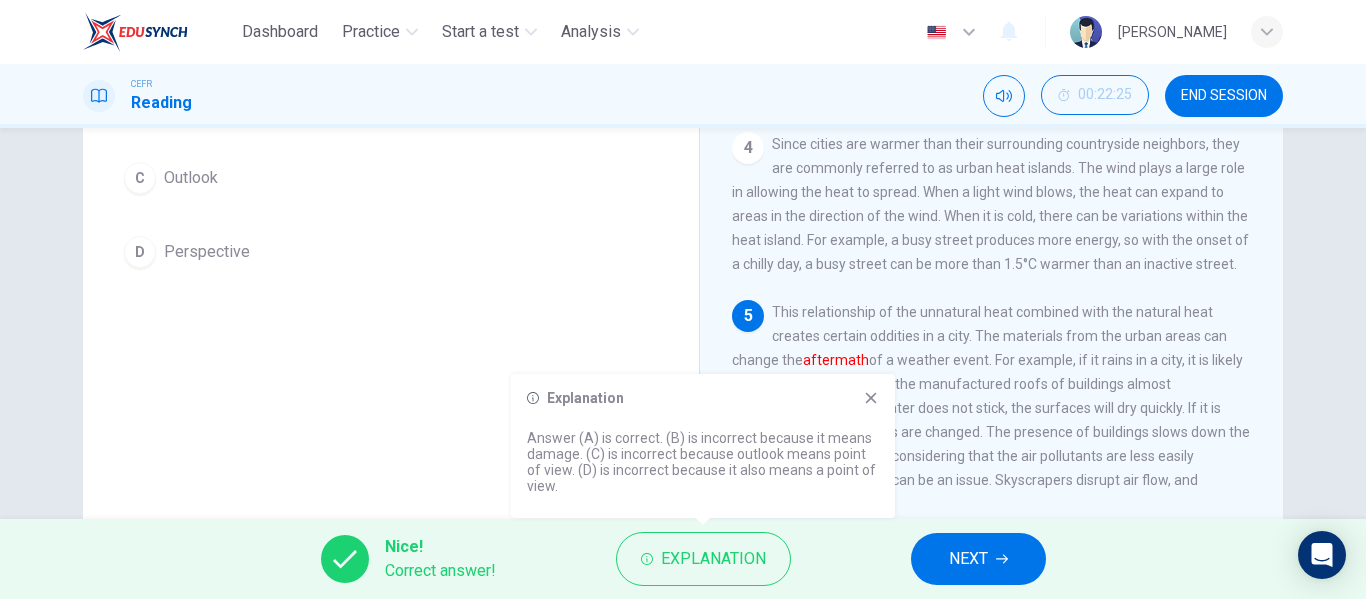click on "This relationship of the unnatural heat combined with the natural heat creates certain oddities in a city. The materials from the urban areas can change the  aftermath  of a weather event. For example, if it rains in a city, it is likely that the water will run off the manufactured roofs of buildings almost immediately. Since the water does not stick, the surfaces will dry quickly. If it is windy in the city, the winds are changed. The presence of buildings slows down the winds, which is beneficial considering that the air pollutants are less easily released. Yet, turbulence can be an issue. Skyscrapers disrupt air flow, and turbulence increases." at bounding box center (991, 408) 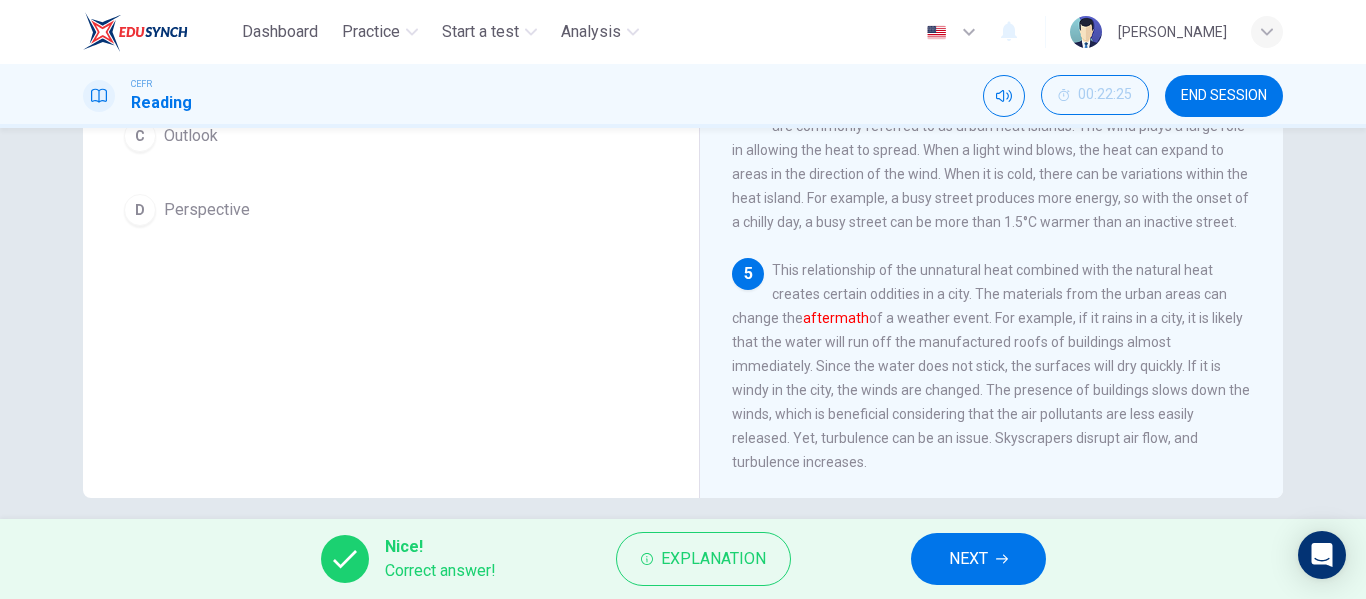 scroll, scrollTop: 371, scrollLeft: 0, axis: vertical 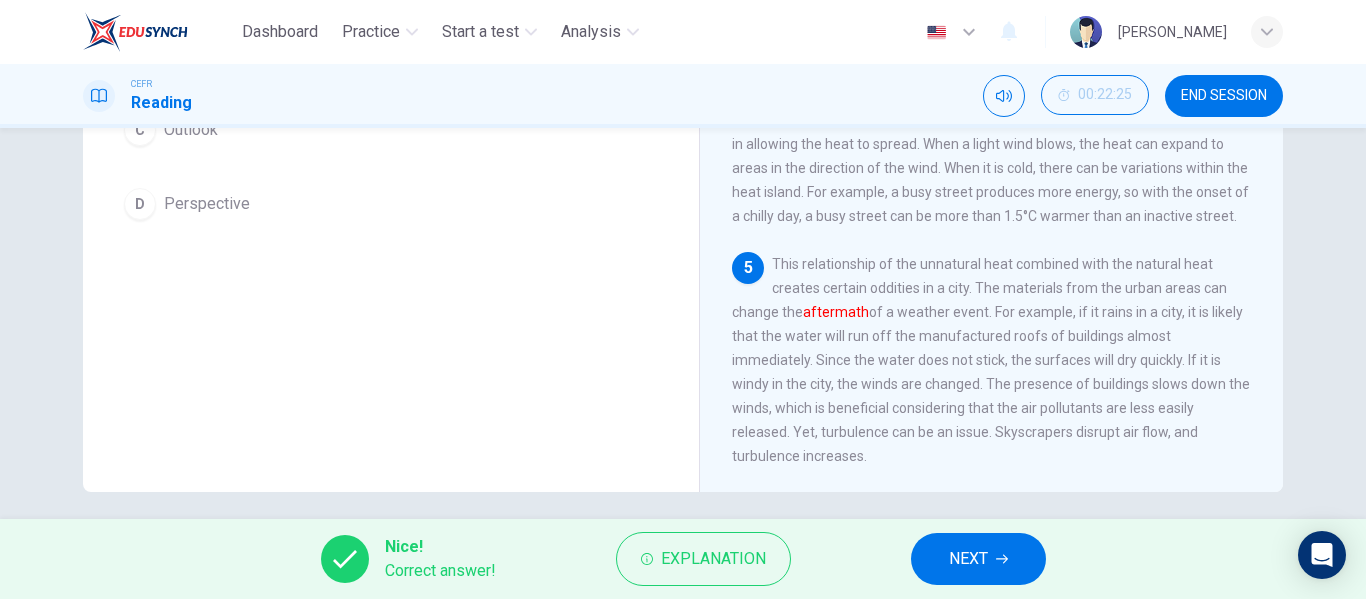 click on "NEXT" at bounding box center [968, 559] 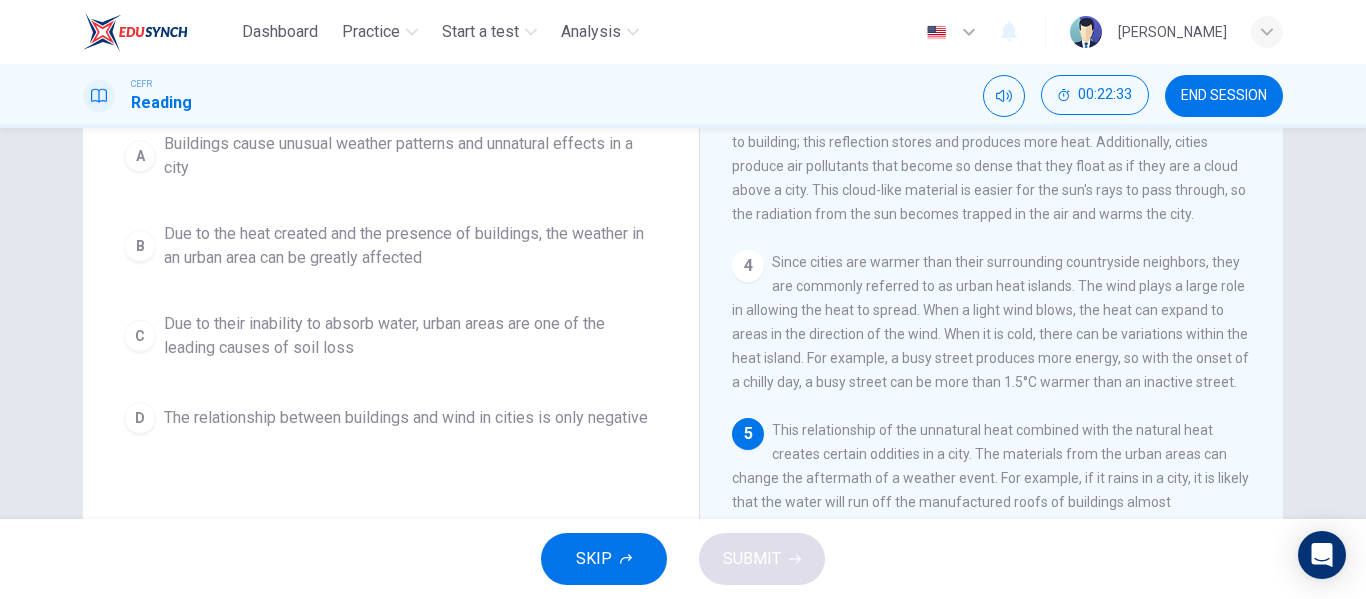 scroll, scrollTop: 0, scrollLeft: 0, axis: both 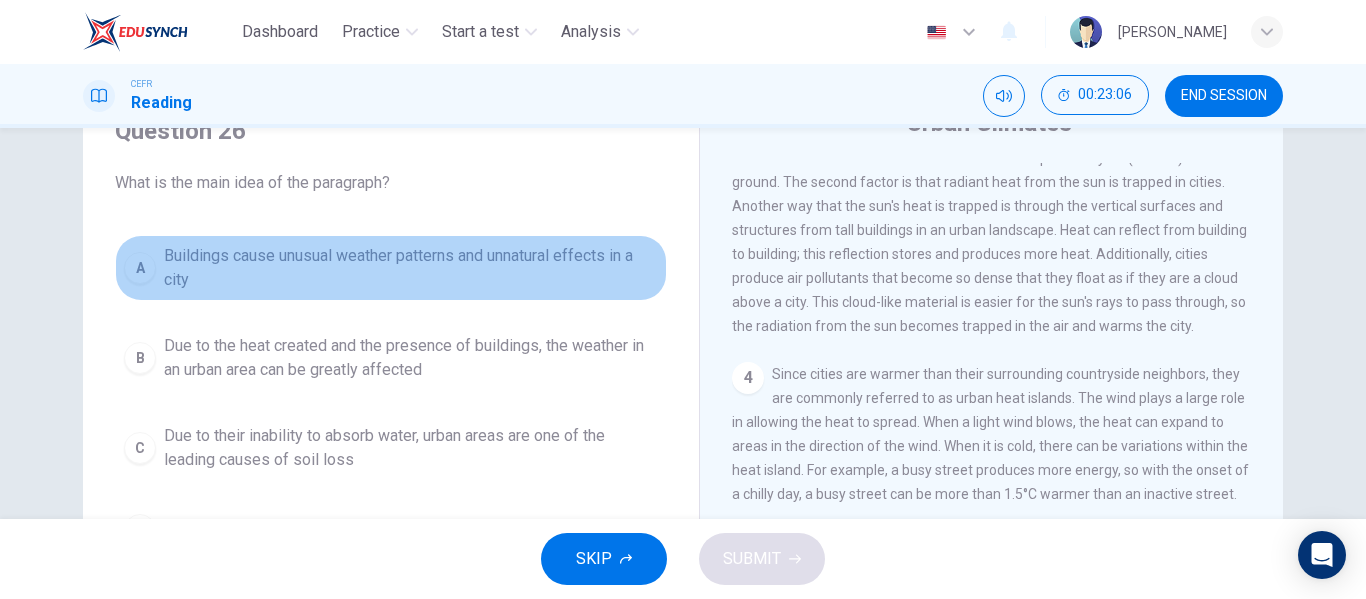 click on "A" at bounding box center (140, 268) 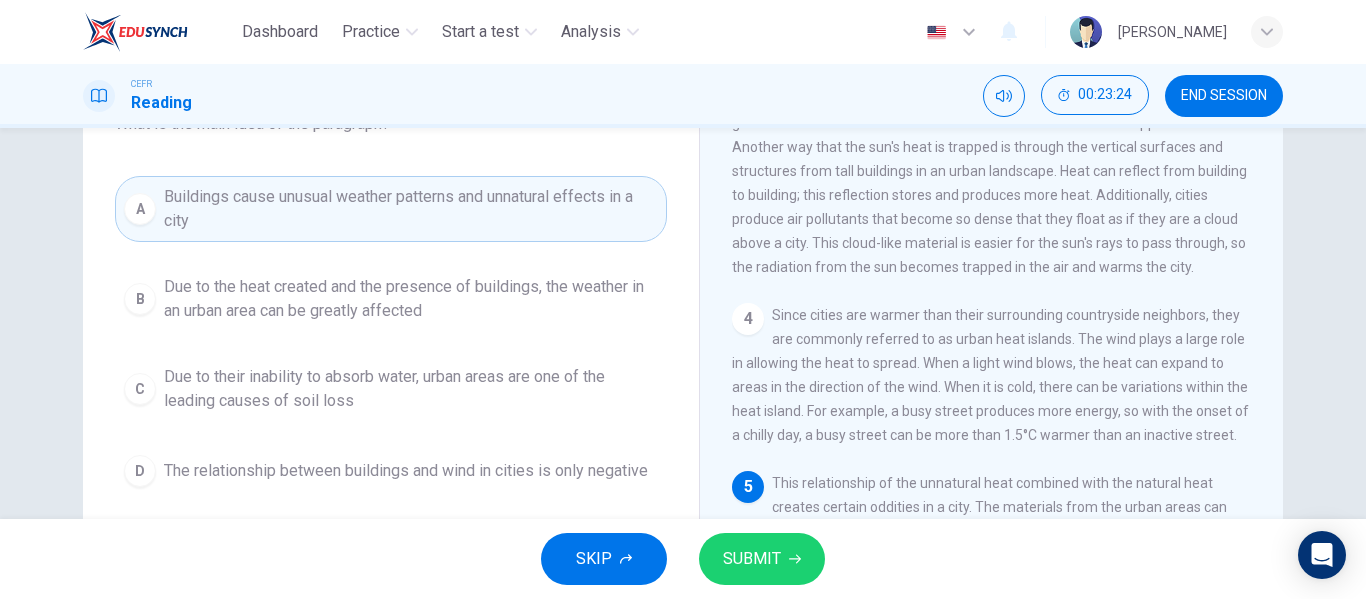 scroll, scrollTop: 154, scrollLeft: 0, axis: vertical 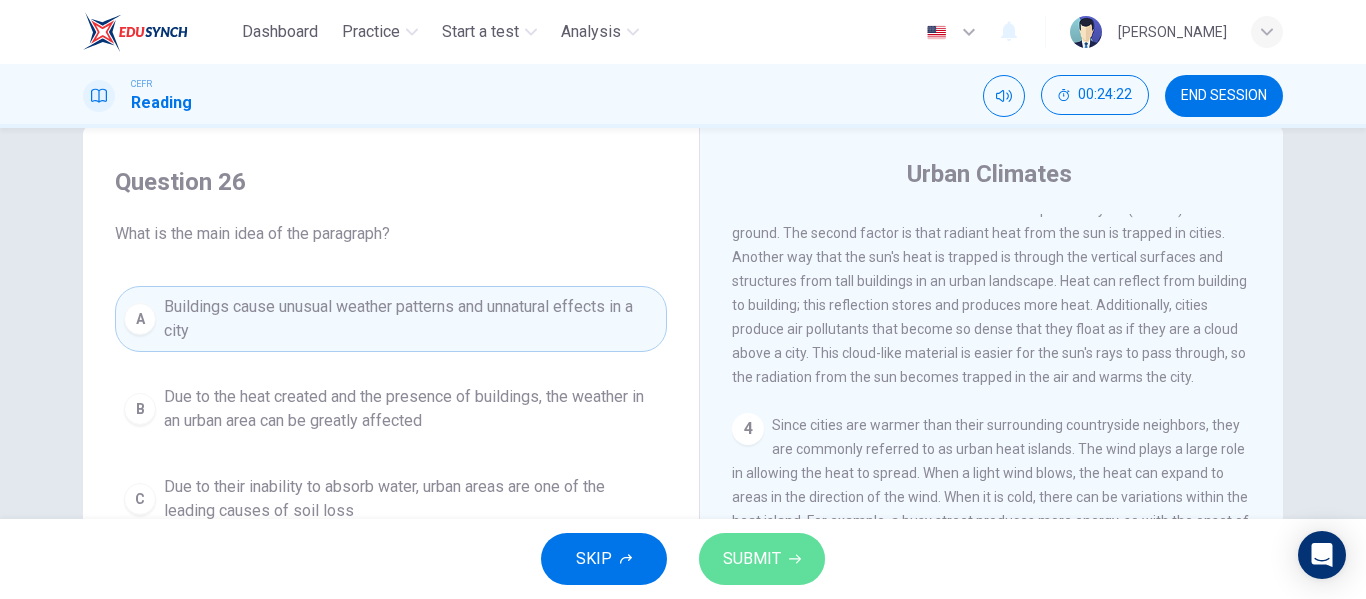 click on "SUBMIT" at bounding box center (762, 559) 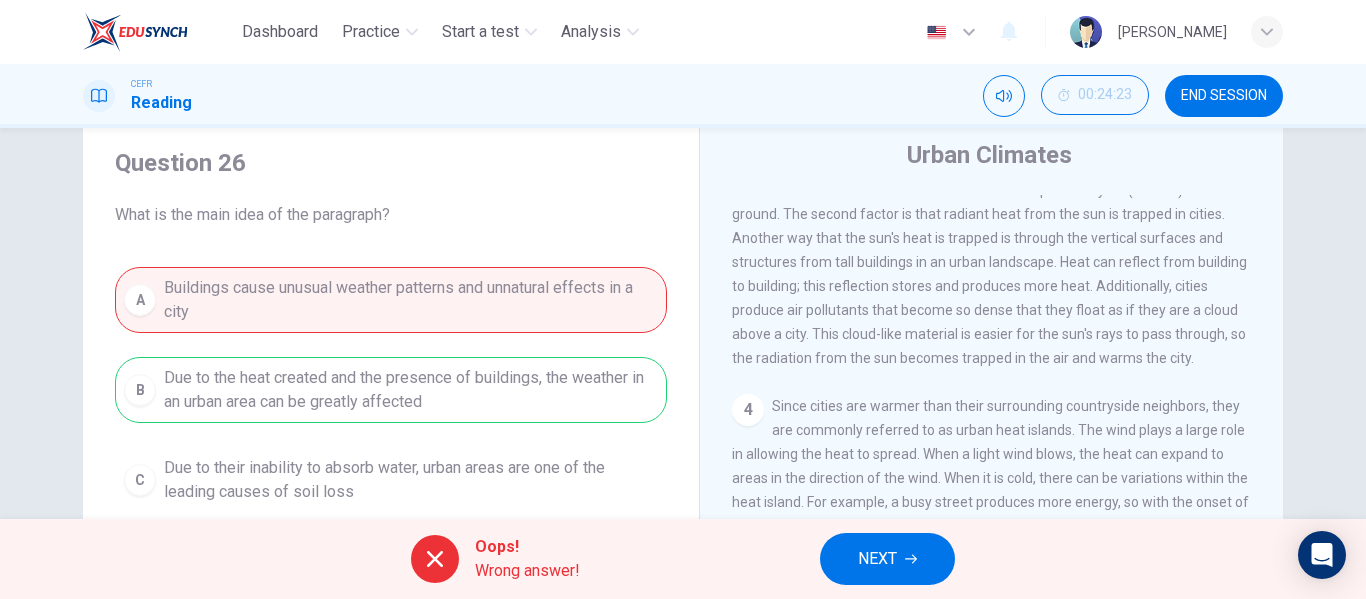 scroll, scrollTop: 63, scrollLeft: 0, axis: vertical 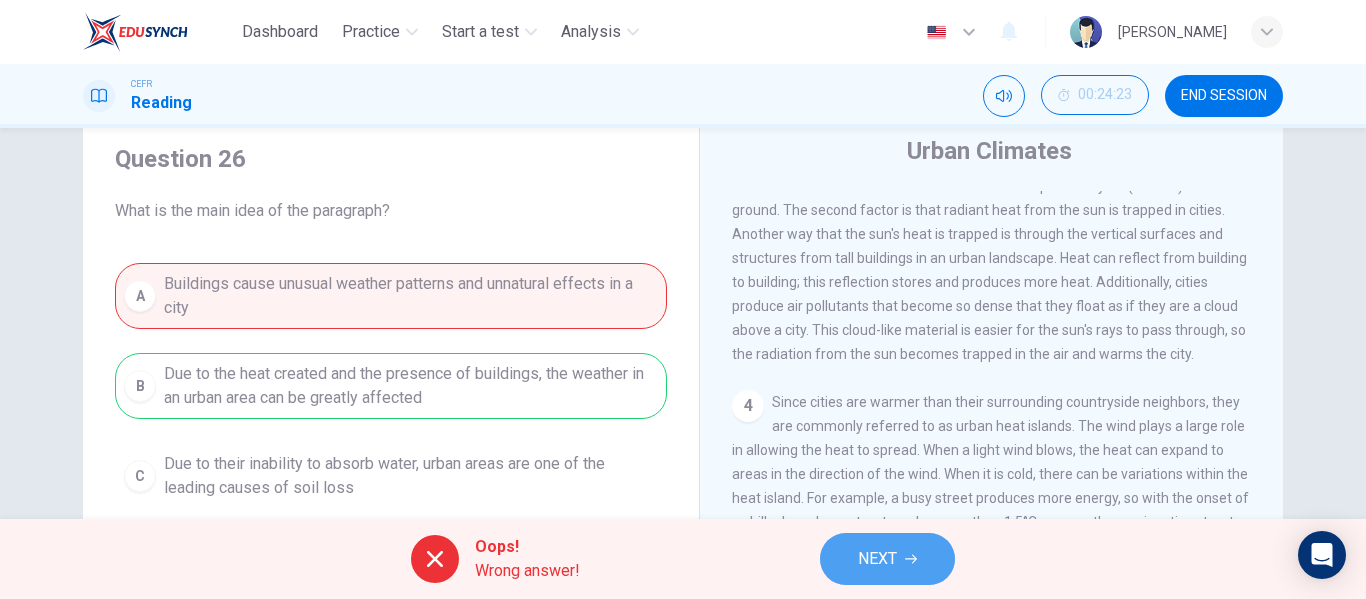 click on "NEXT" at bounding box center (887, 559) 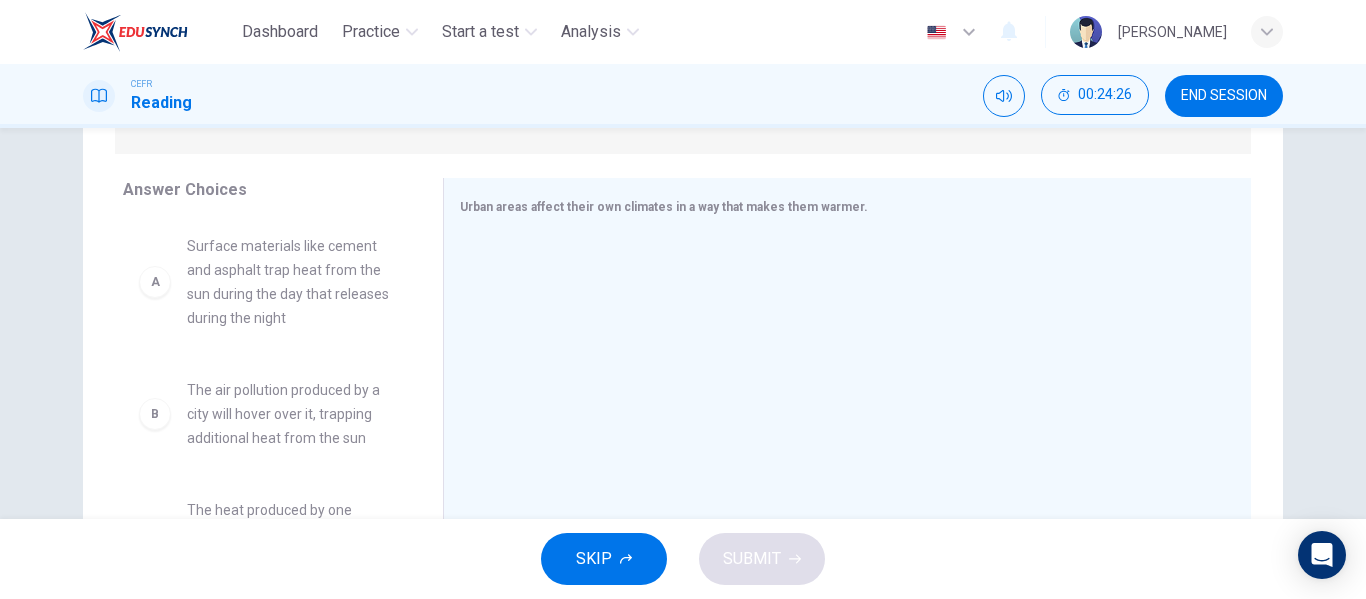 scroll, scrollTop: 293, scrollLeft: 0, axis: vertical 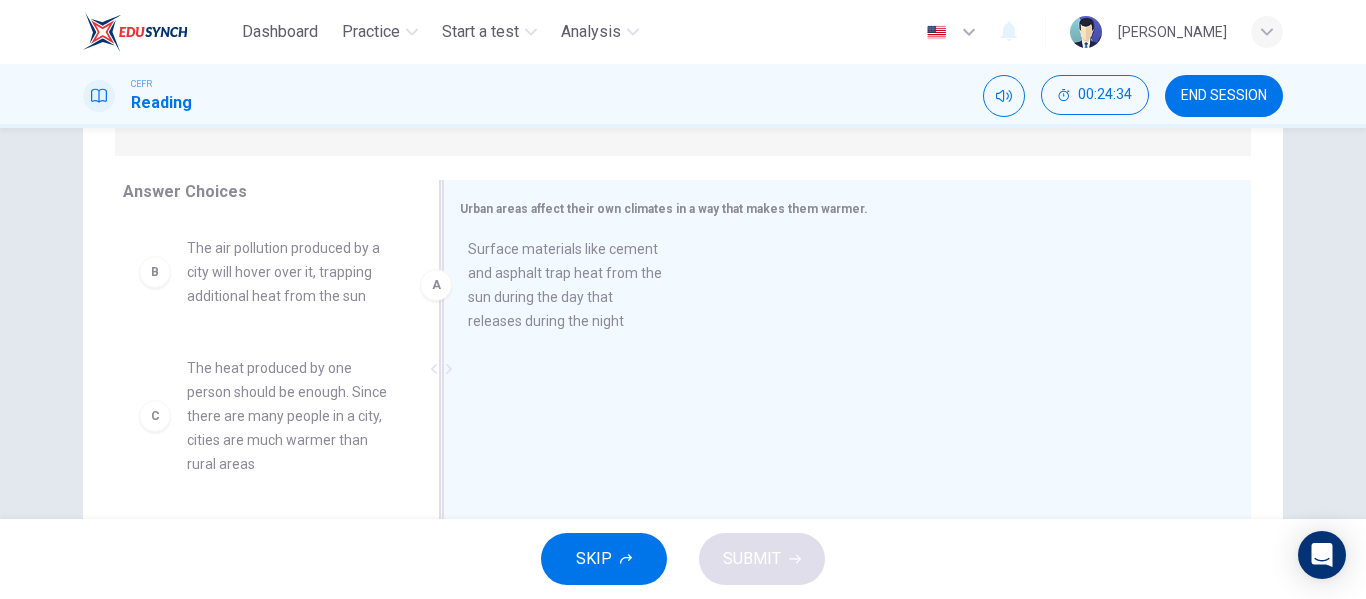 drag, startPoint x: 290, startPoint y: 312, endPoint x: 618, endPoint y: 312, distance: 328 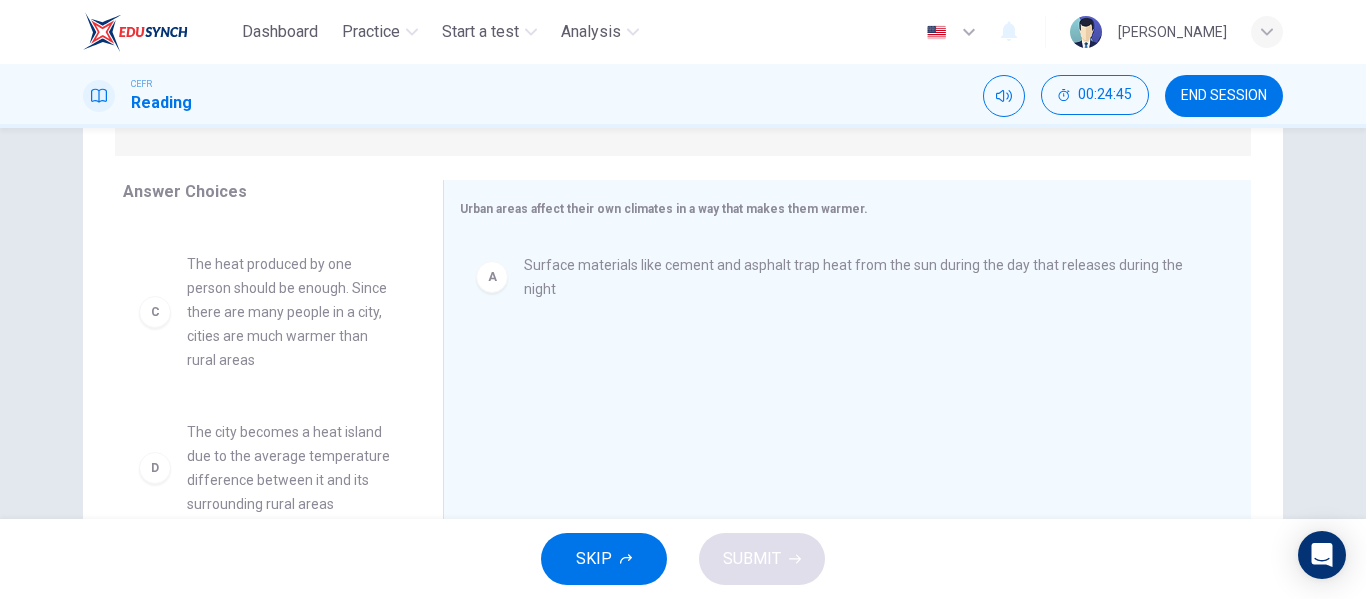scroll, scrollTop: 106, scrollLeft: 0, axis: vertical 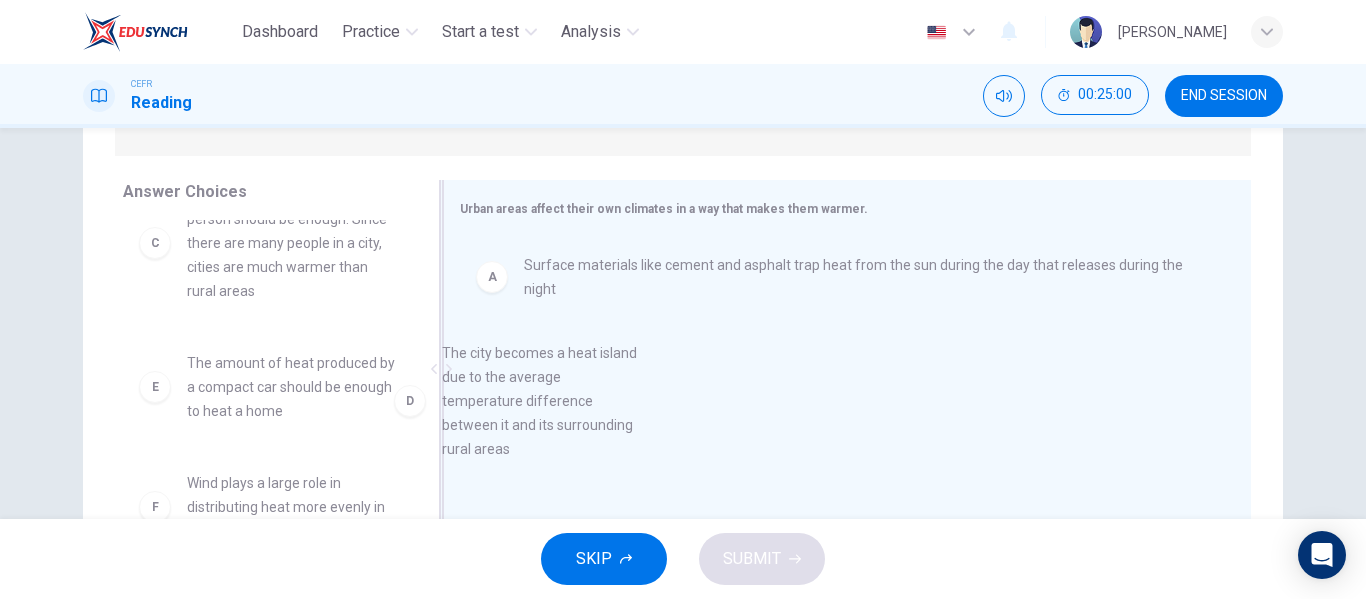 drag, startPoint x: 342, startPoint y: 384, endPoint x: 619, endPoint y: 373, distance: 277.21832 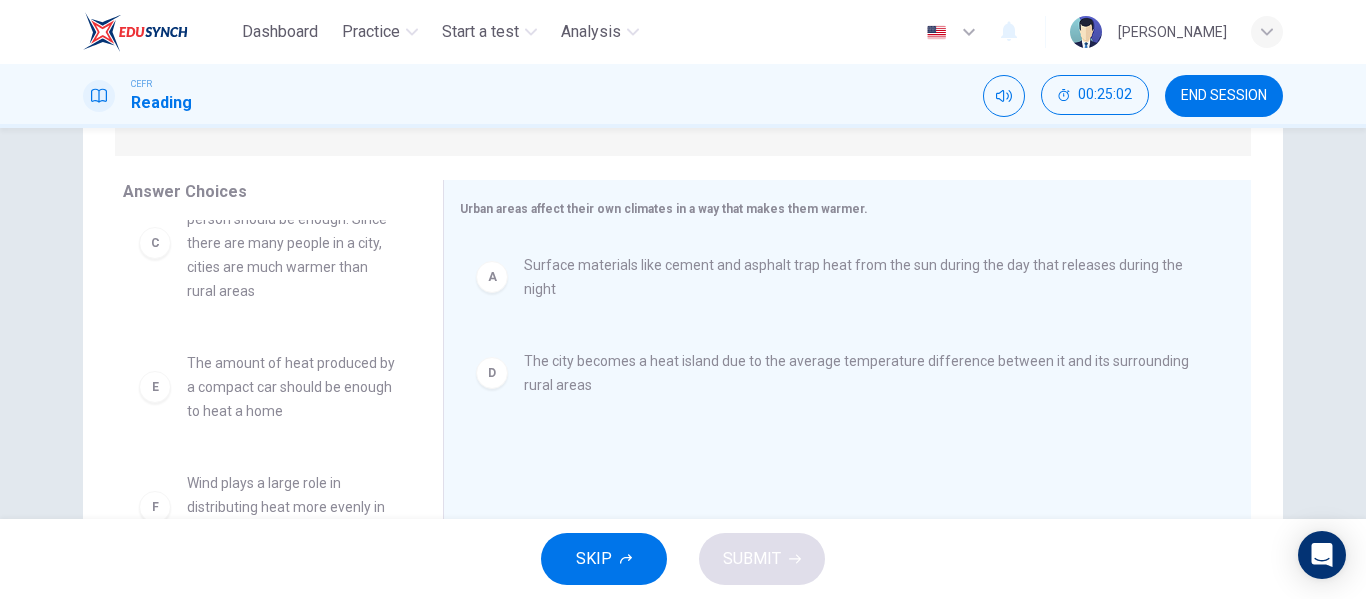 scroll, scrollTop: 204, scrollLeft: 0, axis: vertical 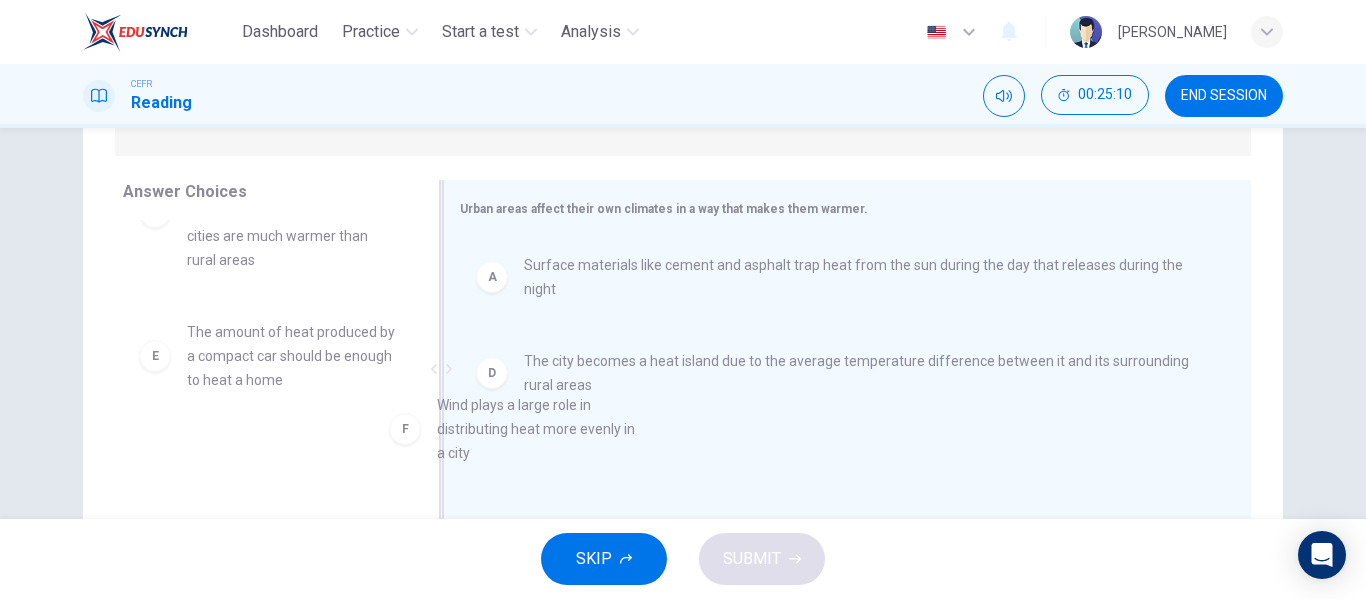 drag, startPoint x: 278, startPoint y: 475, endPoint x: 703, endPoint y: 414, distance: 429.35532 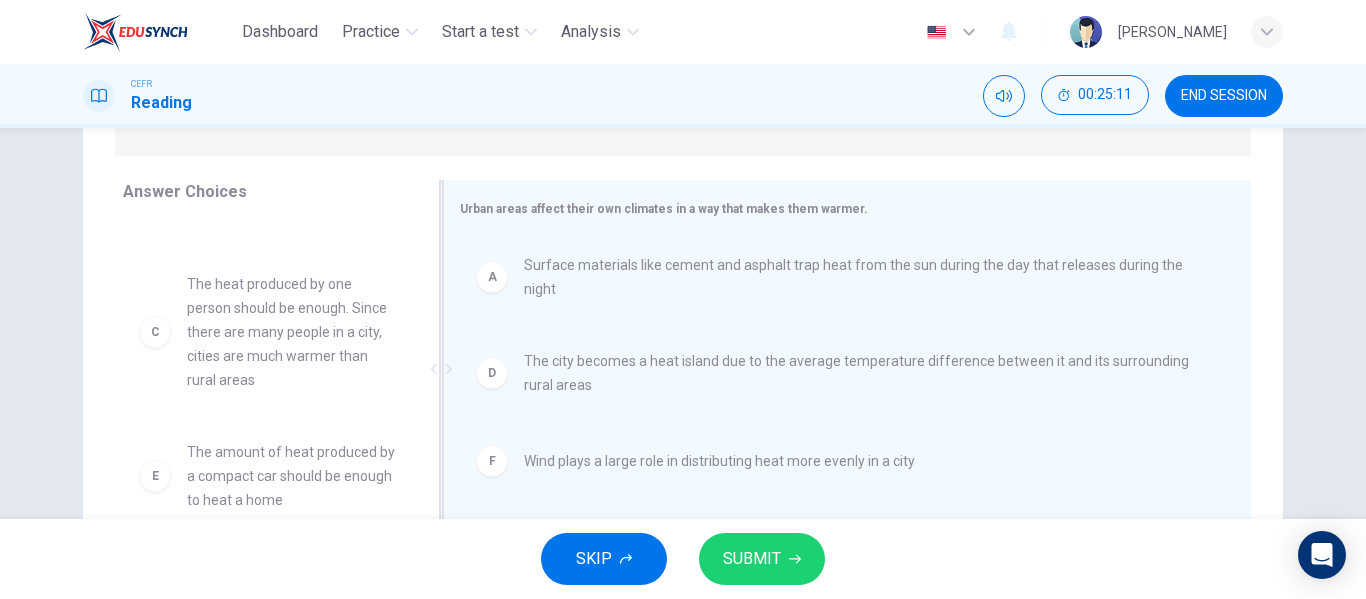 scroll, scrollTop: 84, scrollLeft: 0, axis: vertical 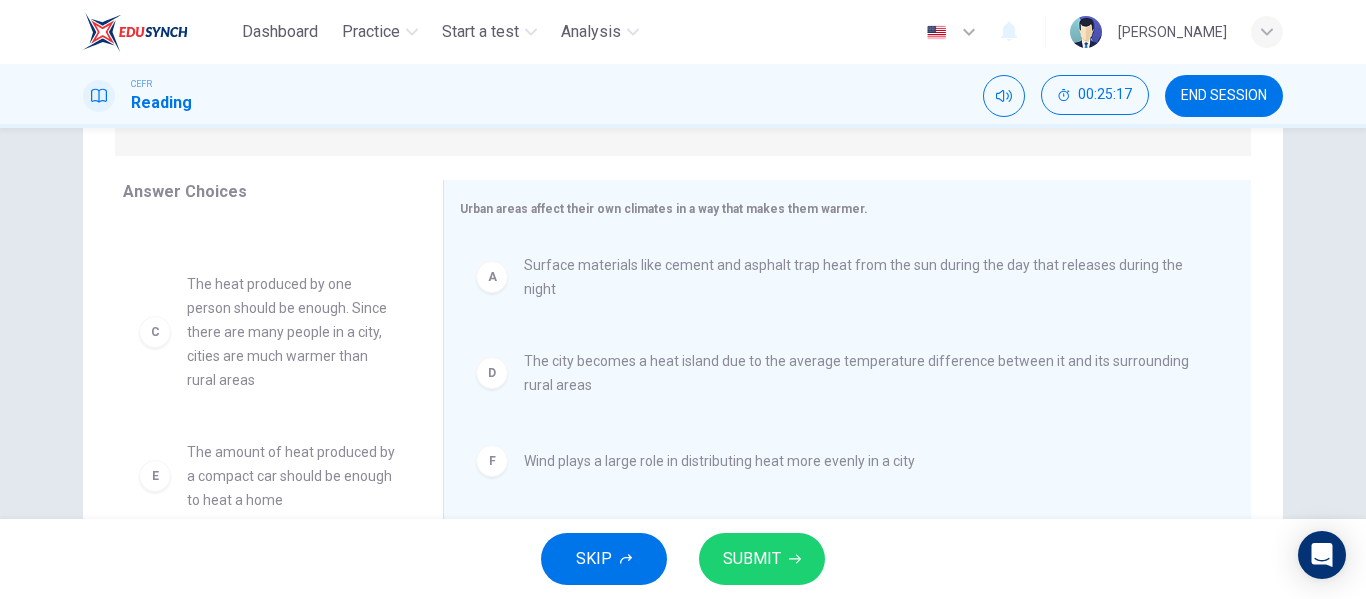 drag, startPoint x: 411, startPoint y: 462, endPoint x: 411, endPoint y: 494, distance: 32 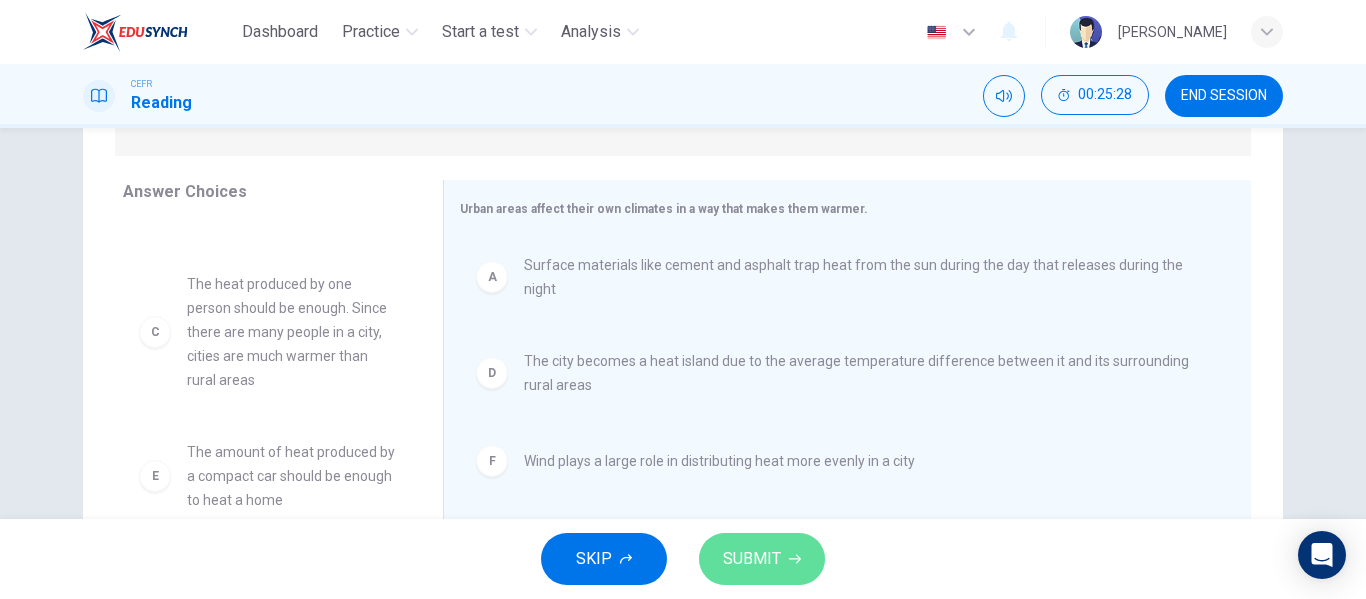click on "SUBMIT" at bounding box center [752, 559] 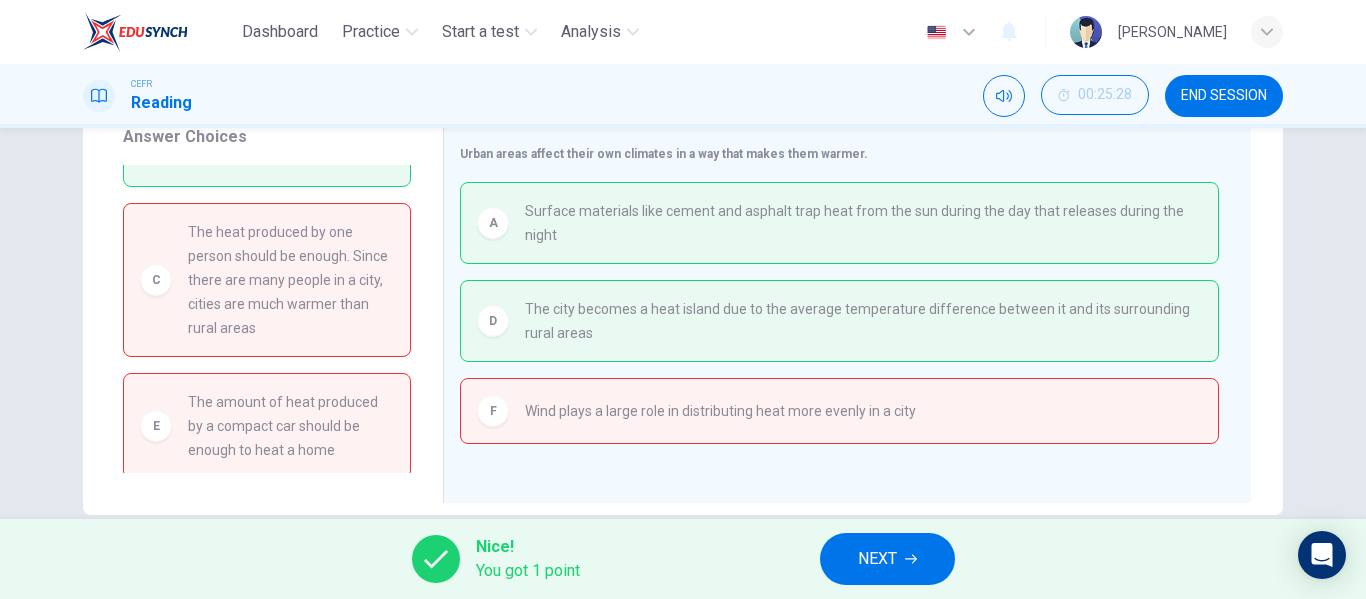 scroll, scrollTop: 384, scrollLeft: 0, axis: vertical 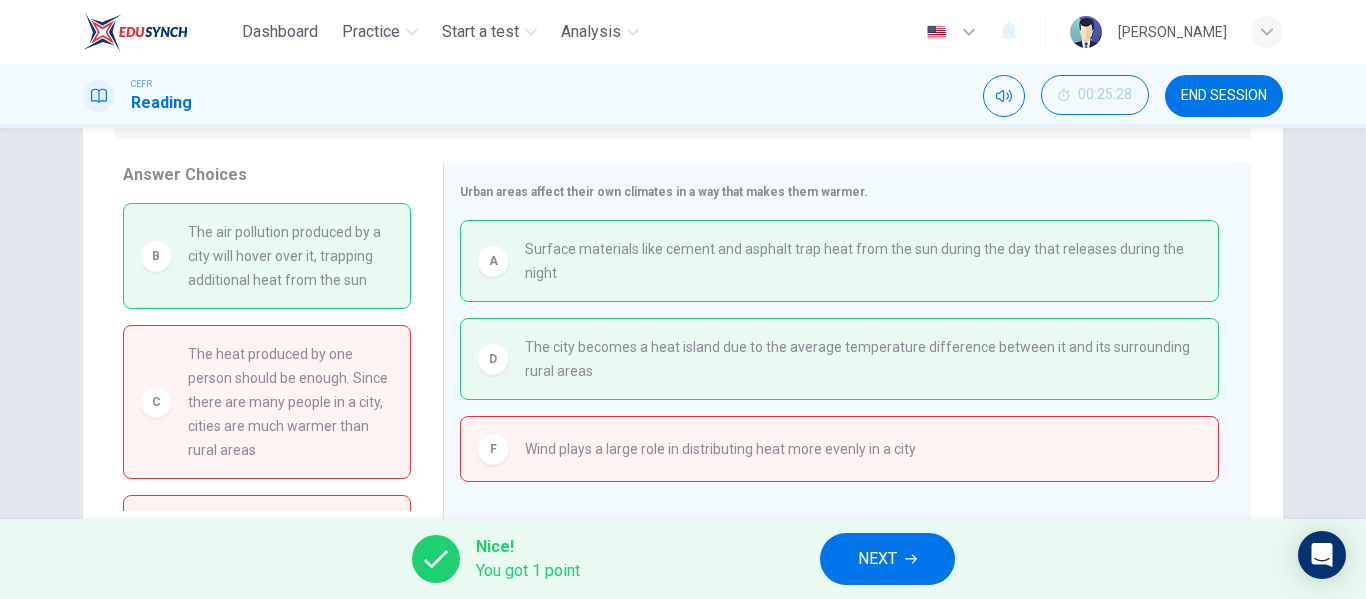 click on "NEXT" at bounding box center (877, 559) 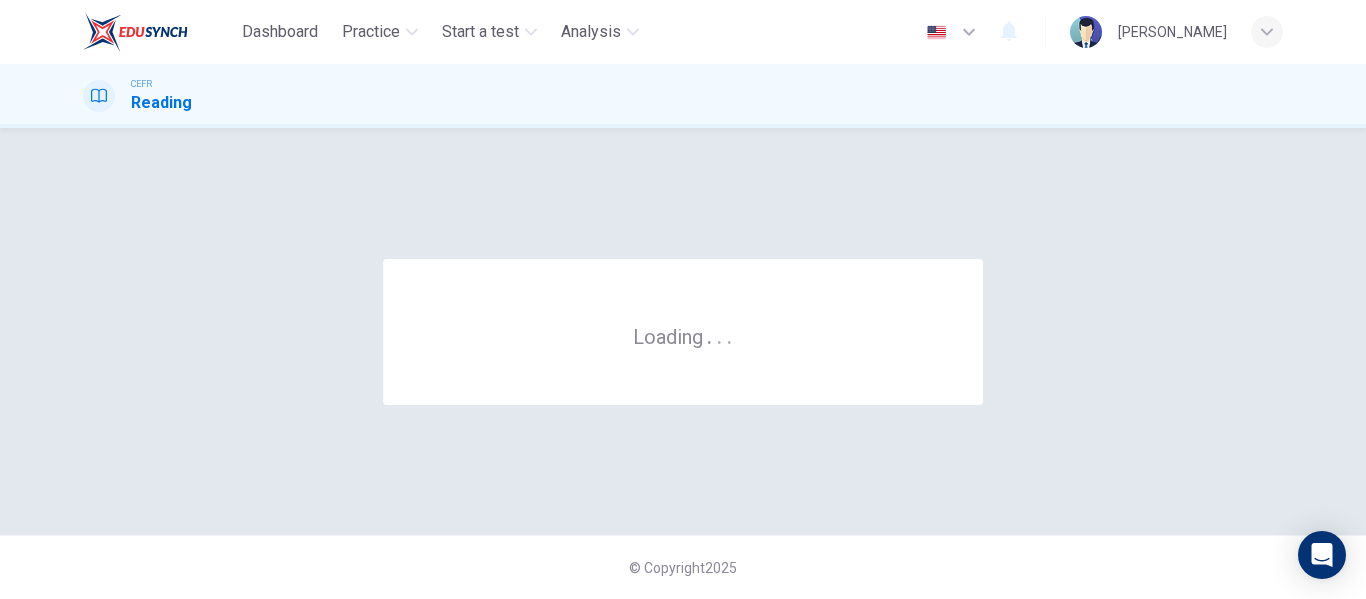 scroll, scrollTop: 0, scrollLeft: 0, axis: both 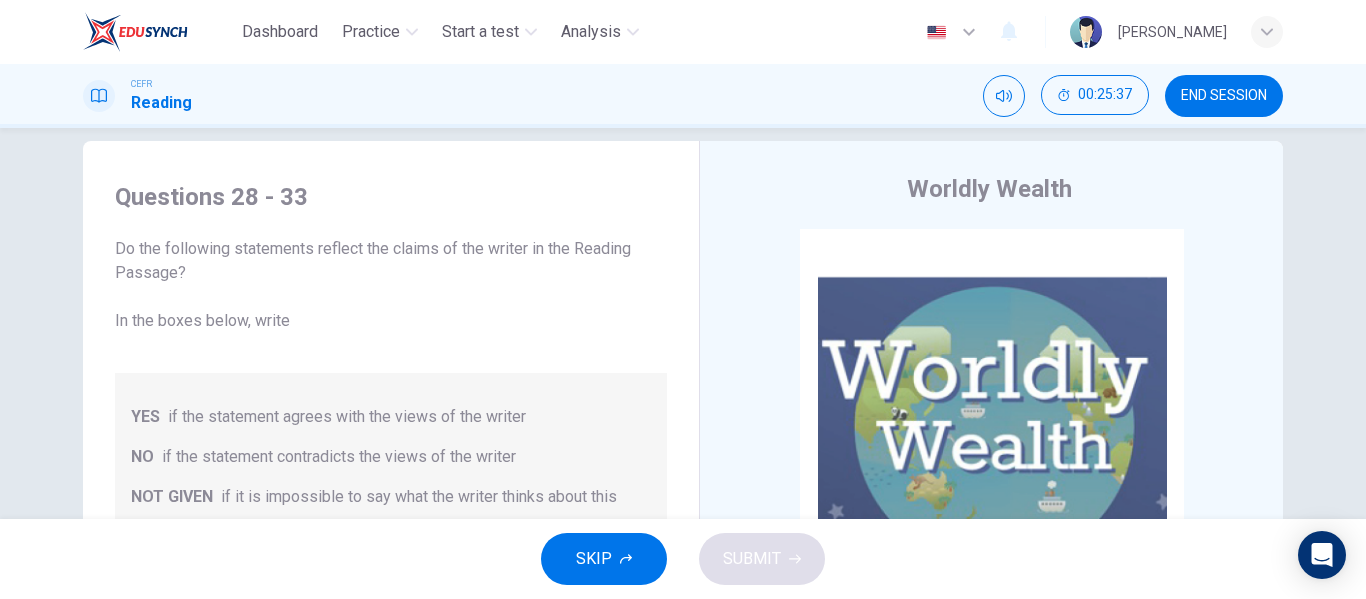 drag, startPoint x: 1262, startPoint y: 341, endPoint x: 1276, endPoint y: 423, distance: 83.18654 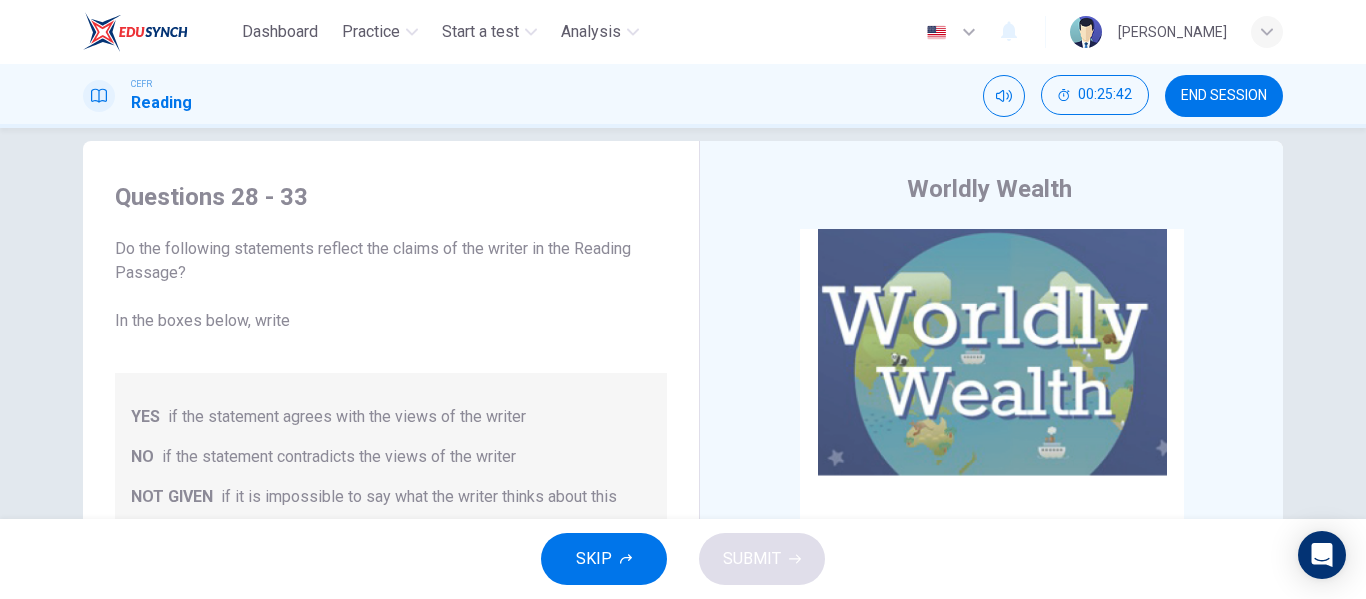 scroll, scrollTop: 0, scrollLeft: 0, axis: both 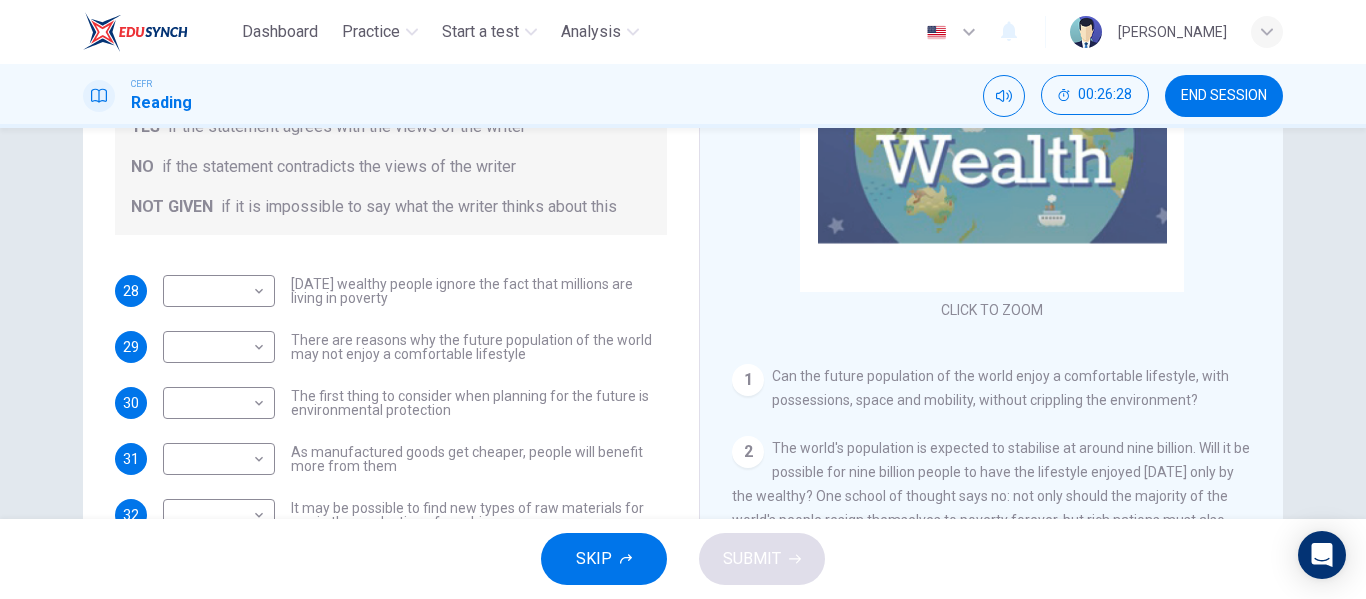 drag, startPoint x: 1355, startPoint y: 270, endPoint x: 1365, endPoint y: 218, distance: 52.95281 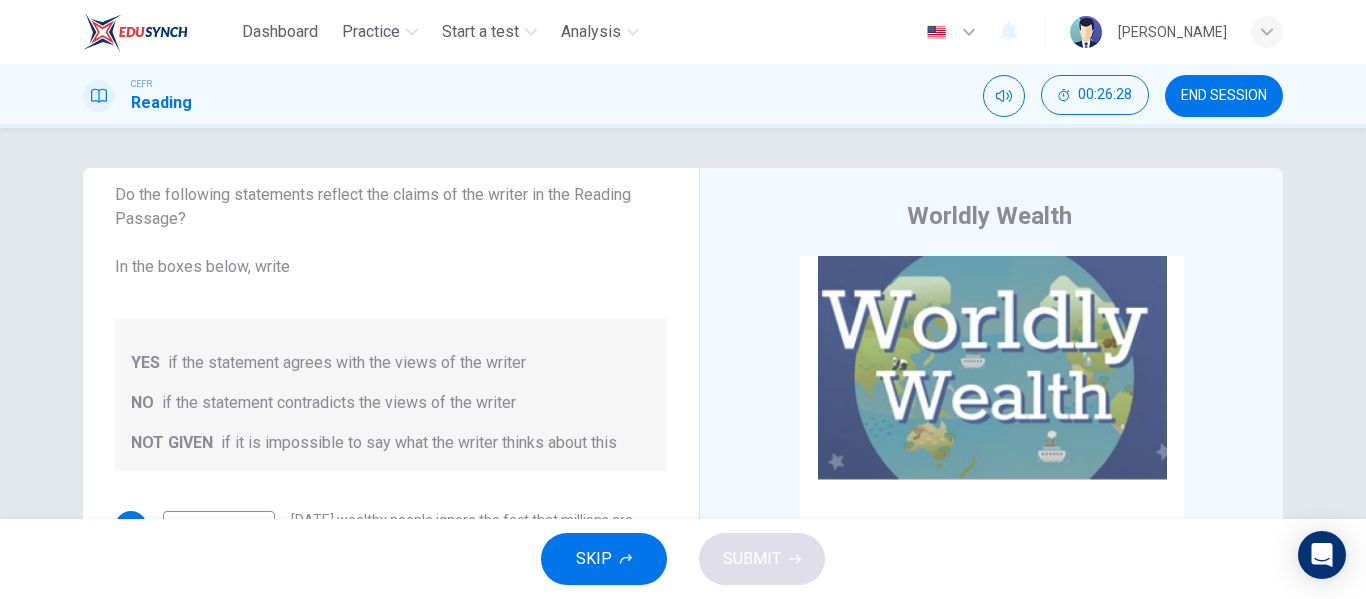 scroll, scrollTop: 8, scrollLeft: 0, axis: vertical 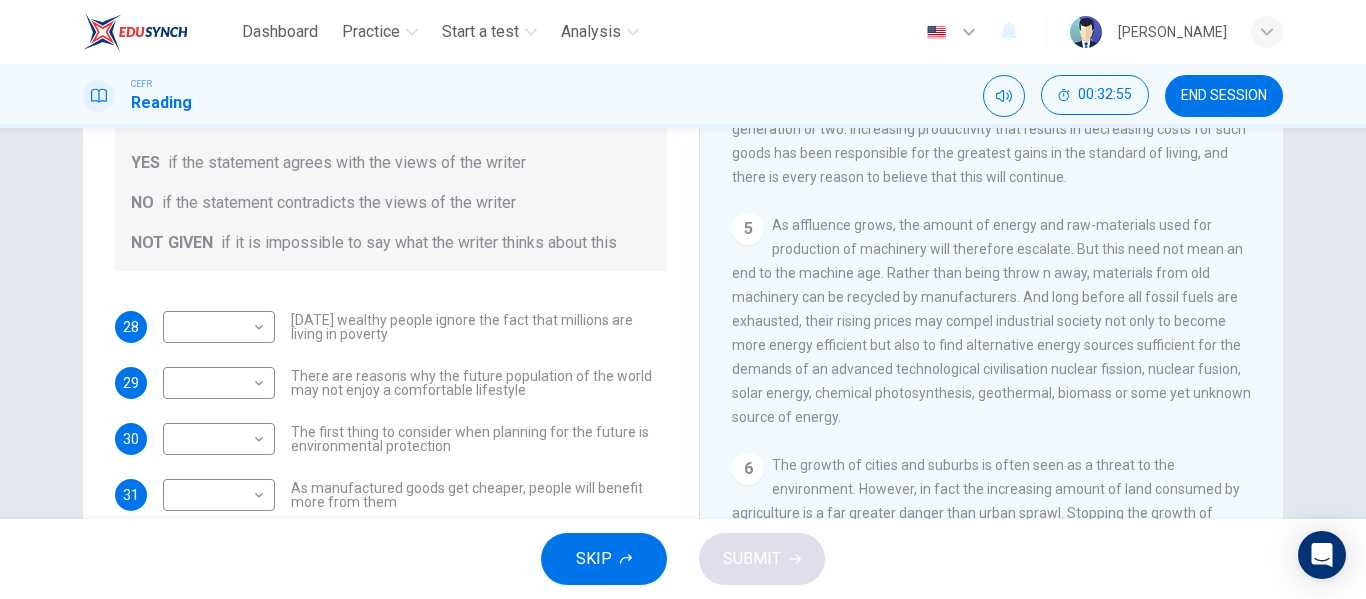 drag, startPoint x: 1274, startPoint y: 320, endPoint x: 1274, endPoint y: 341, distance: 21 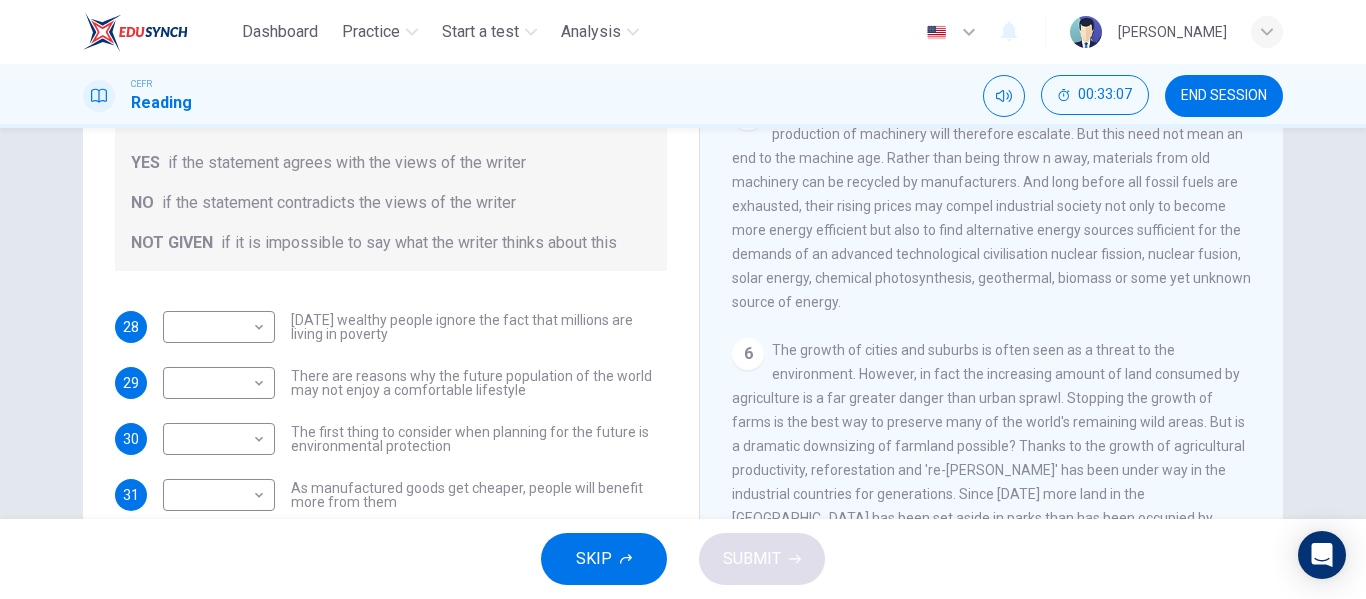 scroll, scrollTop: 984, scrollLeft: 0, axis: vertical 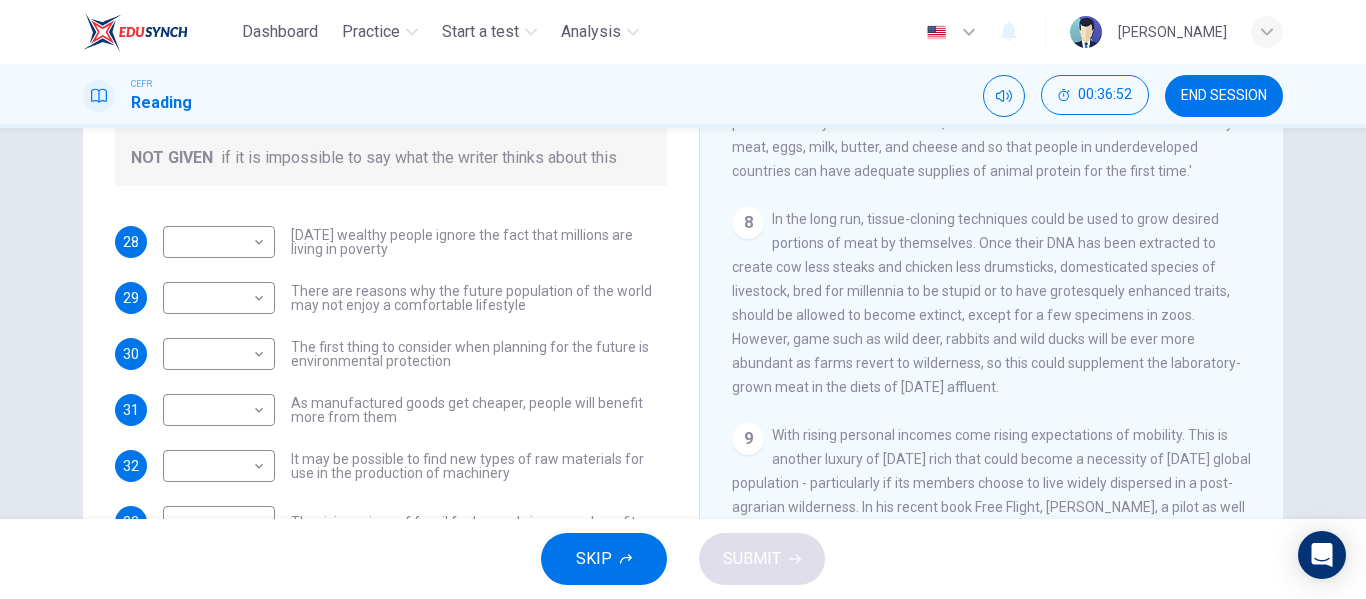 drag, startPoint x: 1273, startPoint y: 382, endPoint x: 1269, endPoint y: 410, distance: 28.284271 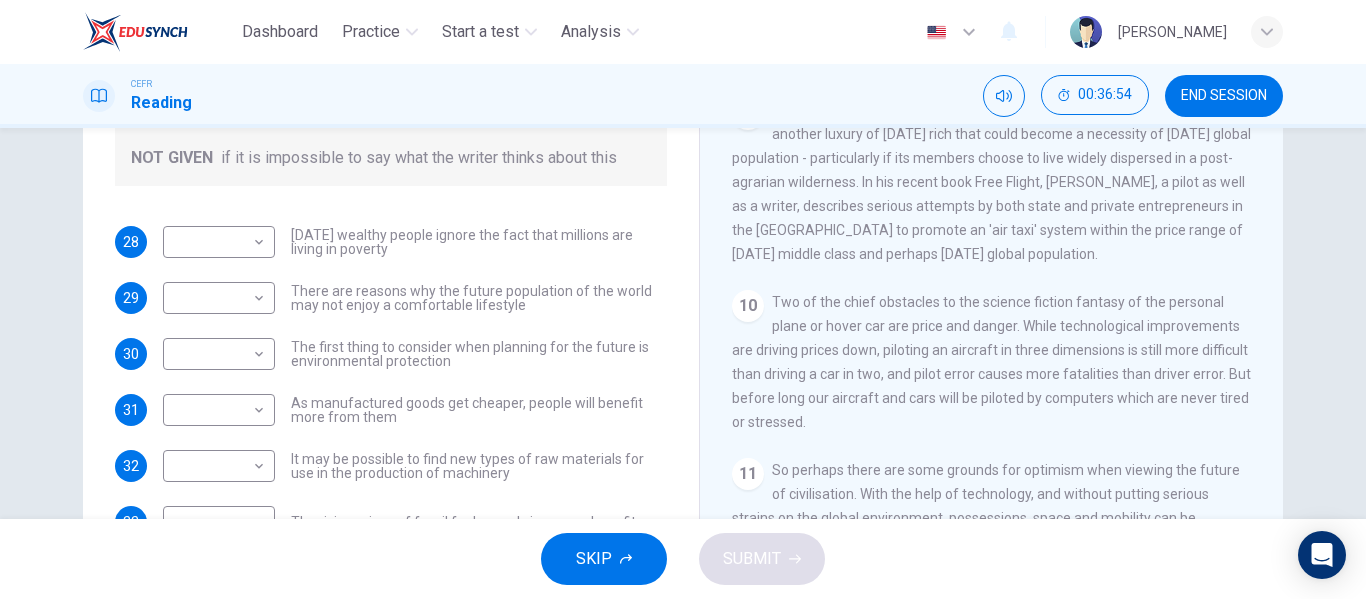 scroll, scrollTop: 1878, scrollLeft: 0, axis: vertical 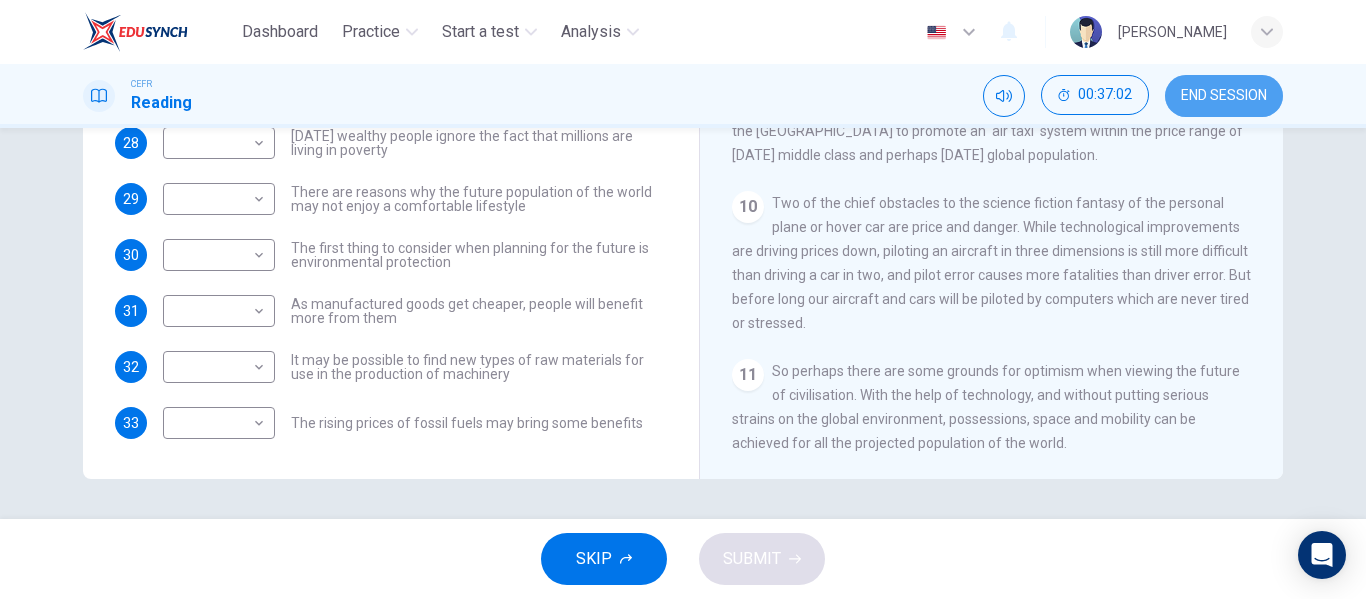 click on "END SESSION" at bounding box center [1224, 96] 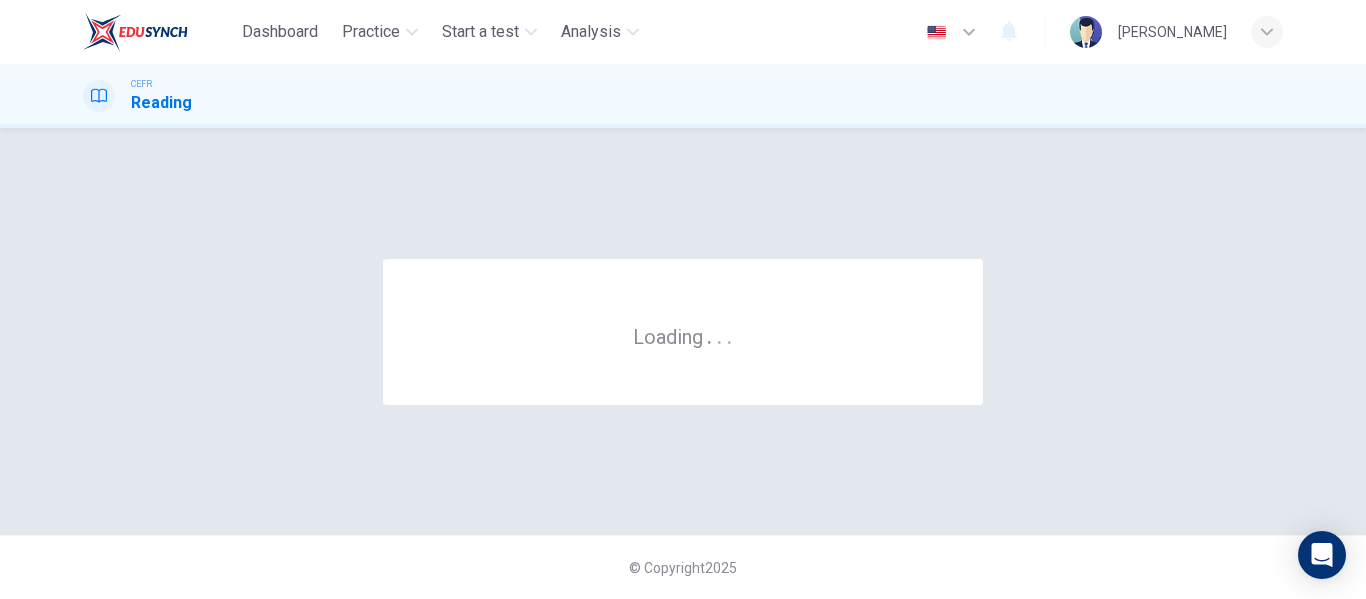 scroll, scrollTop: 0, scrollLeft: 0, axis: both 